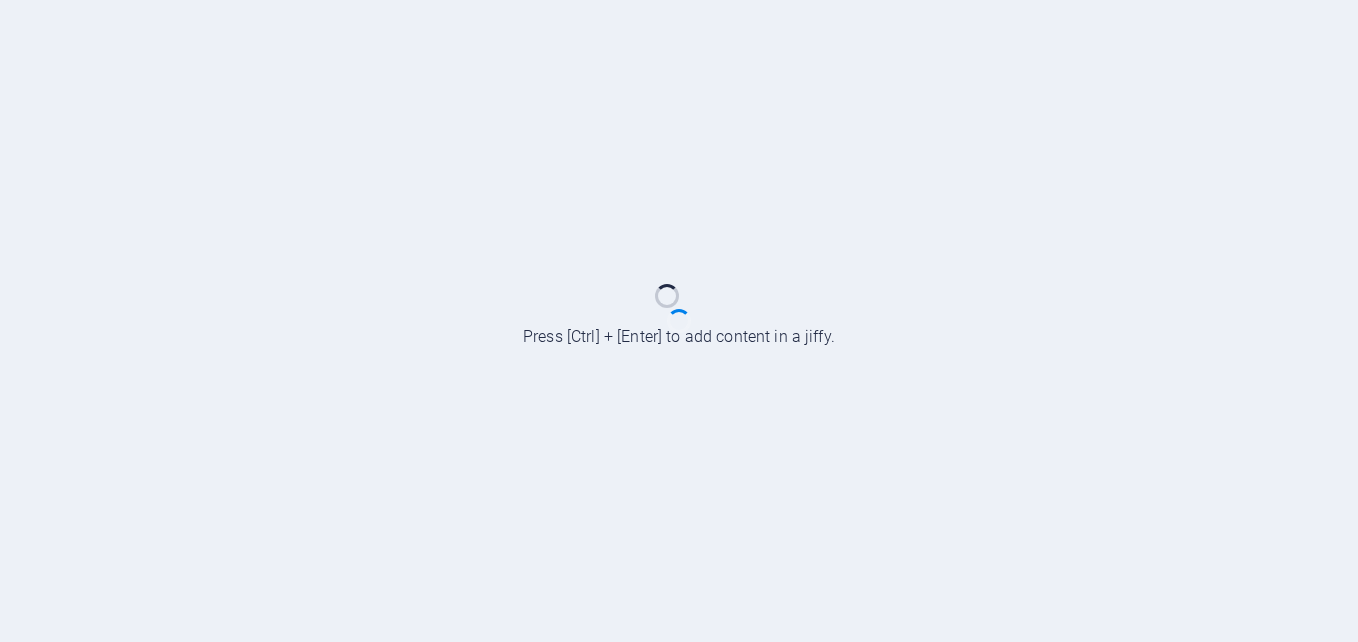 scroll, scrollTop: 0, scrollLeft: 0, axis: both 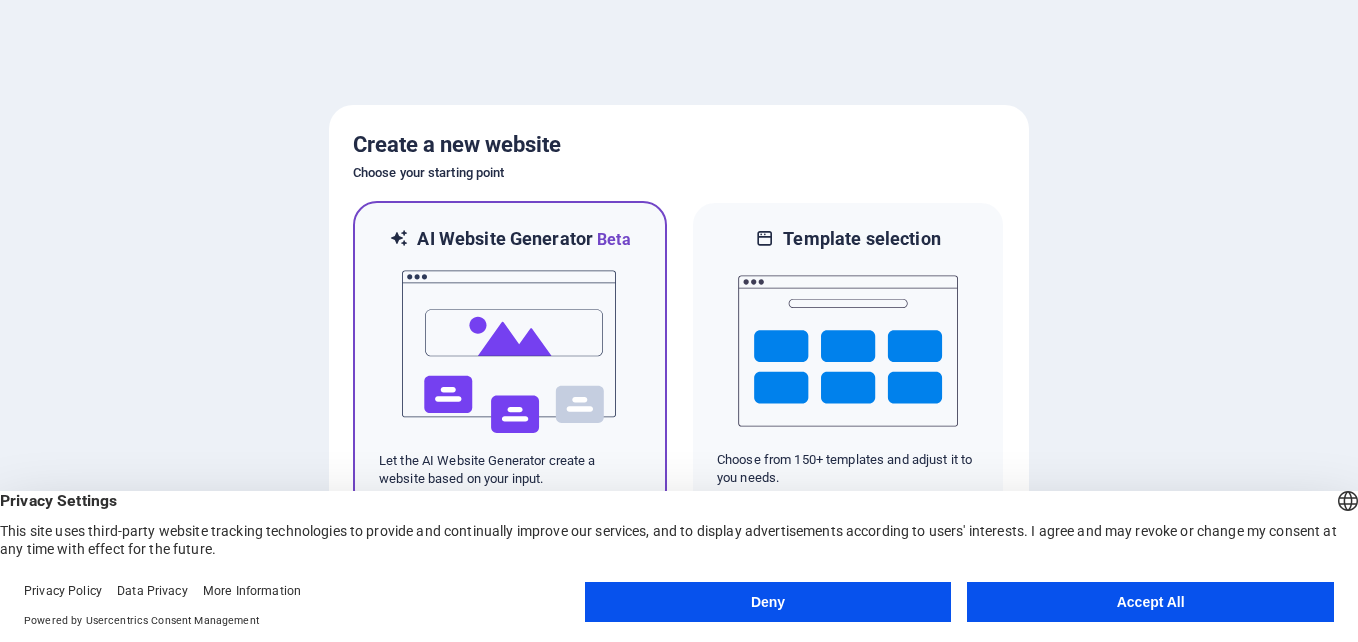 click at bounding box center (510, 352) 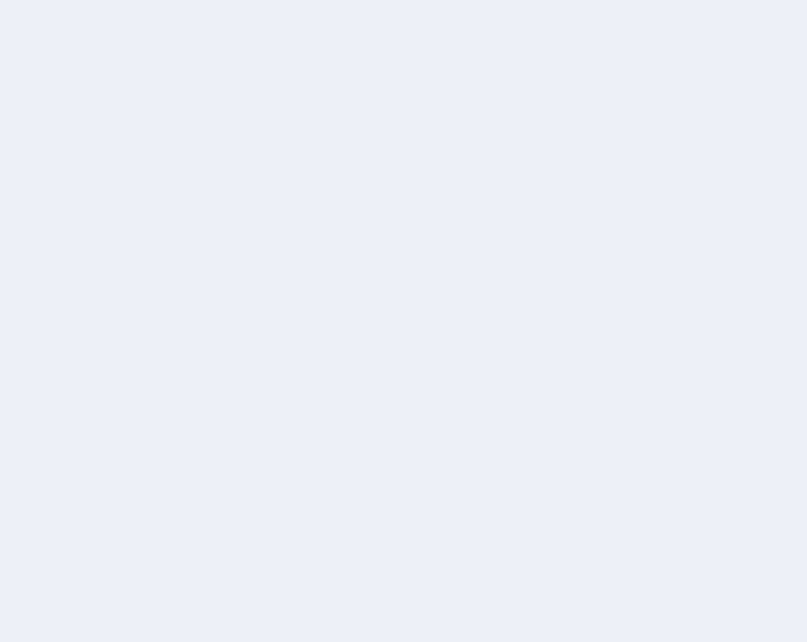 scroll, scrollTop: 0, scrollLeft: 0, axis: both 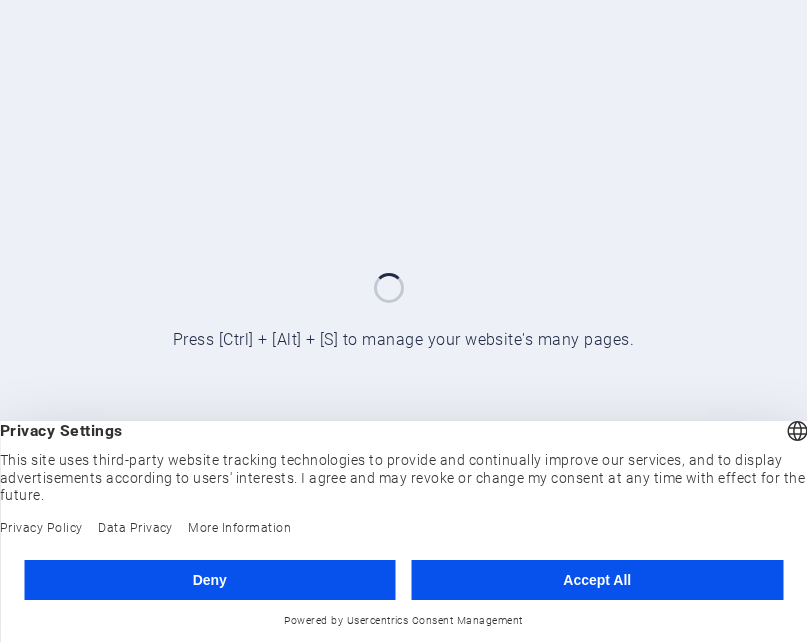 click on "Accept All" at bounding box center (598, 580) 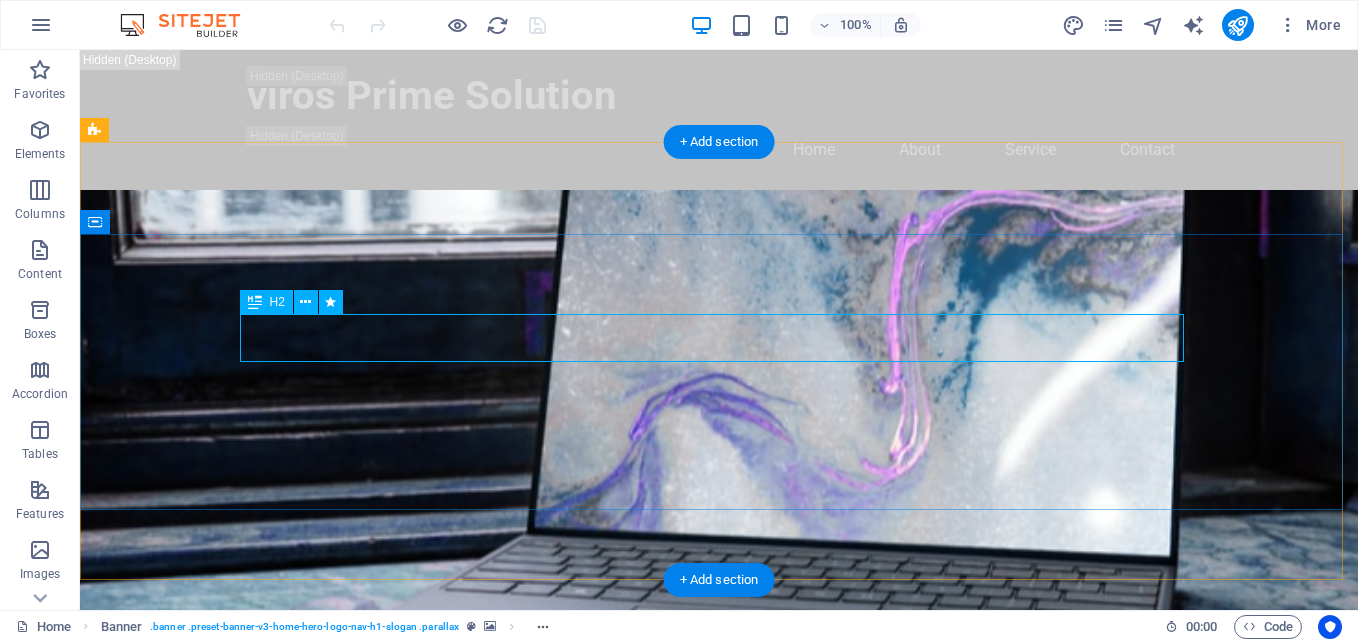 scroll, scrollTop: 0, scrollLeft: 0, axis: both 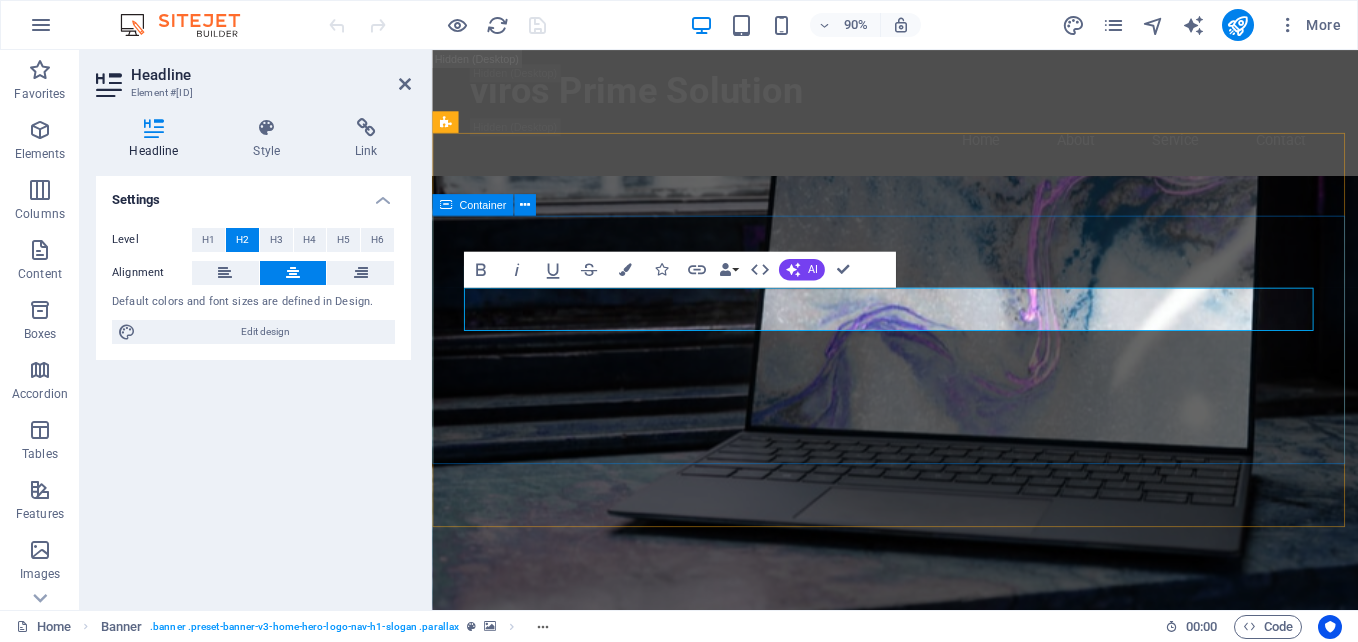 click on "Welcome to Viros Prime Solution Empowering Your Business Through Innovative IT Solutions" at bounding box center [946, 1046] 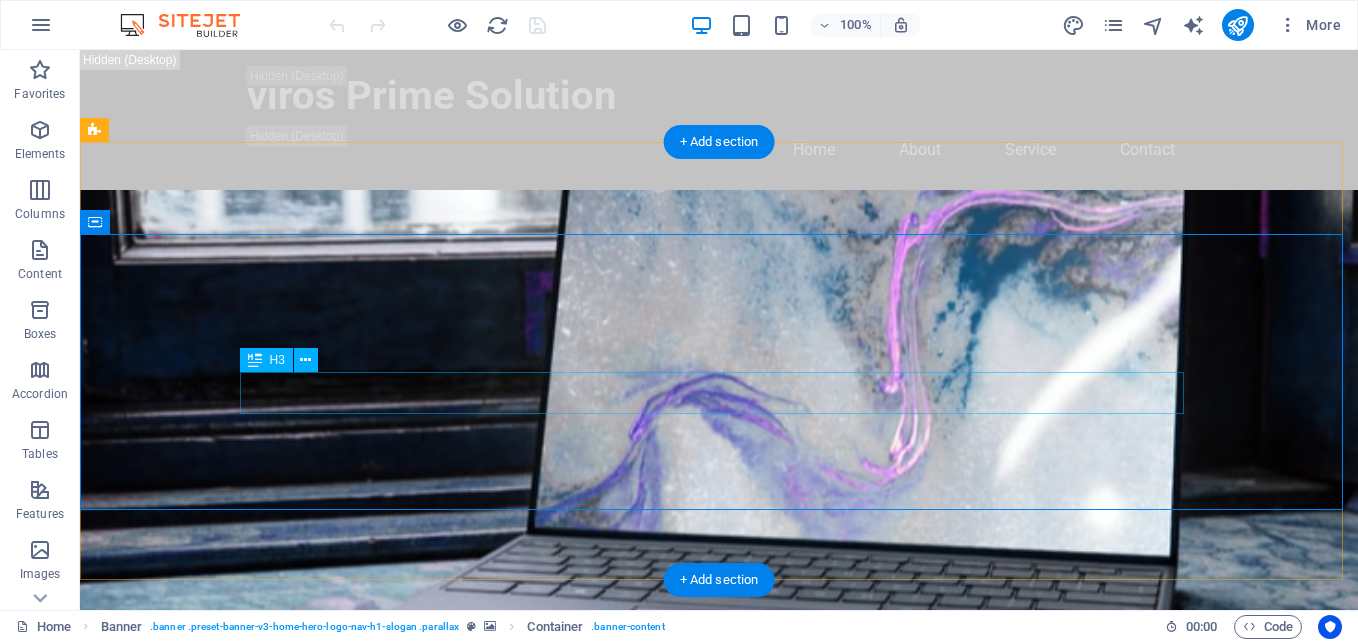 click on "Empowering Your Business Through Innovative IT Solutions" at bounding box center (719, 1067) 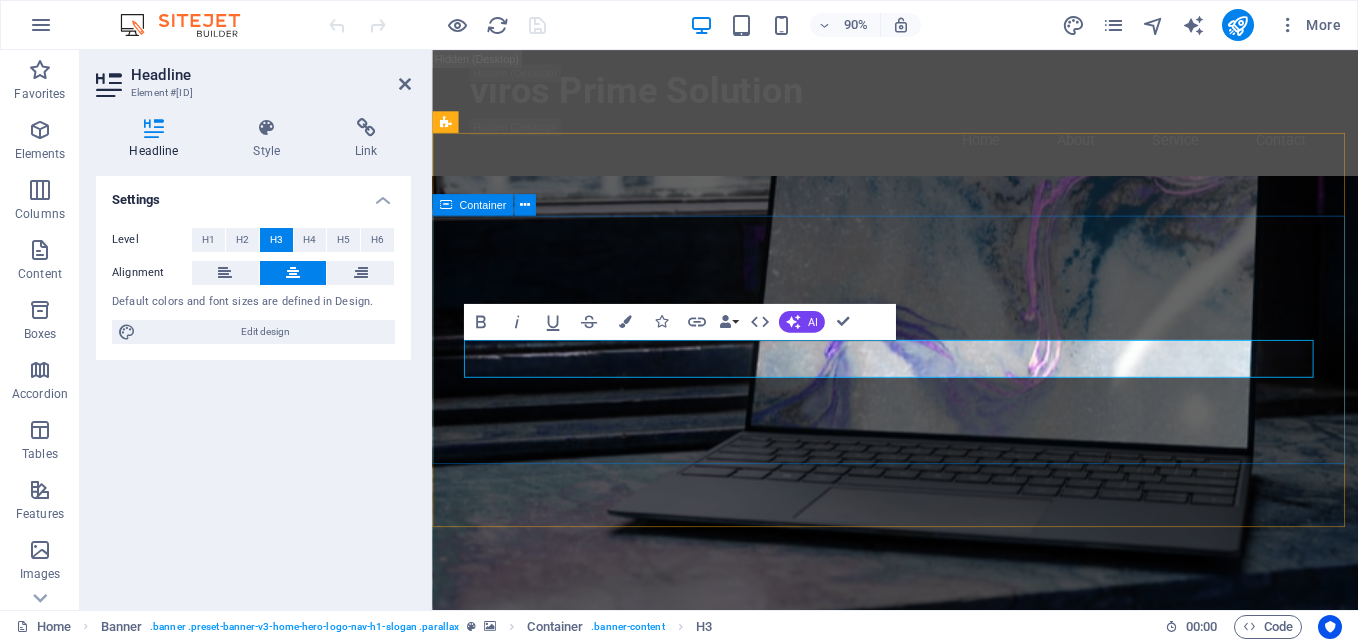 type 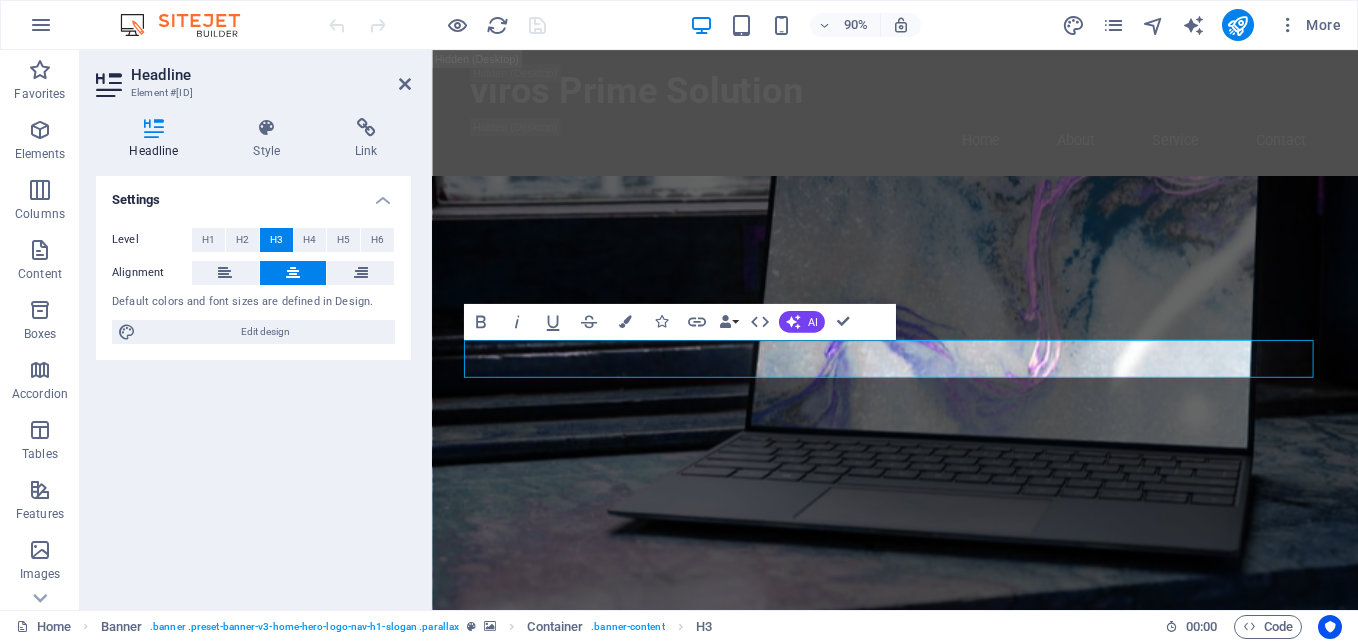 click at bounding box center (946, 501) 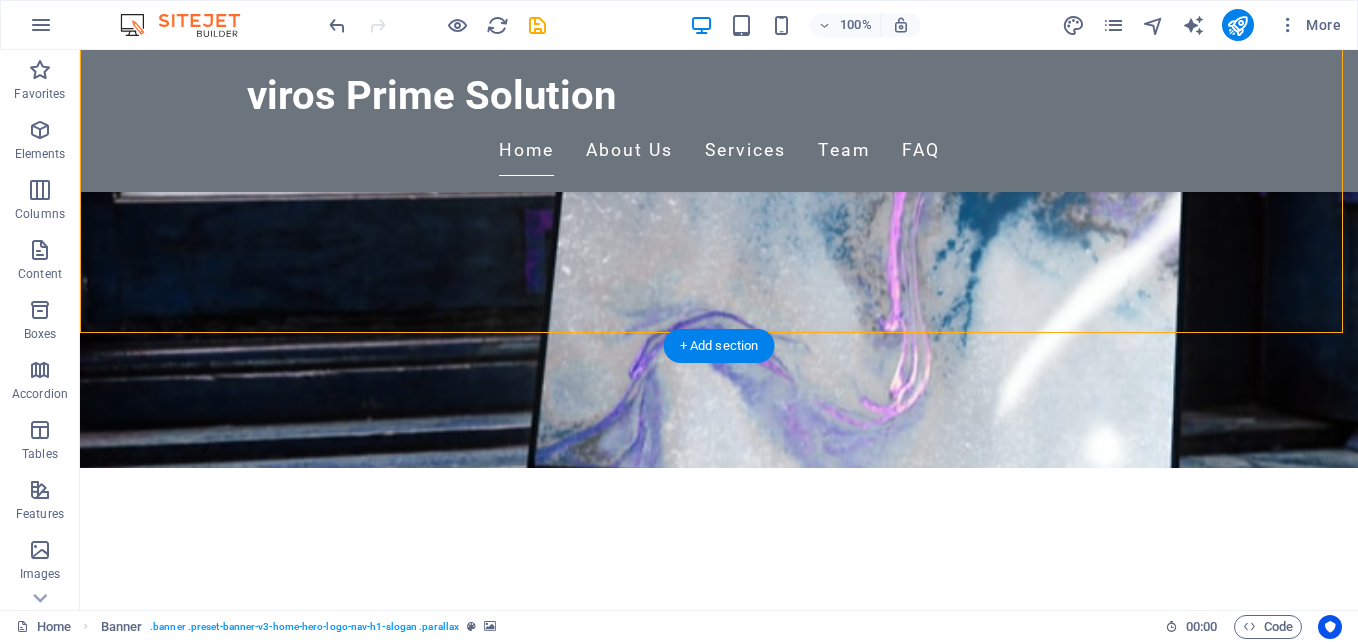 scroll, scrollTop: 0, scrollLeft: 0, axis: both 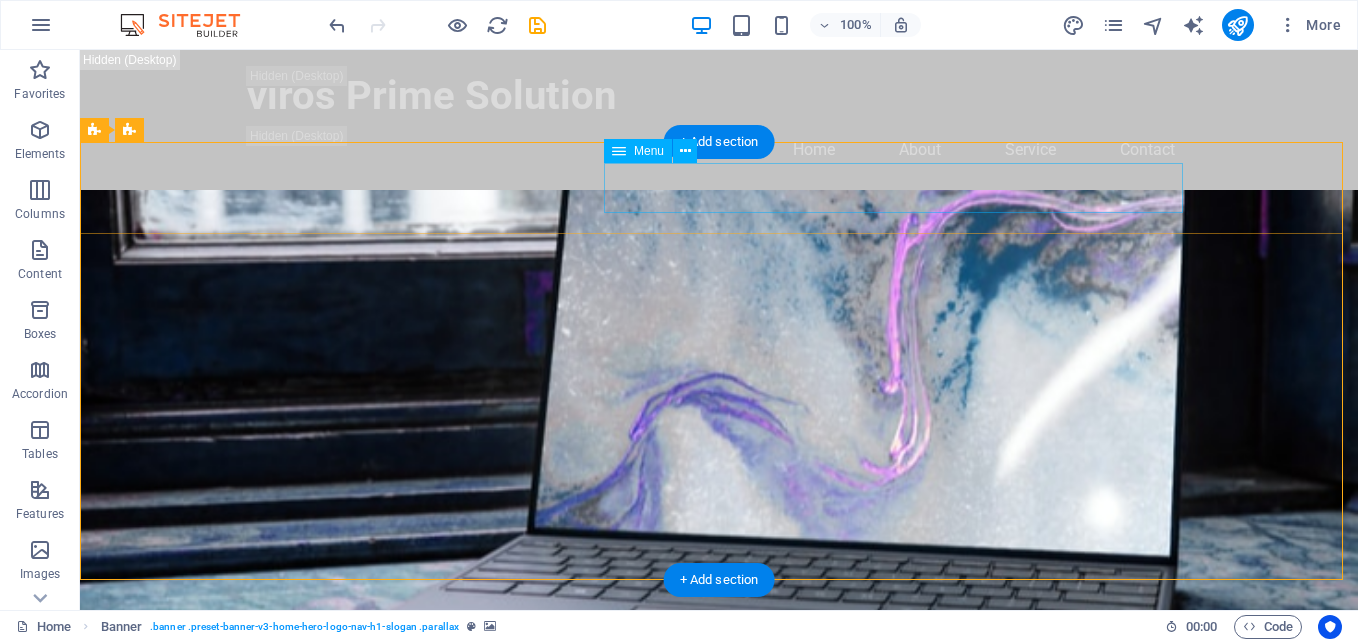 click on "Home About Us Services Team FAQ" at bounding box center [719, 821] 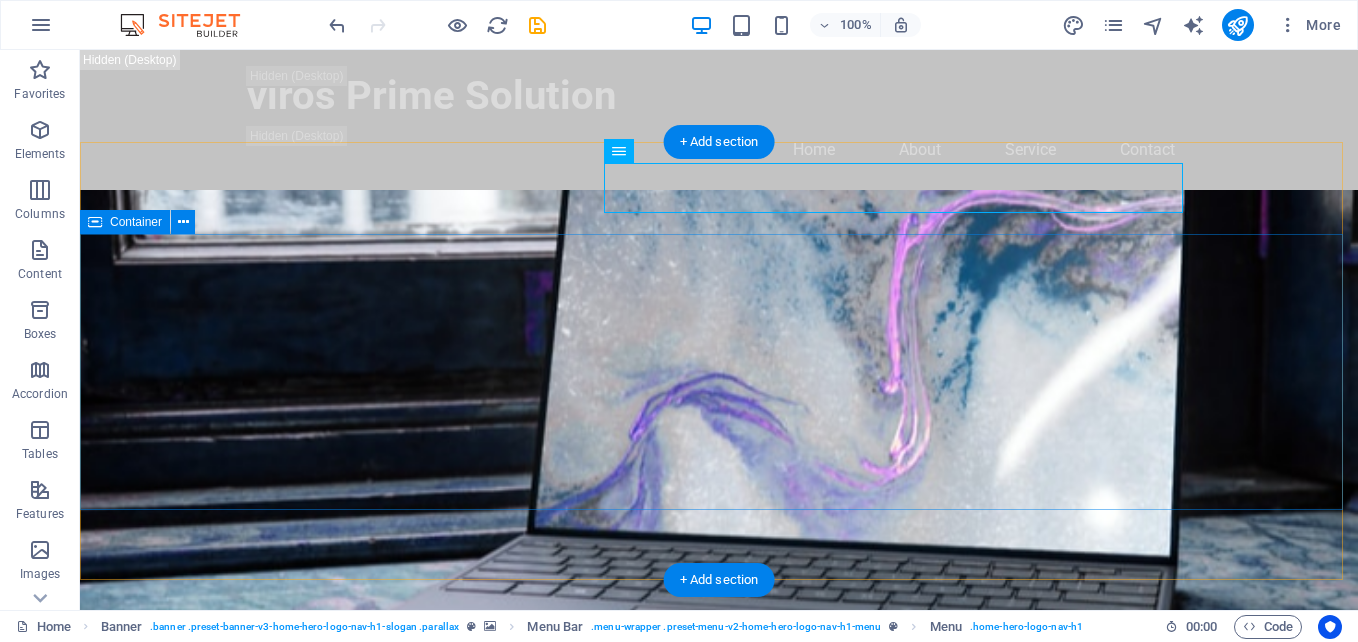 click on "Welcome to Viros Prime Solution WE MAKE "IT" REAL" at bounding box center [719, 1000] 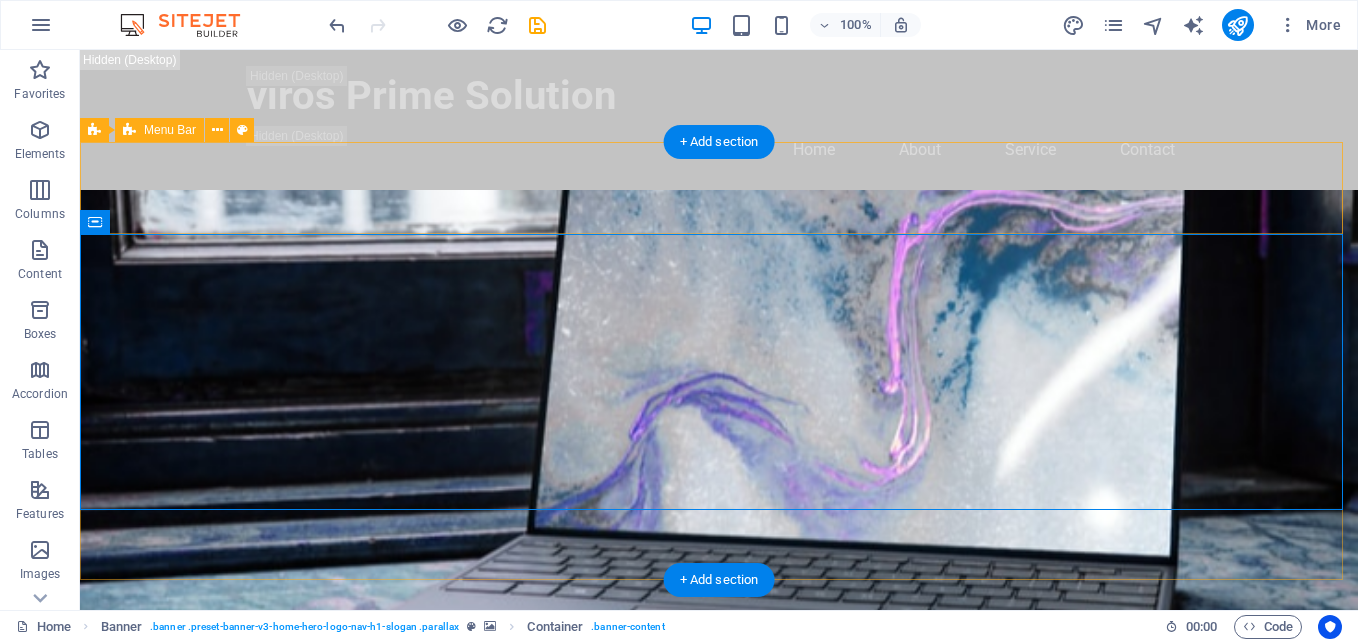 click on "viros Prime Solution Home About Us Services Team FAQ" at bounding box center (719, 791) 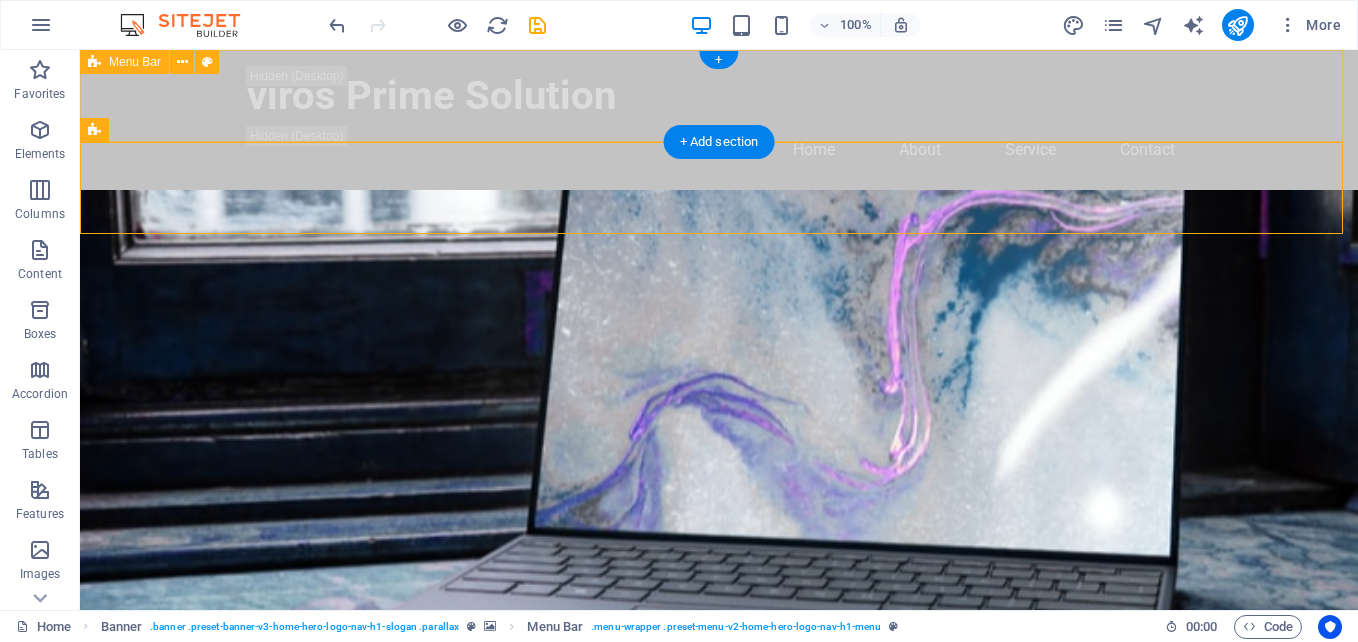click on "viros Prime Solution Home About Service Contact" at bounding box center [719, 120] 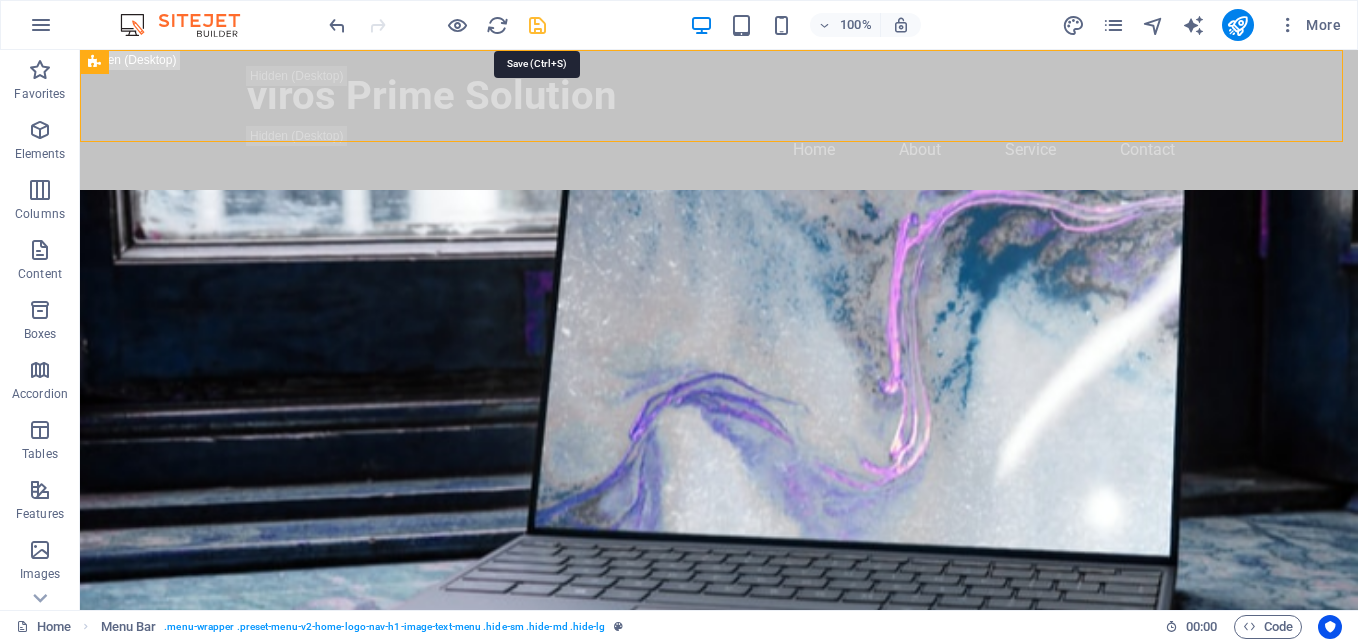 click at bounding box center (537, 25) 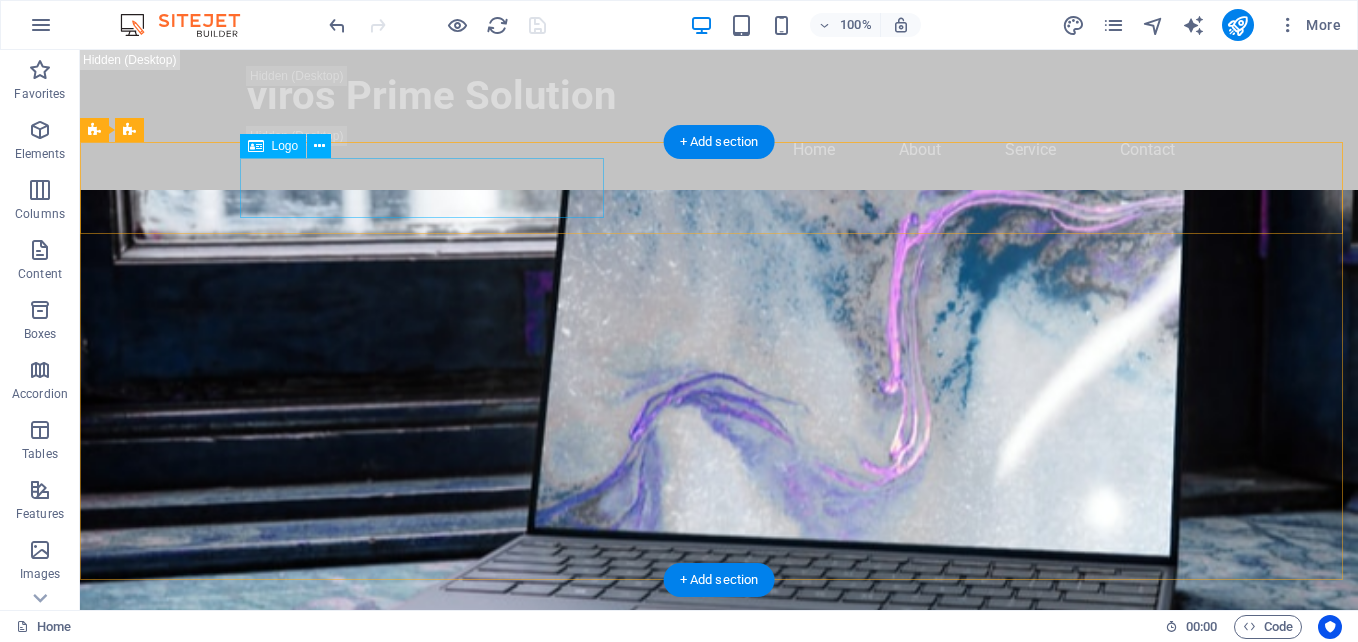 click on "viros Prime Solution" at bounding box center (719, 766) 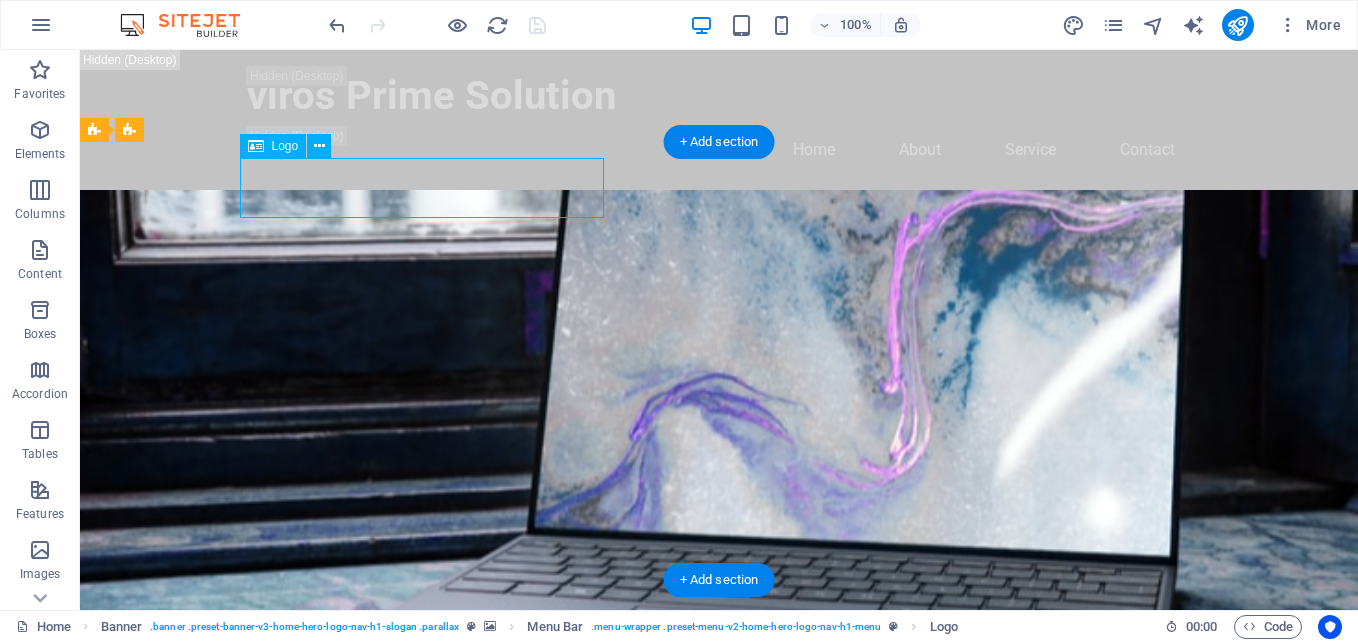 click on "viros Prime Solution" at bounding box center [719, 766] 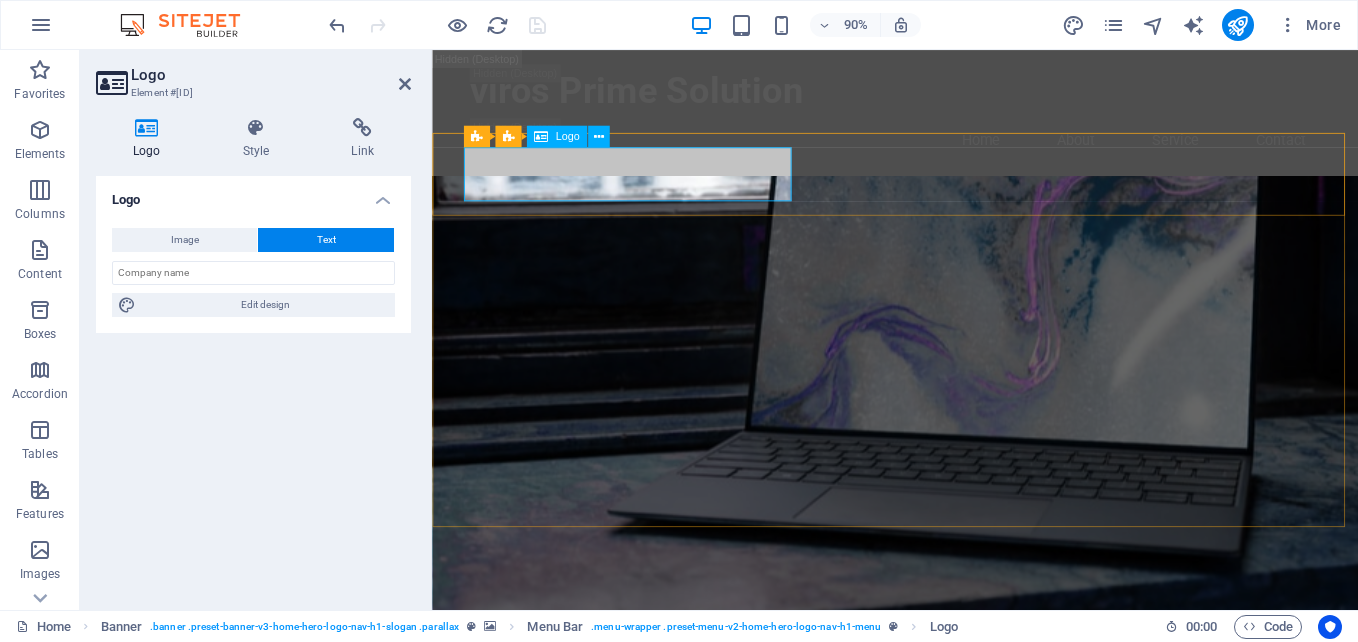 click on "viros Prime Solution" at bounding box center [947, 766] 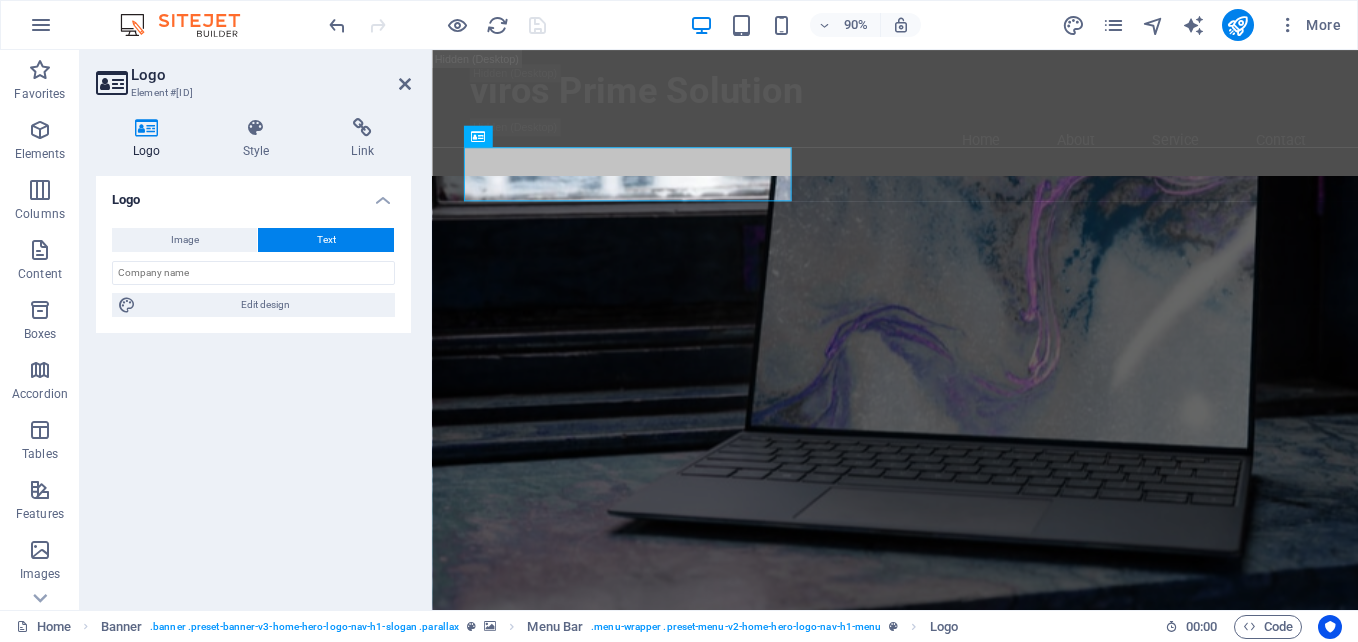 click on "Text" at bounding box center [326, 240] 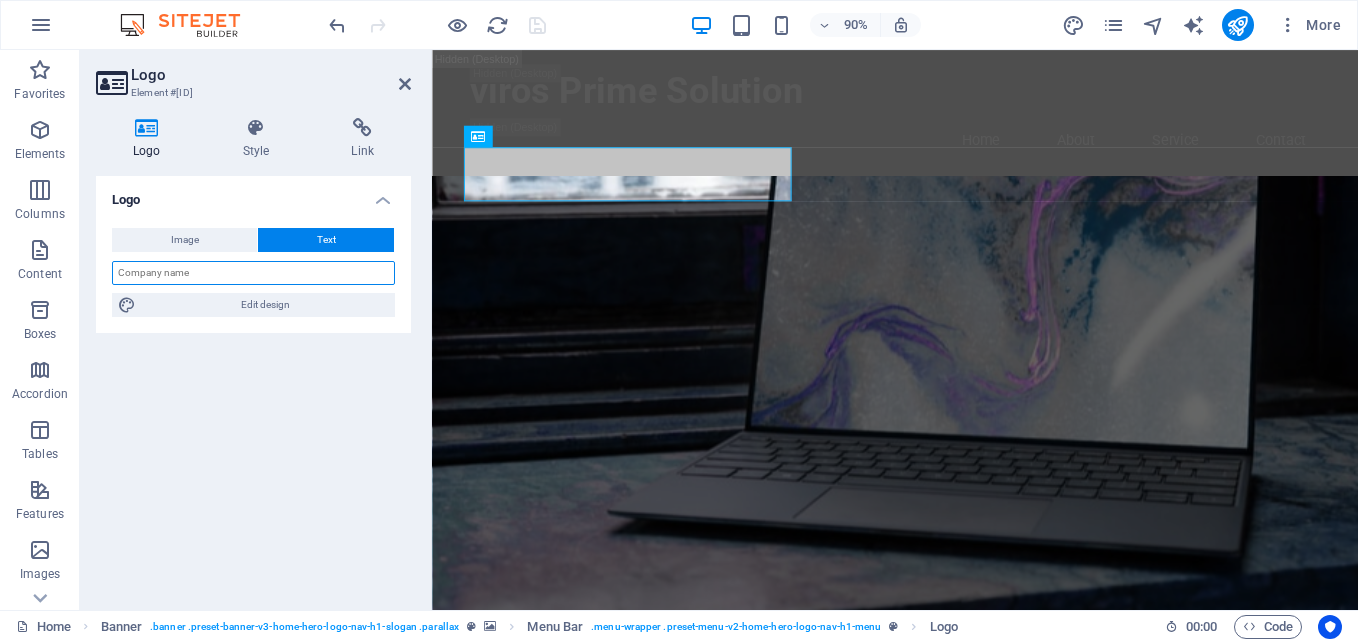 click at bounding box center (253, 273) 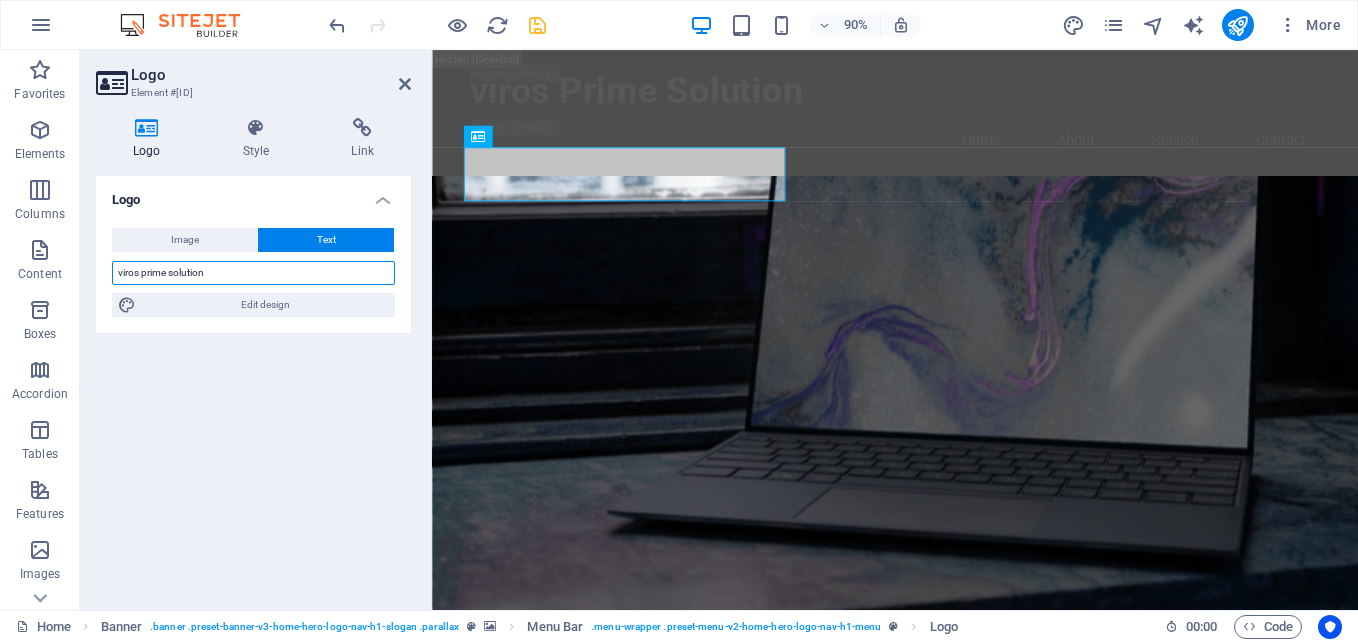 drag, startPoint x: 237, startPoint y: 268, endPoint x: -4, endPoint y: 262, distance: 241.07468 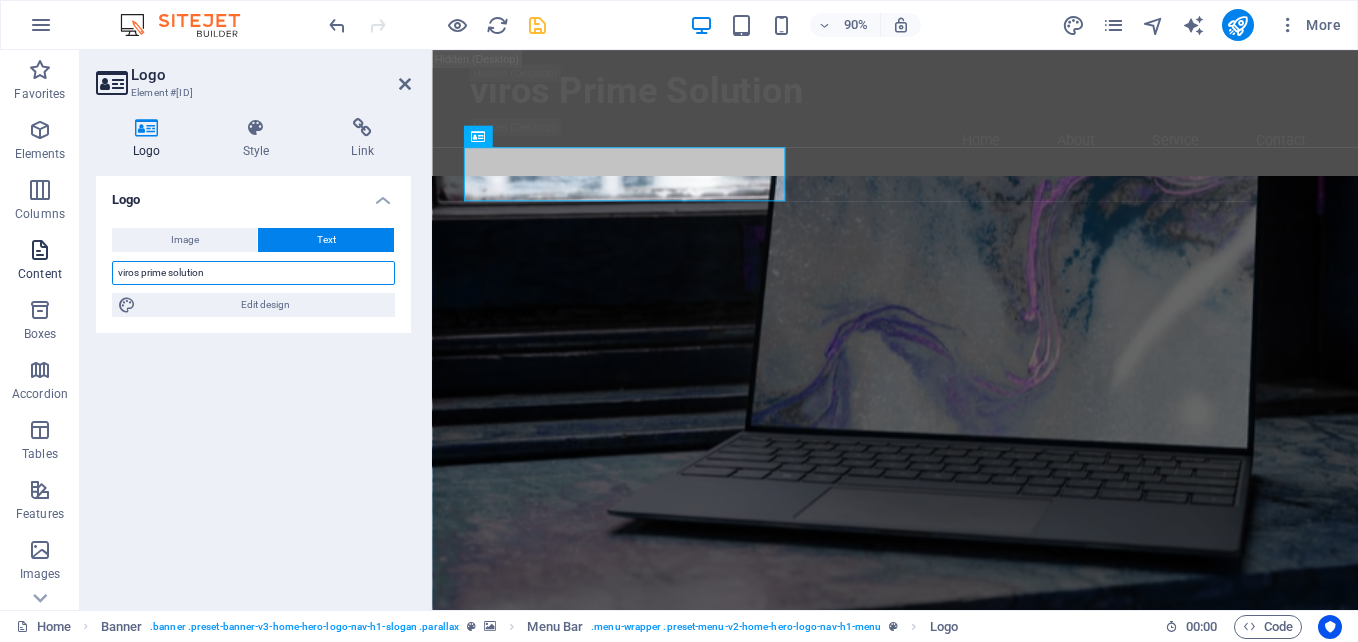 type on "C" 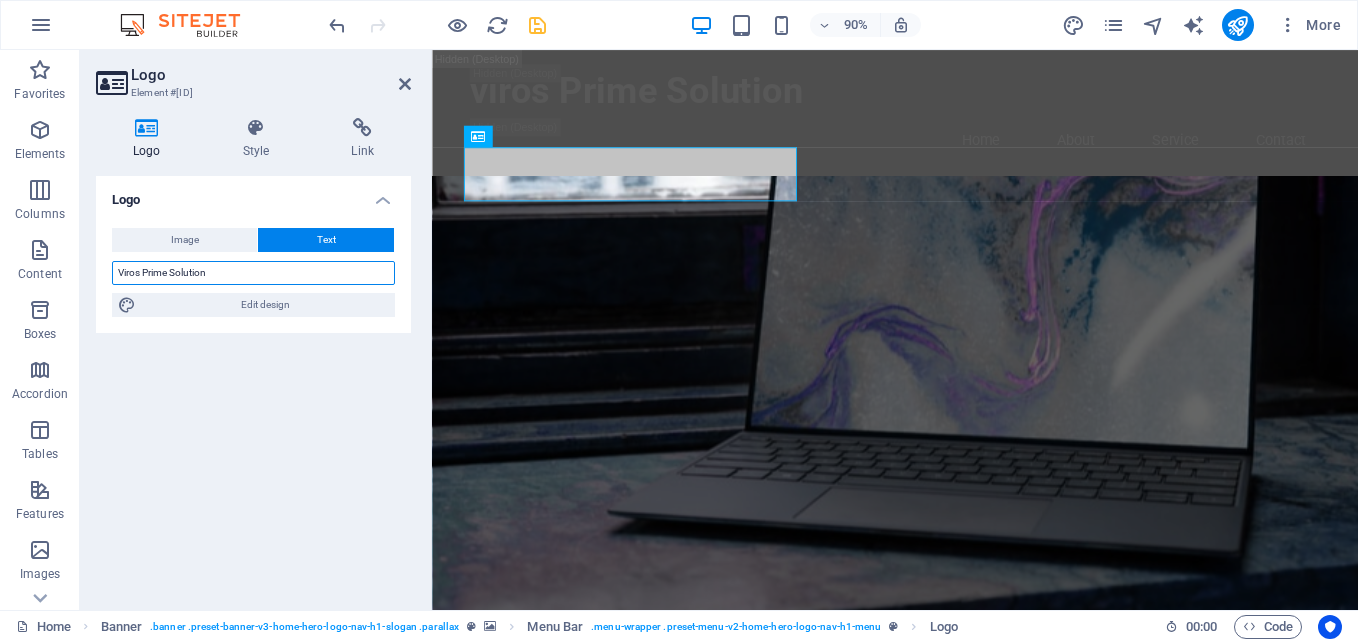 type on "Viros Prime Solution" 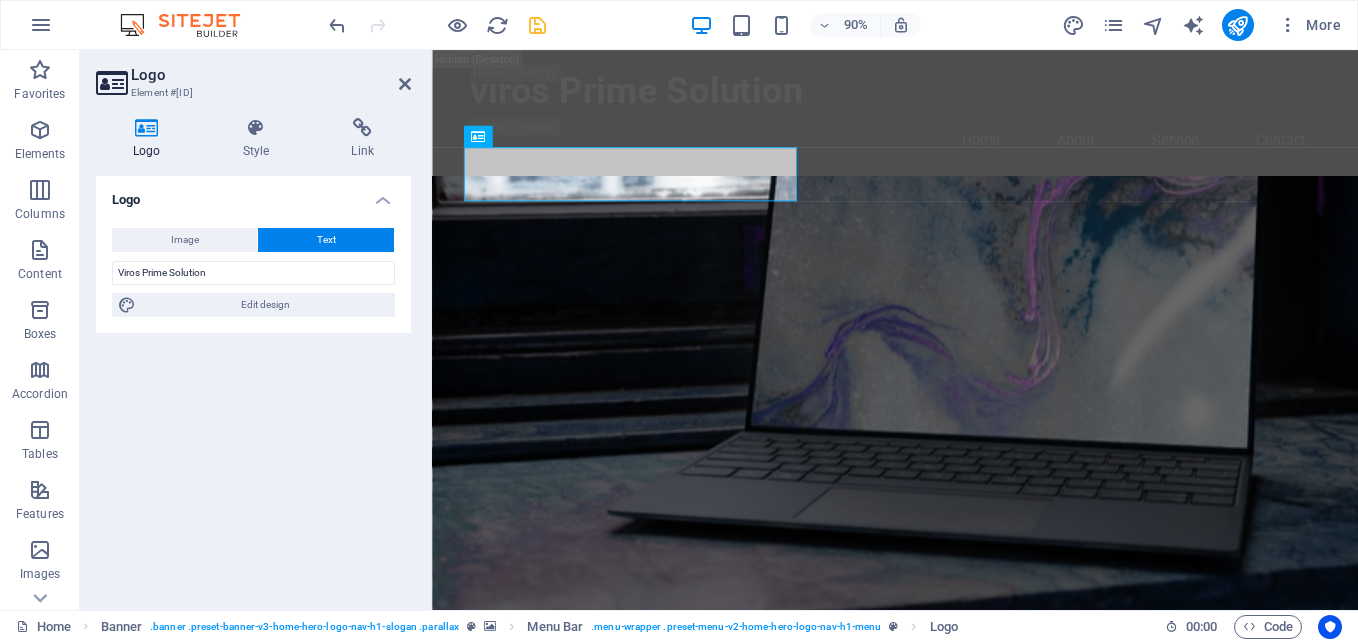 click on "Logo Image Text Drag files here, click to choose files or select files from Files or our free stock photos & videos Select files from the file manager, stock photos, or upload file(s) Upload Width 200 Default auto px rem % em vh vw Fit image Automatically fit image to a fixed width and height Height Default auto px Alignment Lazyload Loading images after the page loads improves page speed. Responsive Automatically load retina image and smartphone optimized sizes. Lightbox Use as headline The image will be wrapped in an H1 headline tag. Useful for giving alternative text the weight of an H1 headline, e.g. for the logo. Leave unchecked if uncertain. Optimized Images are compressed to improve page speed. Position Direction Custom X offset 50 px rem % vh vw Y offset 50 px rem % vh vw Viros Prime Solution Edit design Text Float No float Image left Image right Determine how text should behave around the image. Text Alternative text Image caption Paragraph Format Normal Heading 1 Heading 2 Heading 3 Heading 4 Code 8" at bounding box center [253, 385] 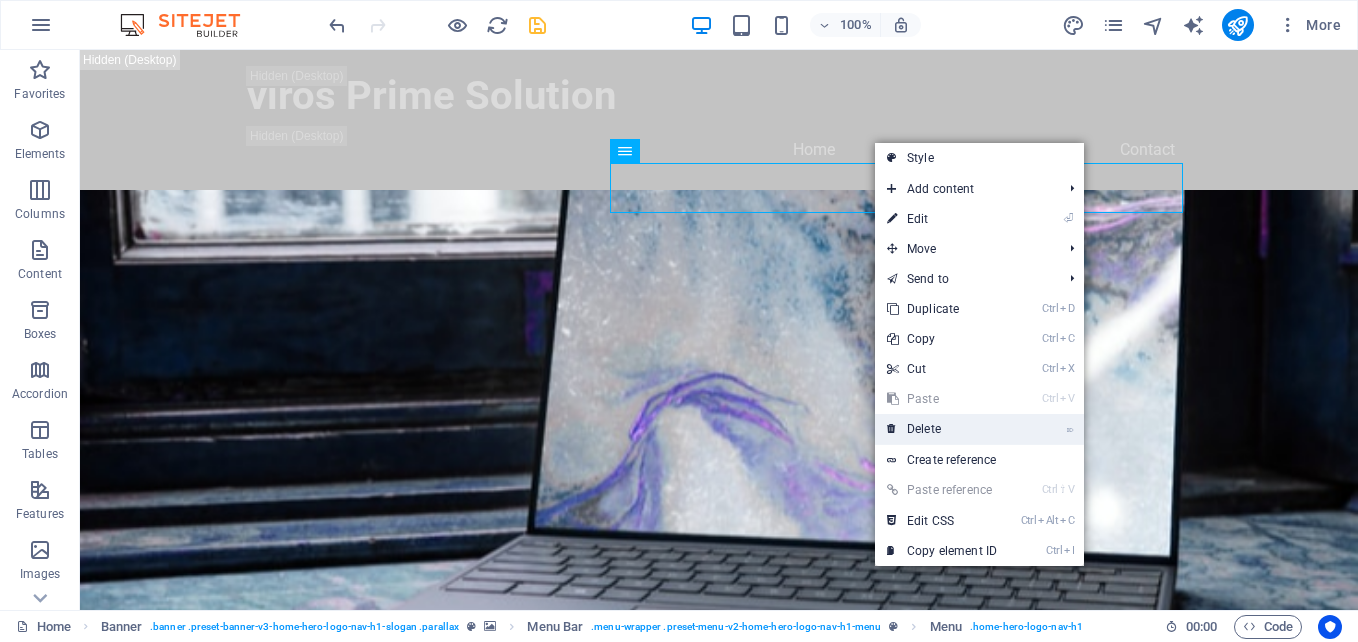 click on "⌦  Delete" at bounding box center [942, 429] 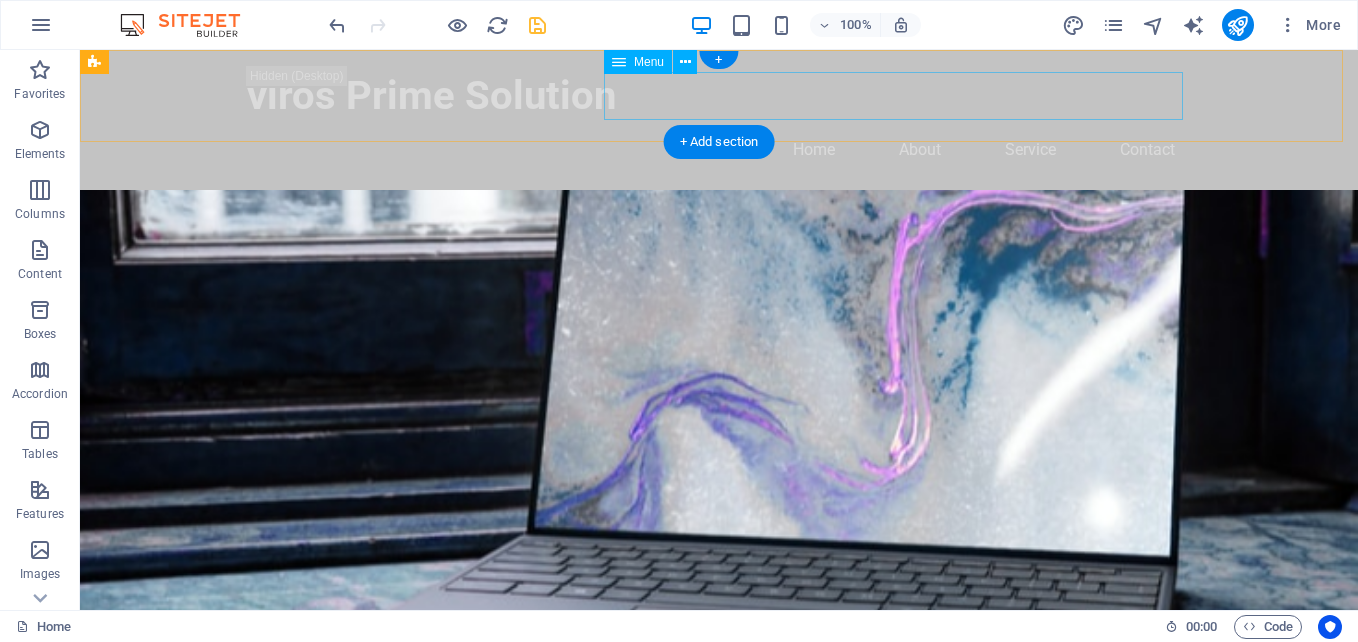 click on "Home About Service Contact" at bounding box center [719, 150] 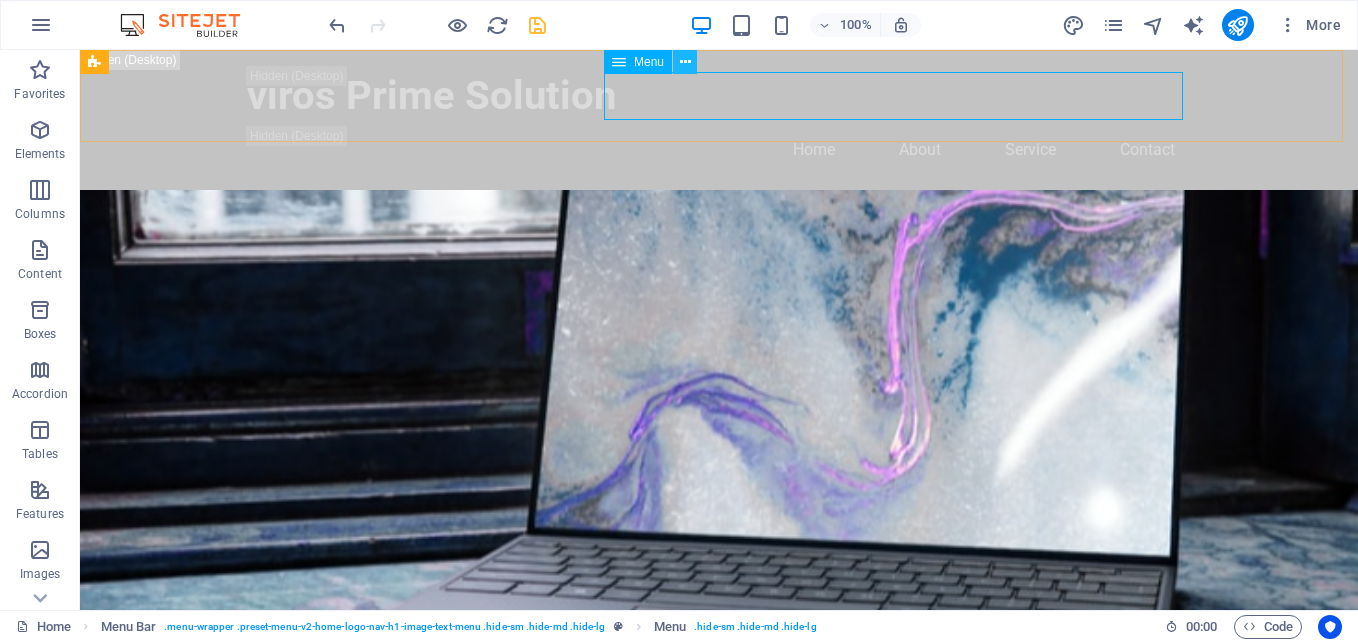 click at bounding box center (685, 62) 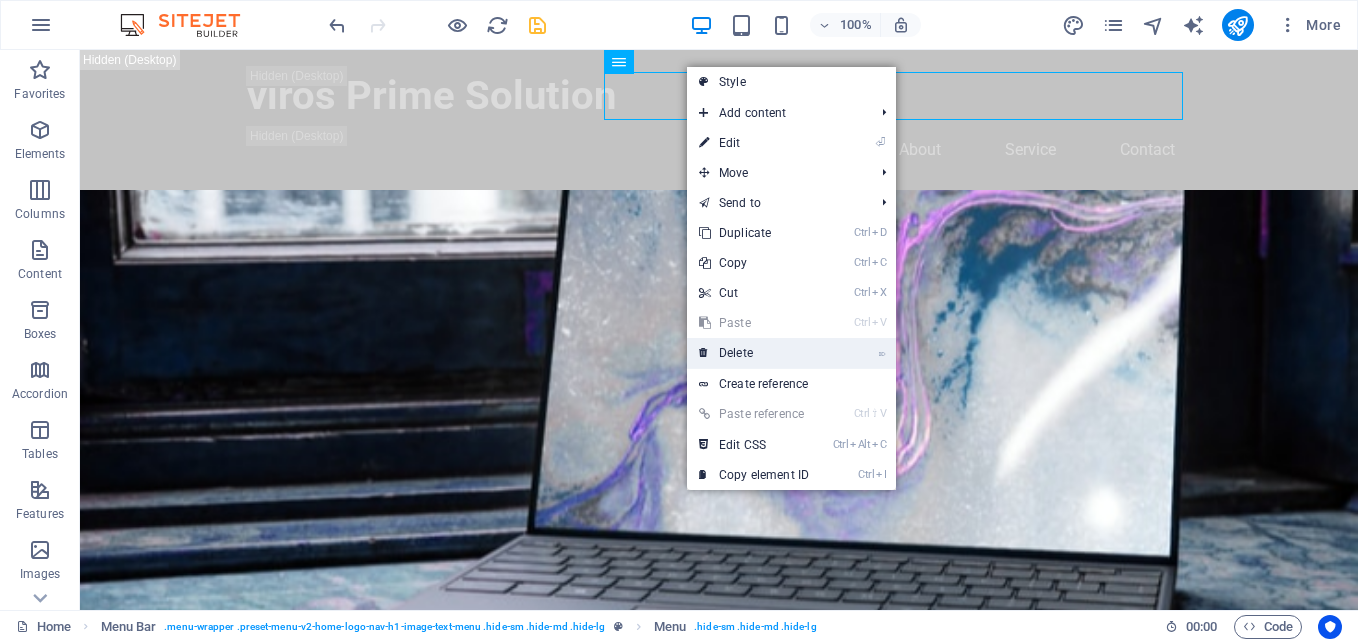 drag, startPoint x: 775, startPoint y: 353, endPoint x: 736, endPoint y: 363, distance: 40.261642 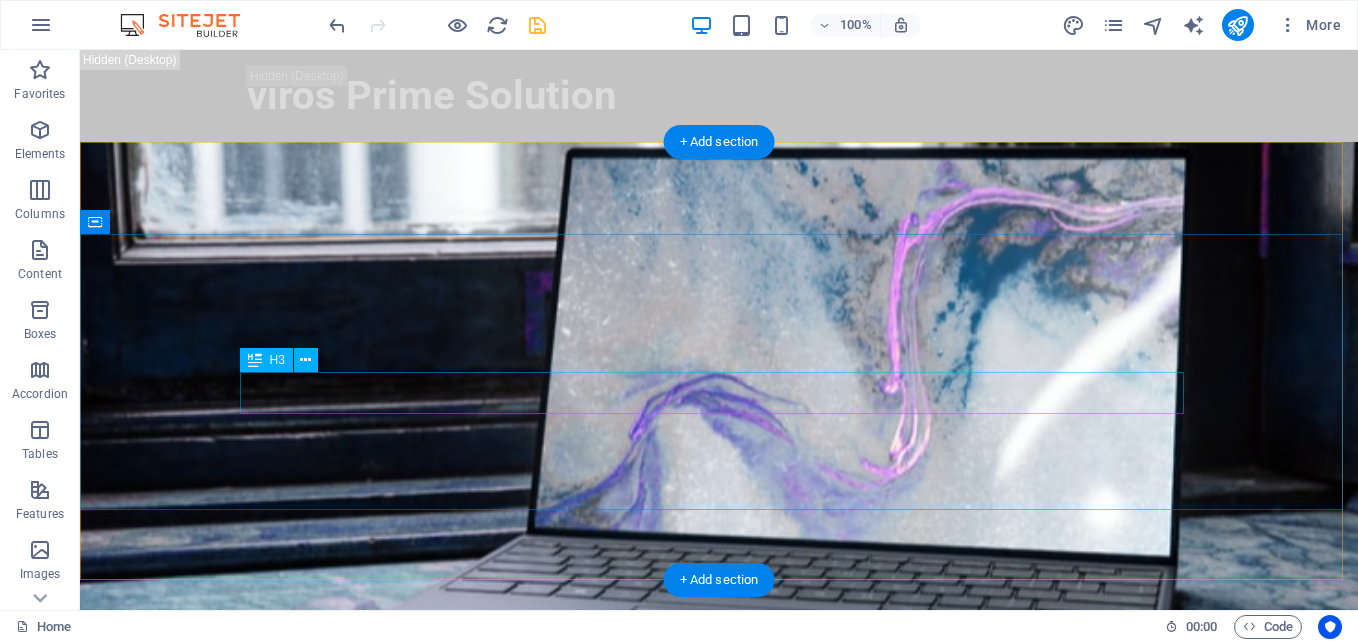 click on "WE MAKE "IT" REAL" at bounding box center [719, 923] 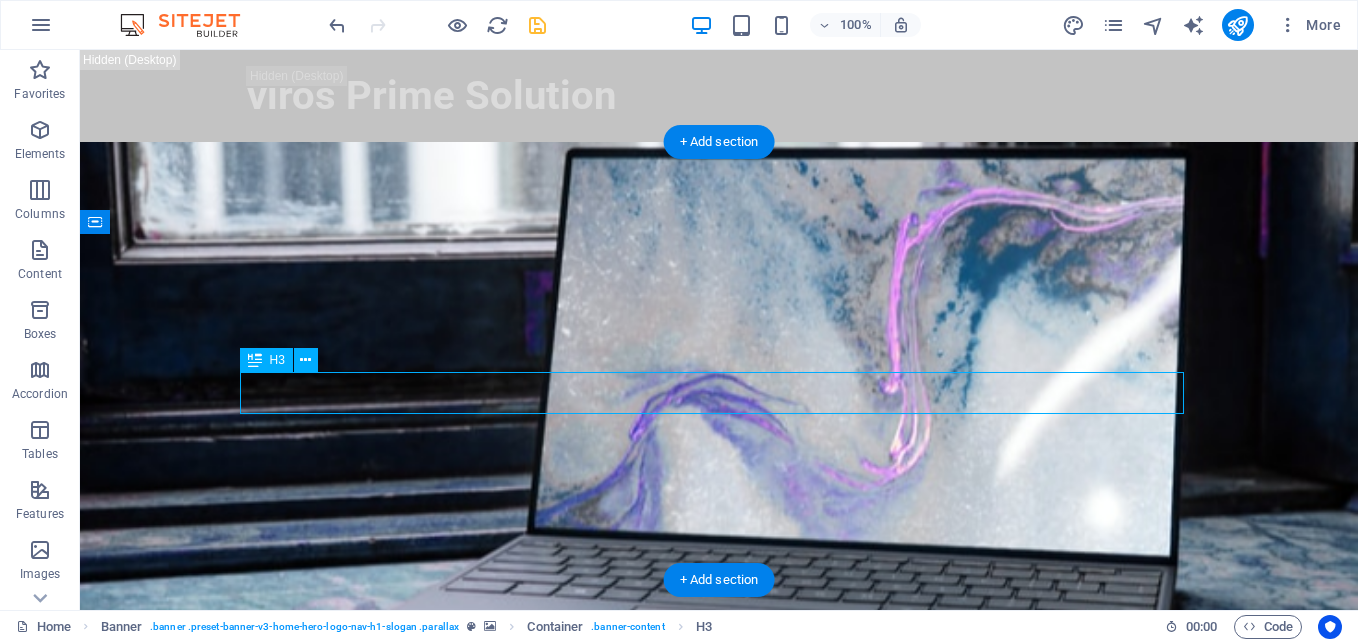 click on "WE MAKE "IT" REAL" at bounding box center [719, 923] 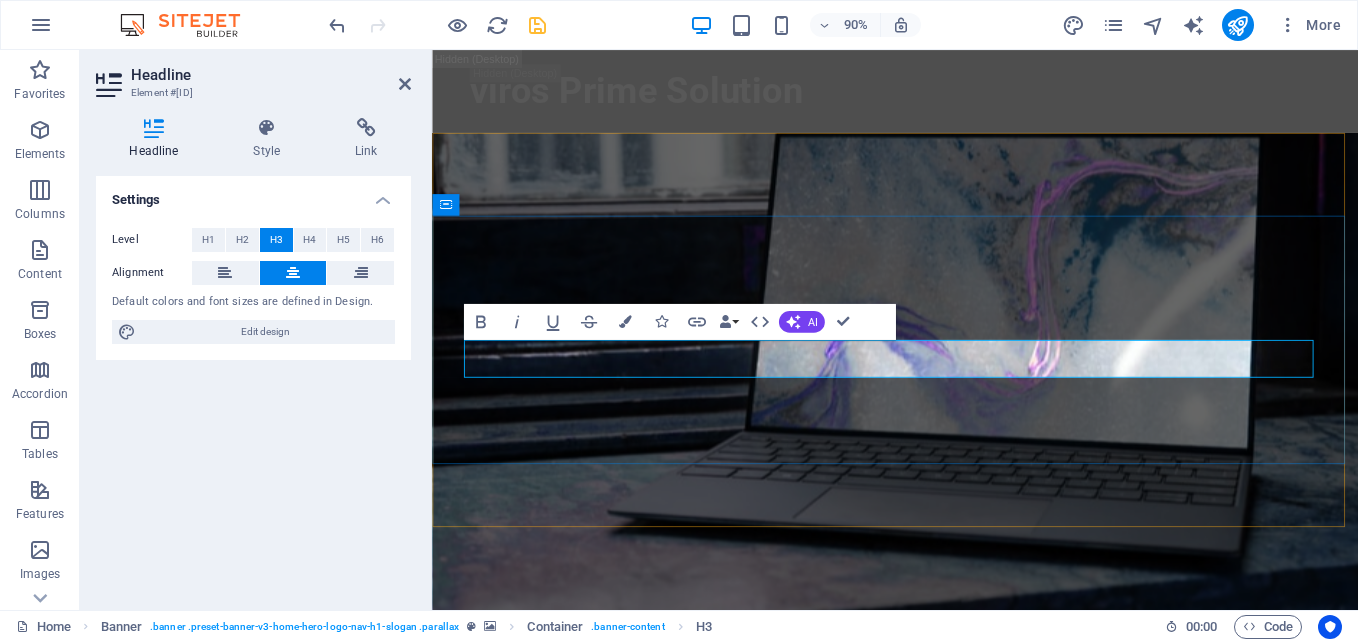 click on "WE MAKE "IT" REAL" at bounding box center (947, 923) 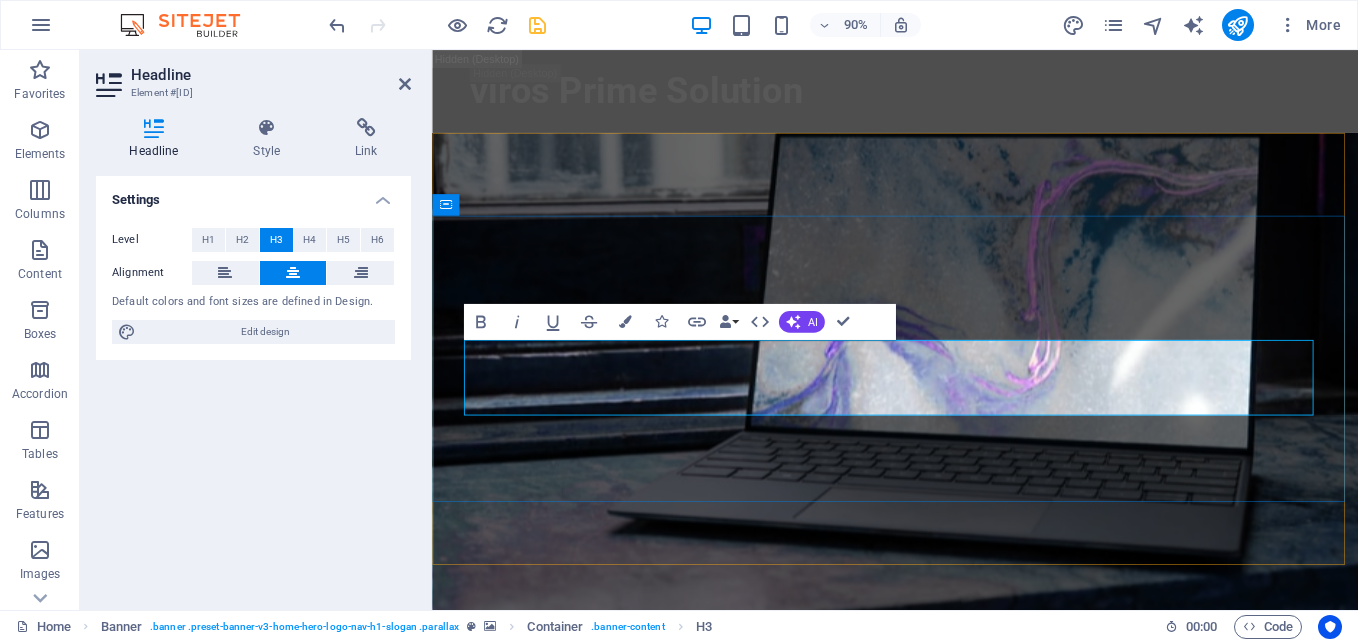 type 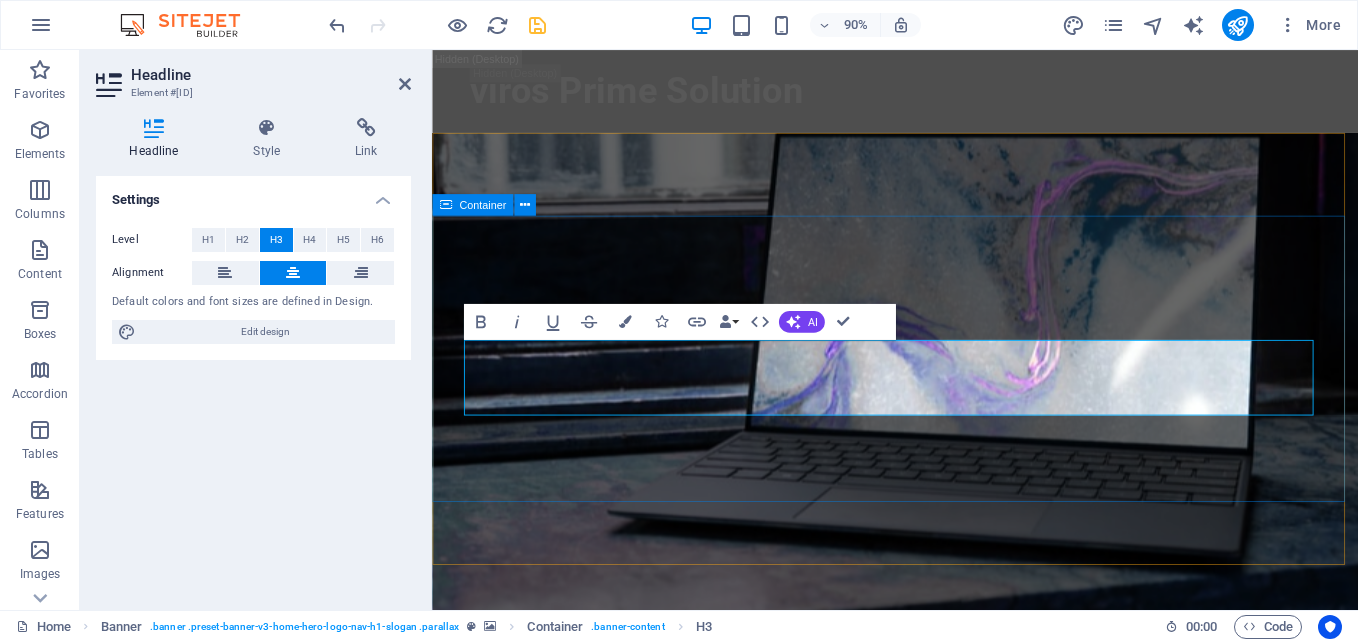 click on "Welcome to Viros Prime Solution WE MAKE "IT" REAL ‌- SORRY, WE ARE UNDER CONSTRUCTION -" at bounding box center [946, 980] 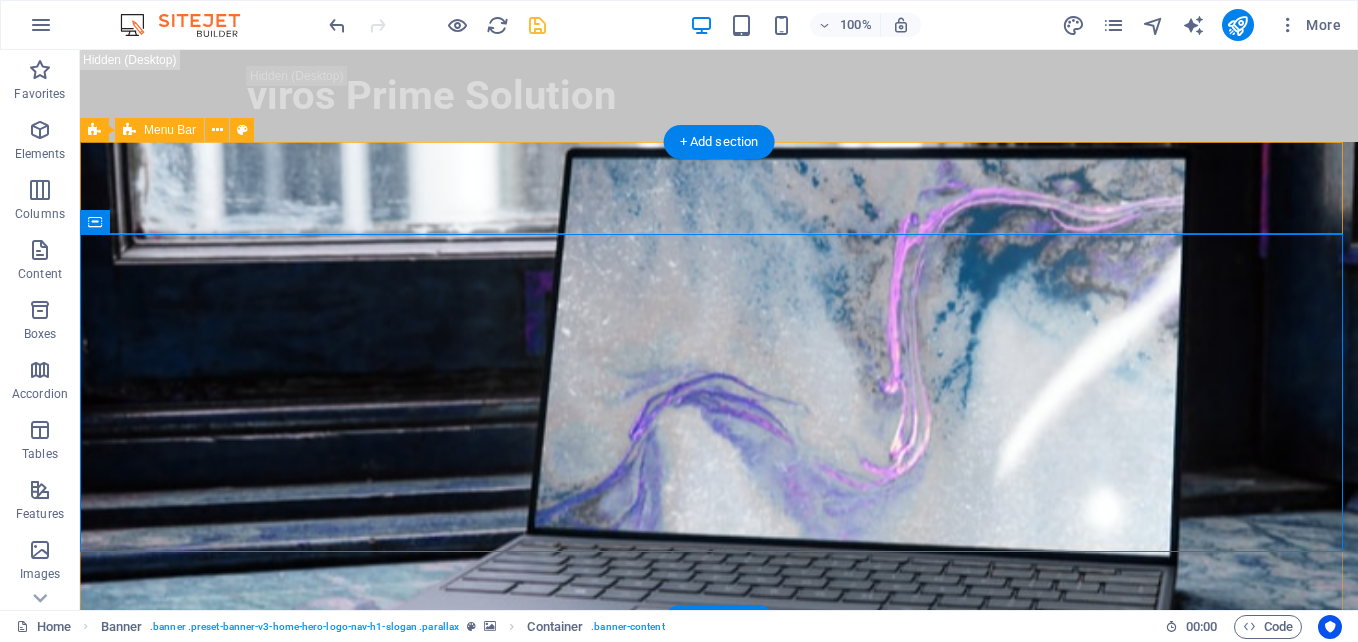 click on "Viros Prime Solution" at bounding box center [719, 728] 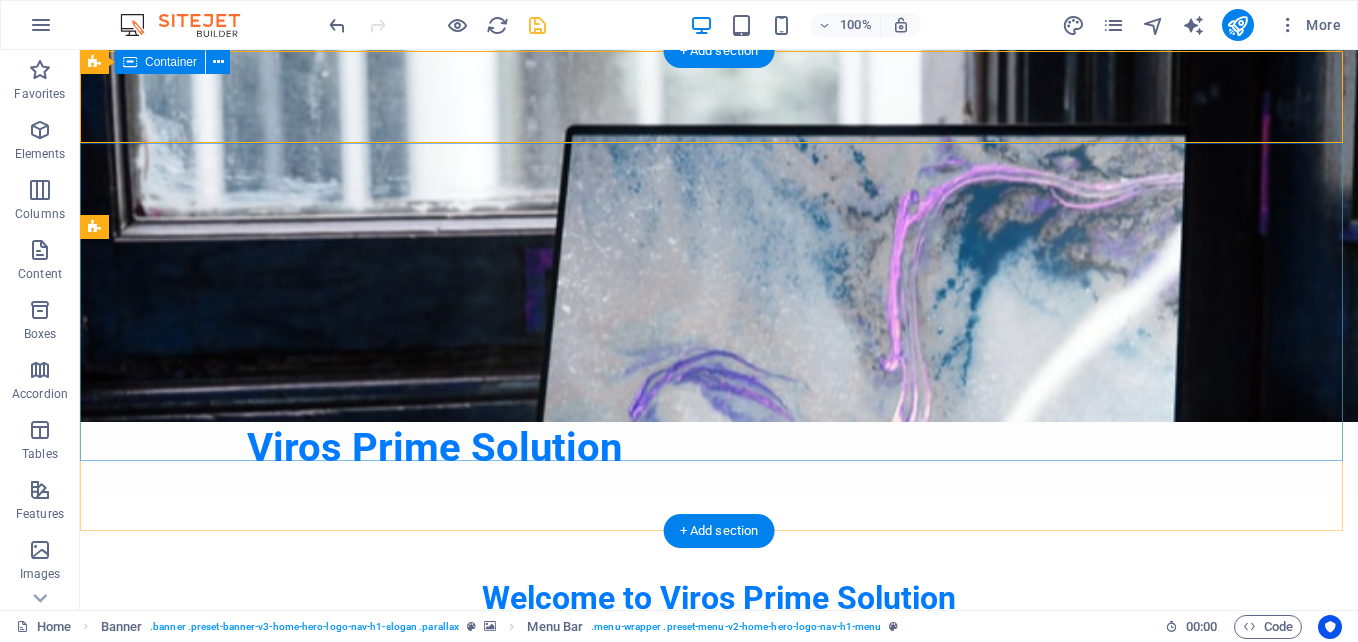 scroll, scrollTop: 91, scrollLeft: 0, axis: vertical 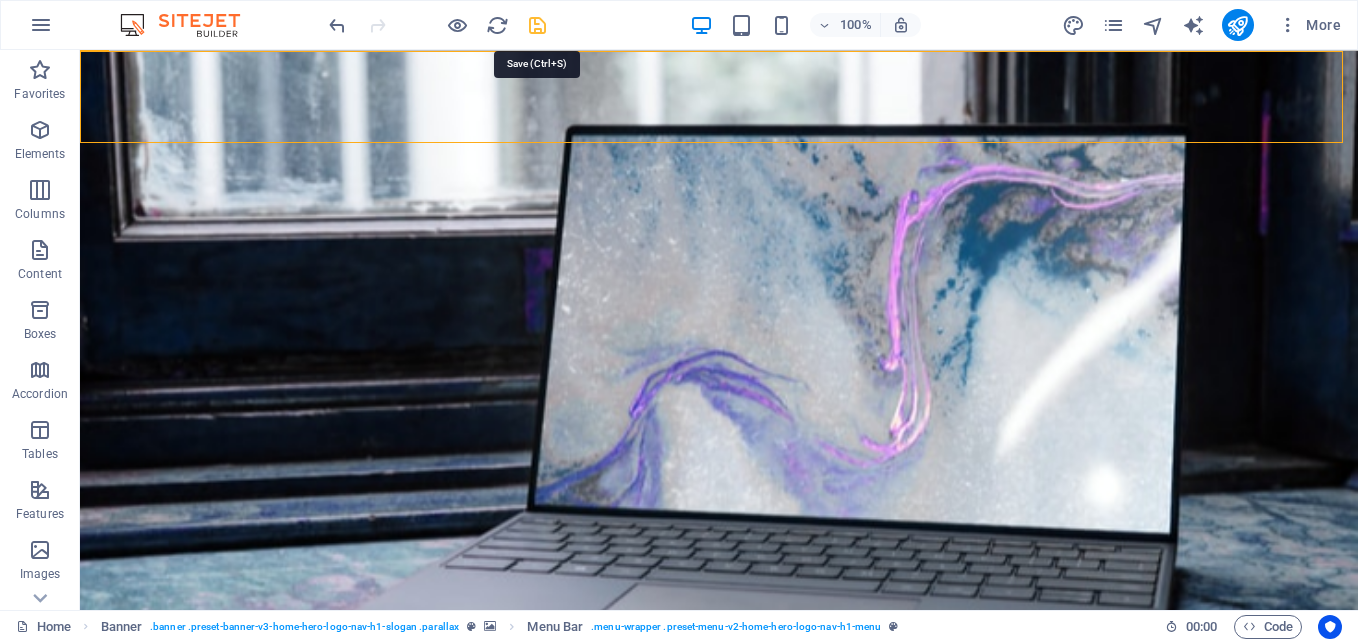 click at bounding box center [537, 25] 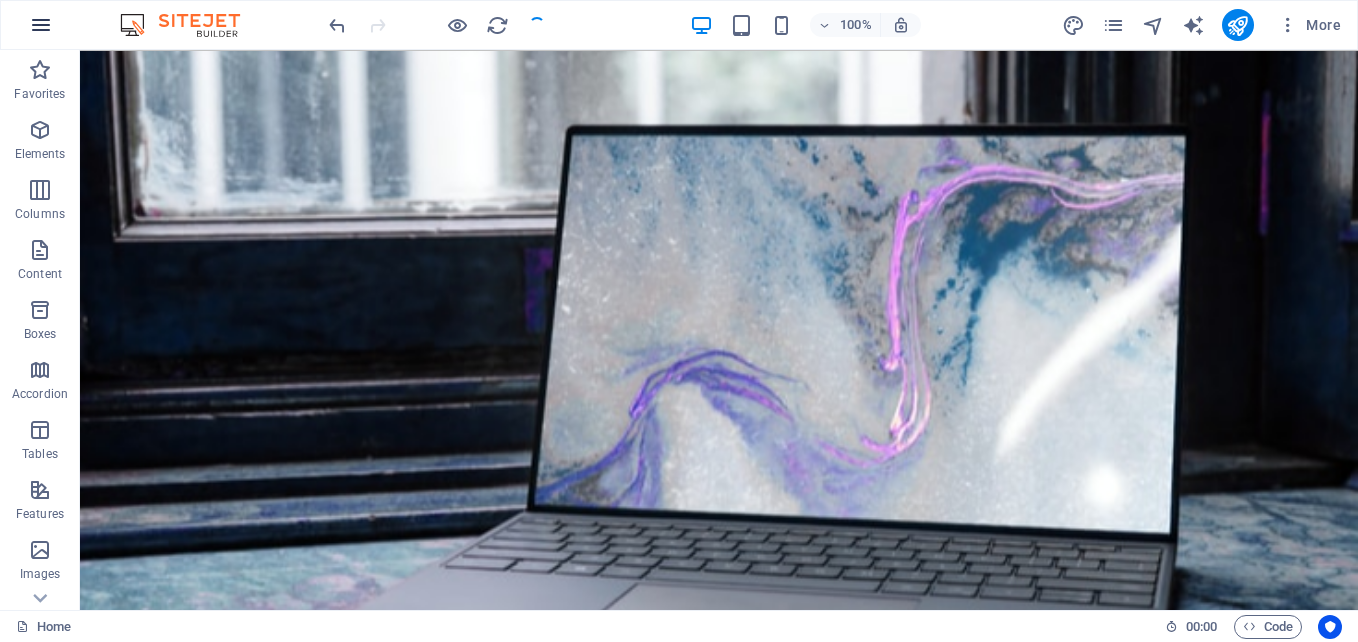 click at bounding box center (41, 25) 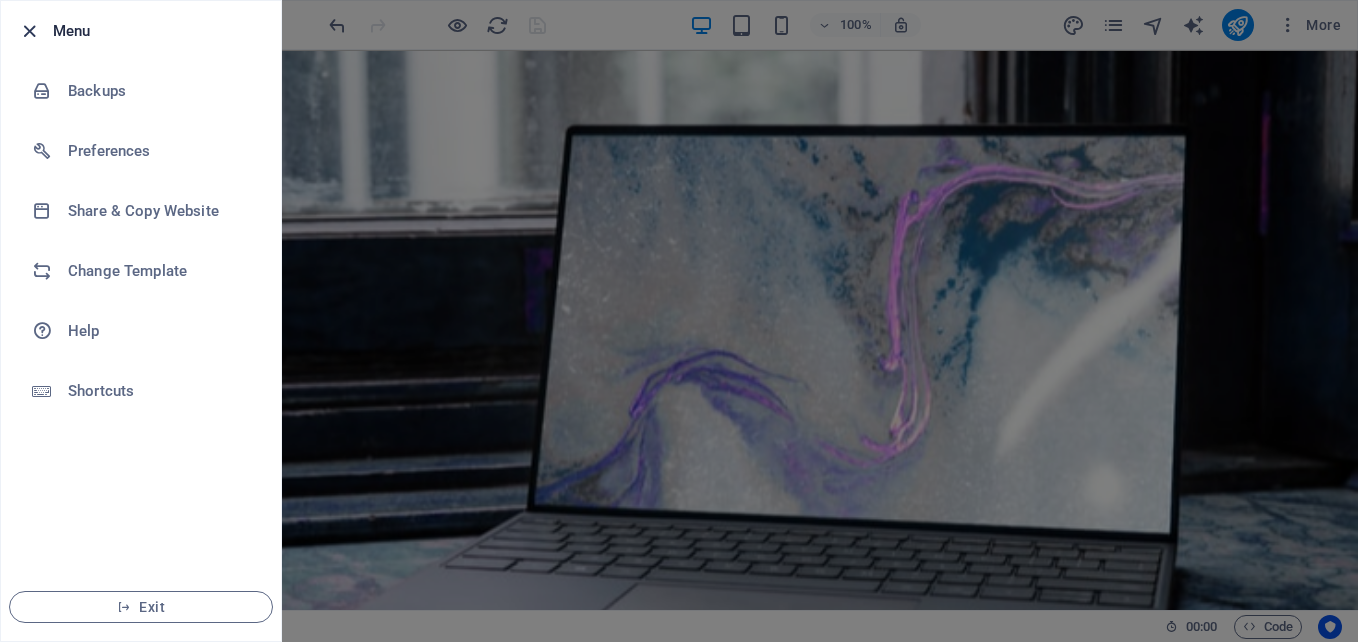 click at bounding box center (29, 31) 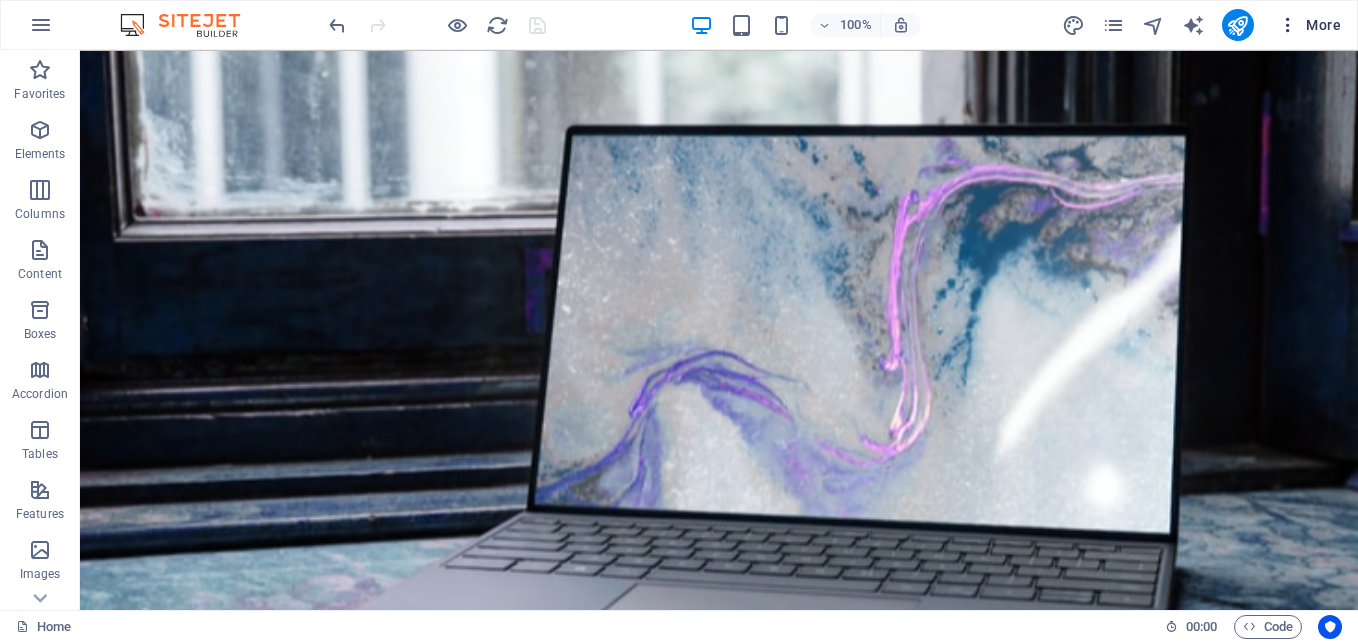 click at bounding box center [1288, 25] 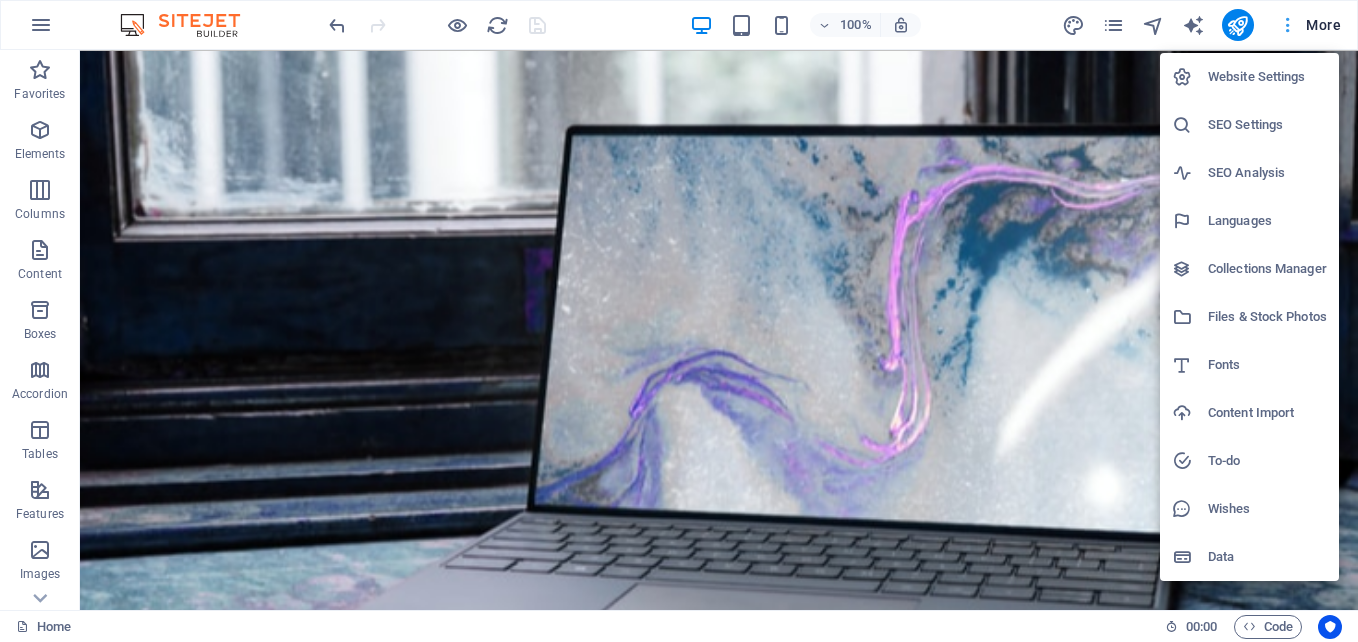 click at bounding box center (679, 321) 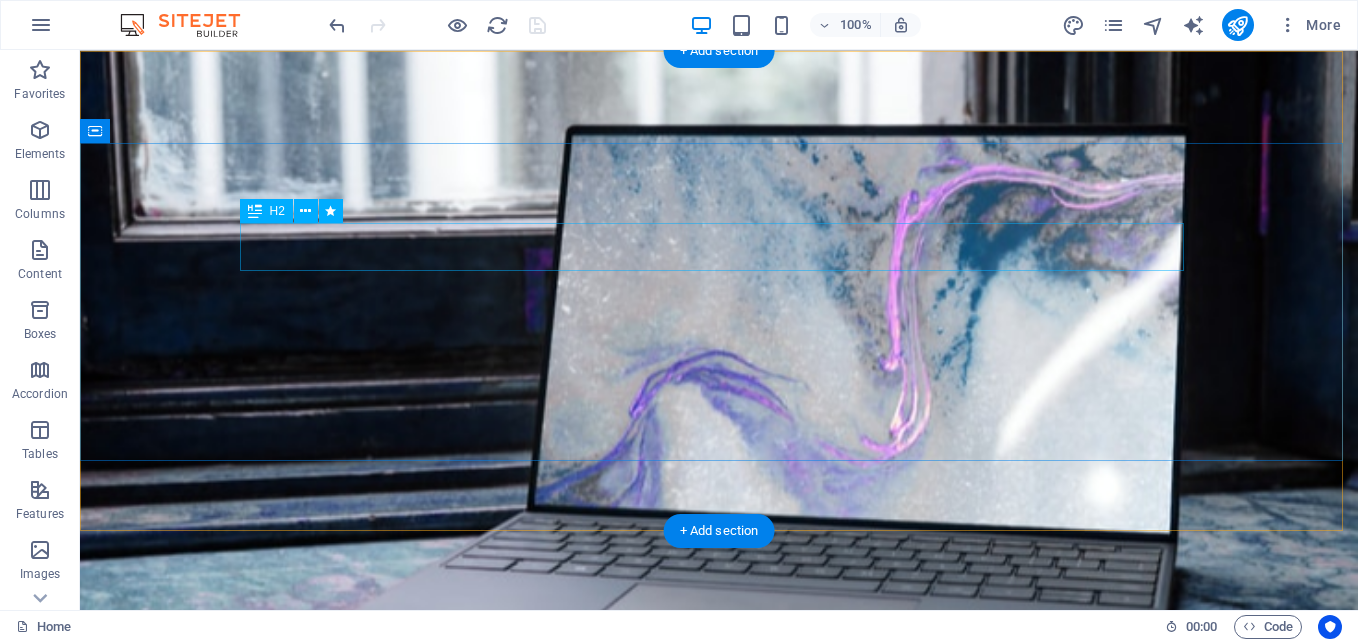 click on "Welcome to Viros Prime Solution" at bounding box center (719, 787) 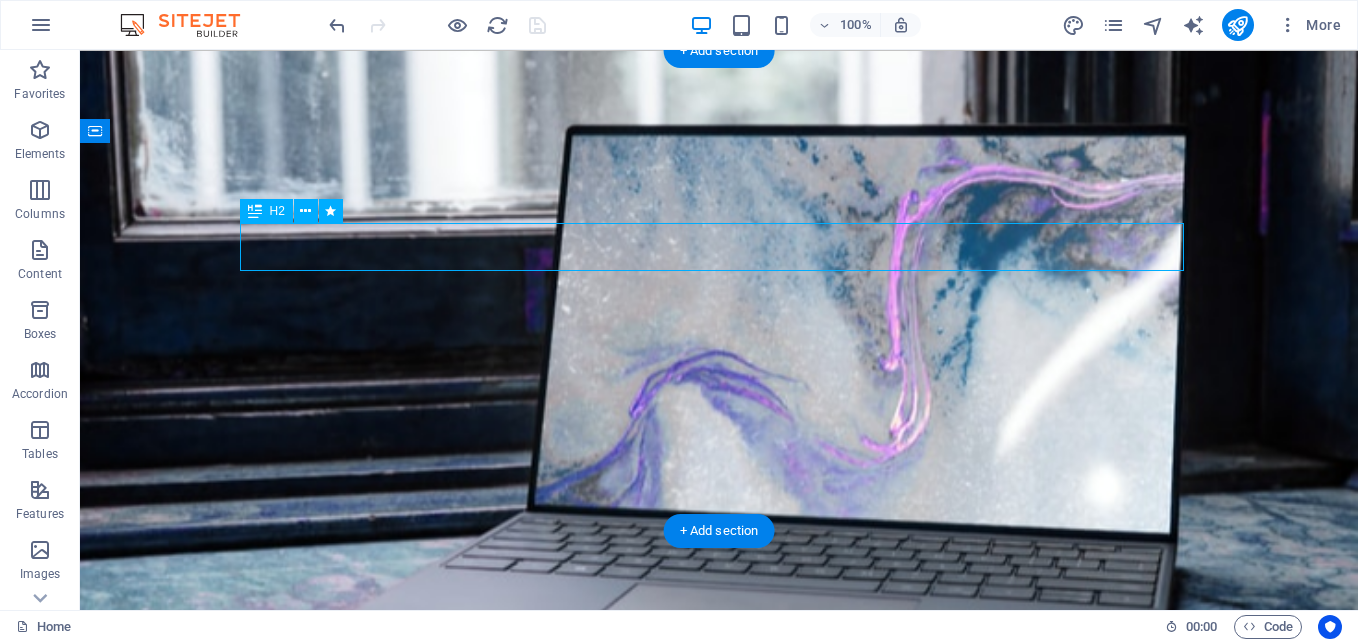 click on "Welcome to Viros Prime Solution" at bounding box center [719, 787] 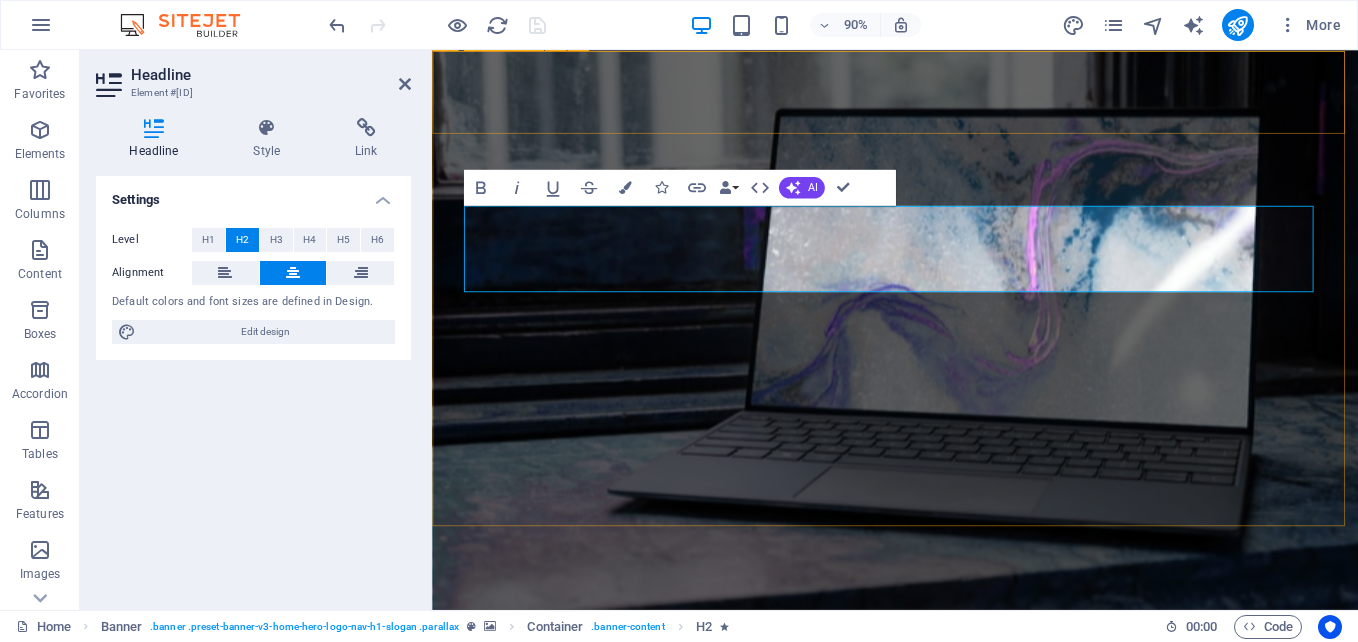 type 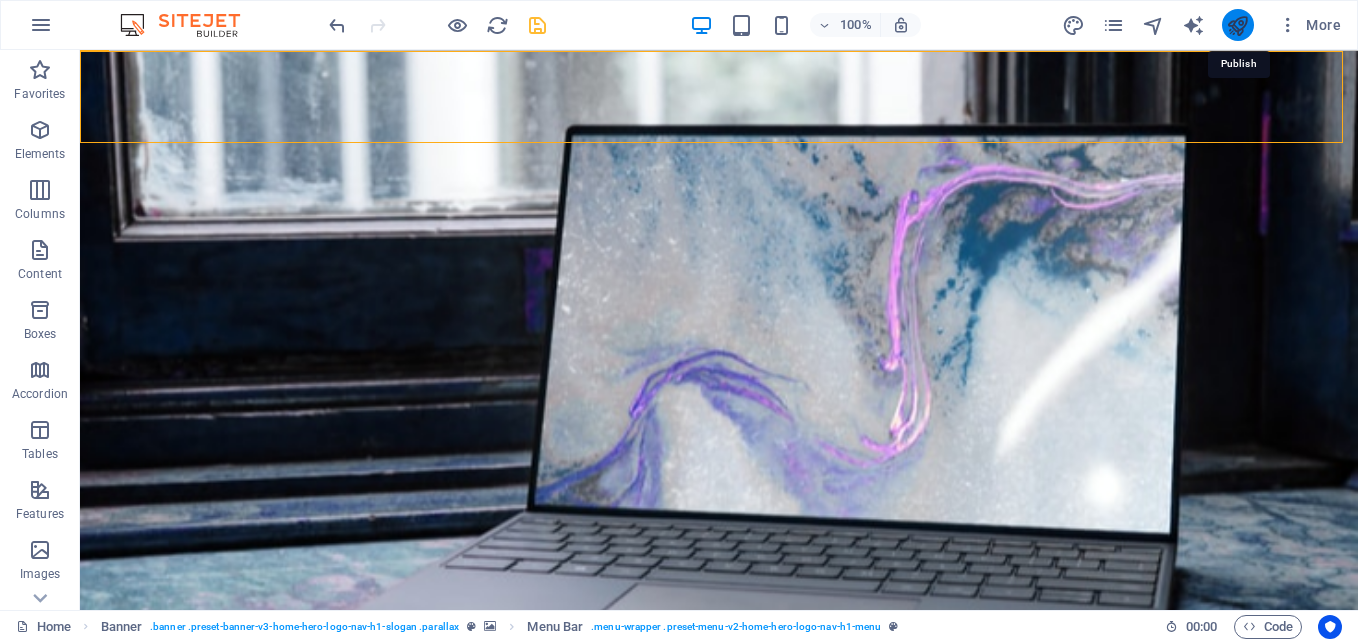click at bounding box center (1237, 25) 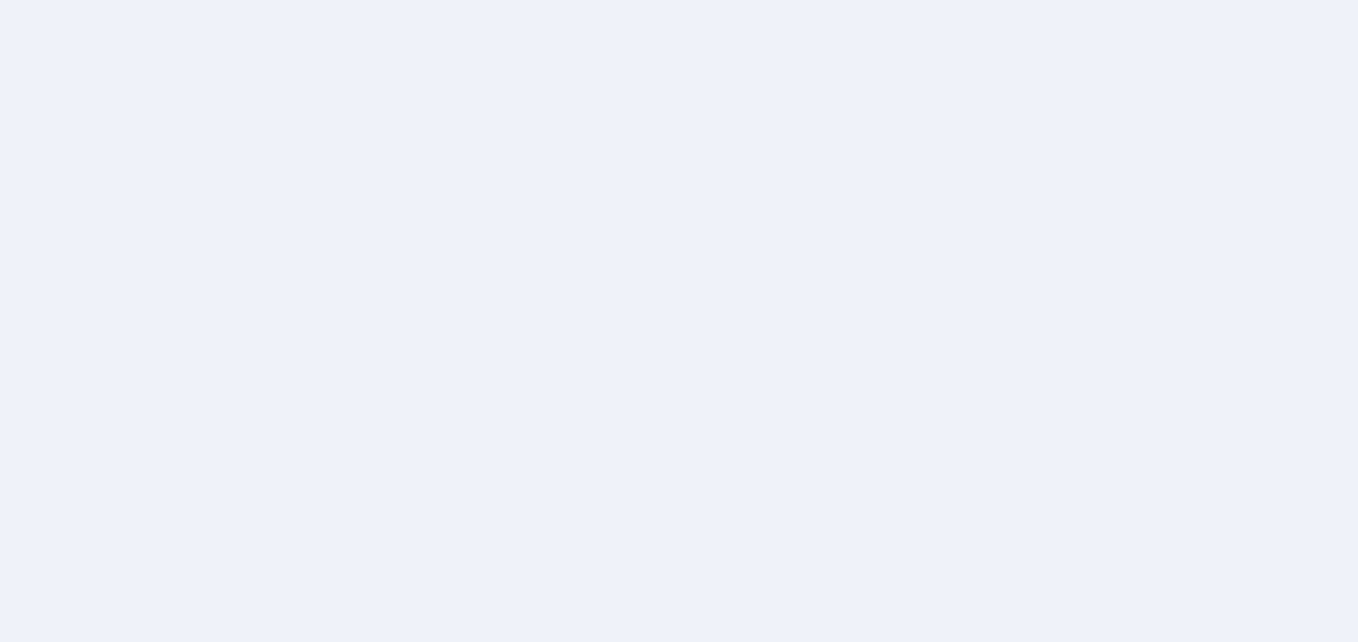 scroll, scrollTop: 0, scrollLeft: 0, axis: both 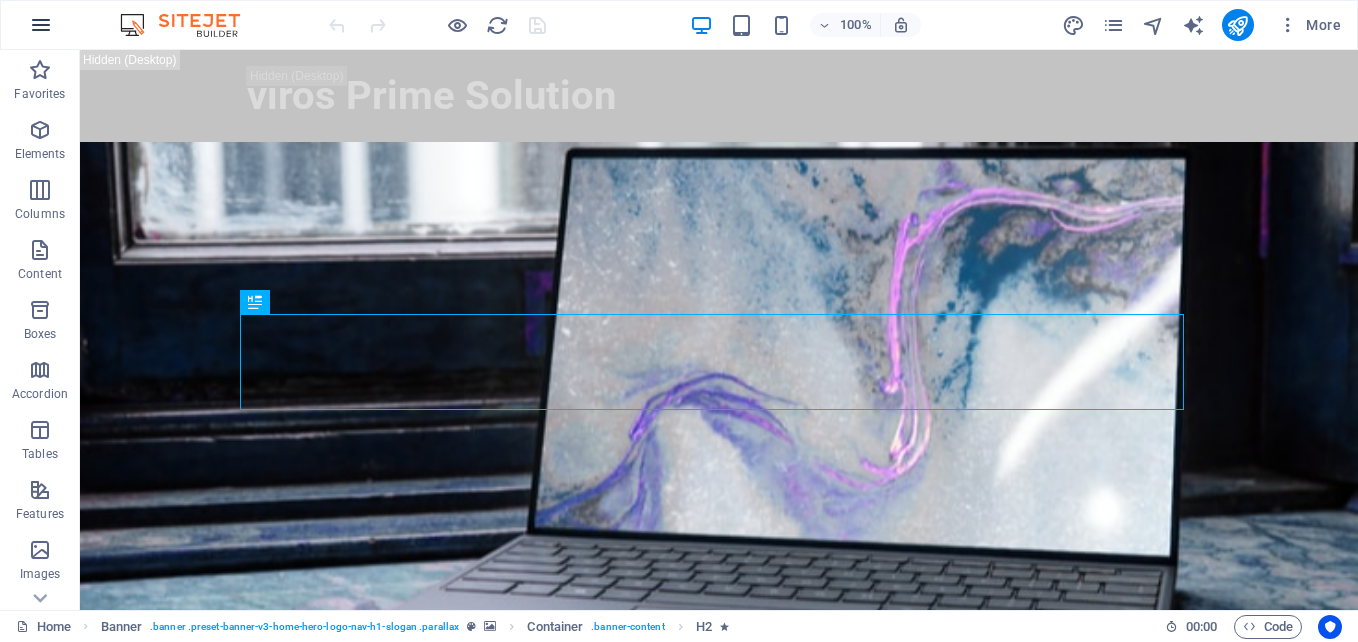 click at bounding box center [41, 25] 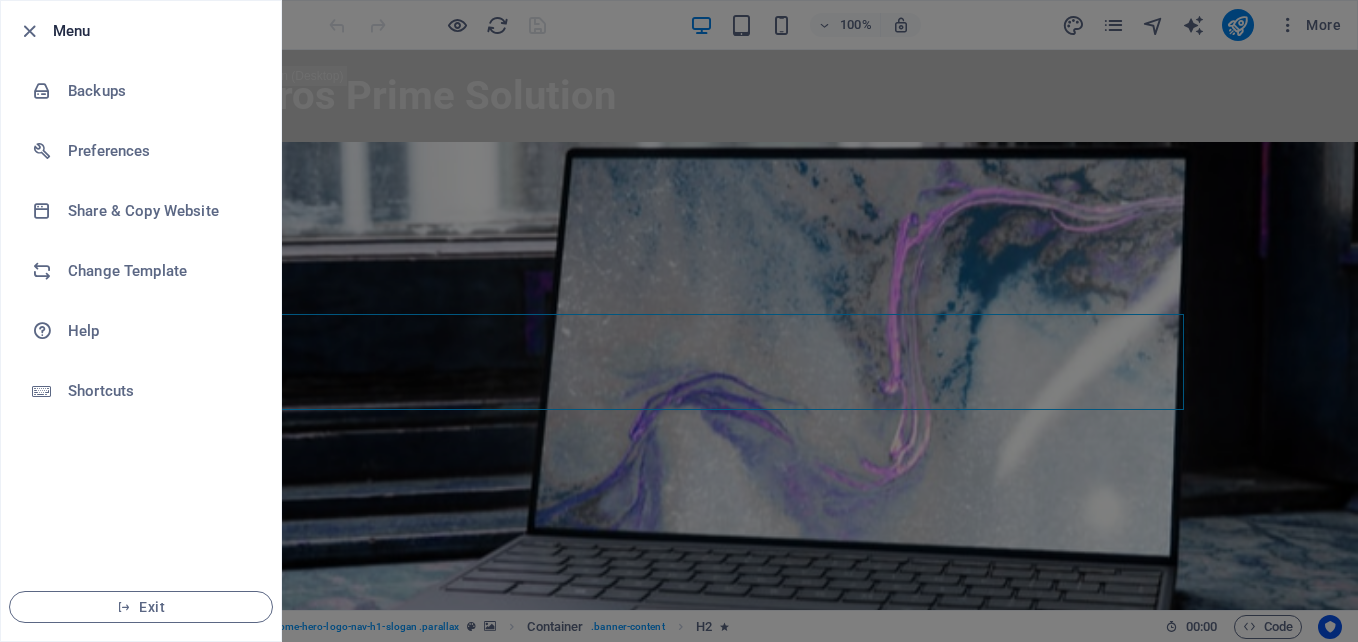 click on "Menu" at bounding box center (141, 31) 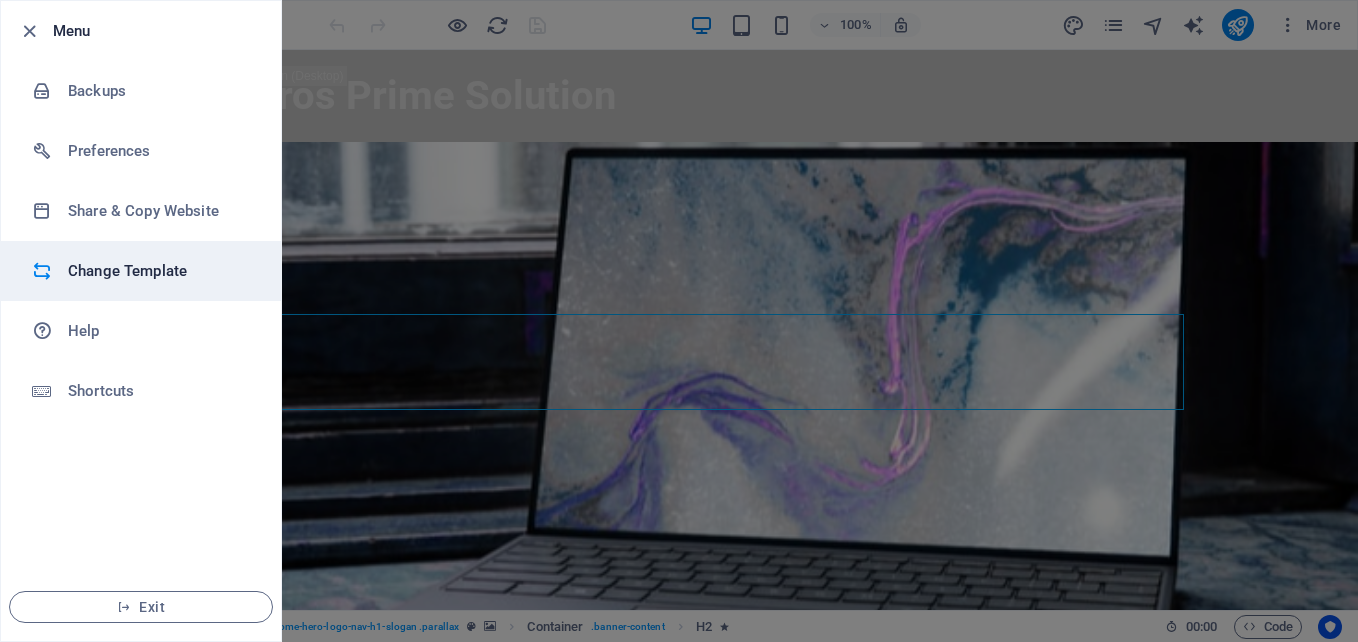 click on "Change Template" at bounding box center [160, 271] 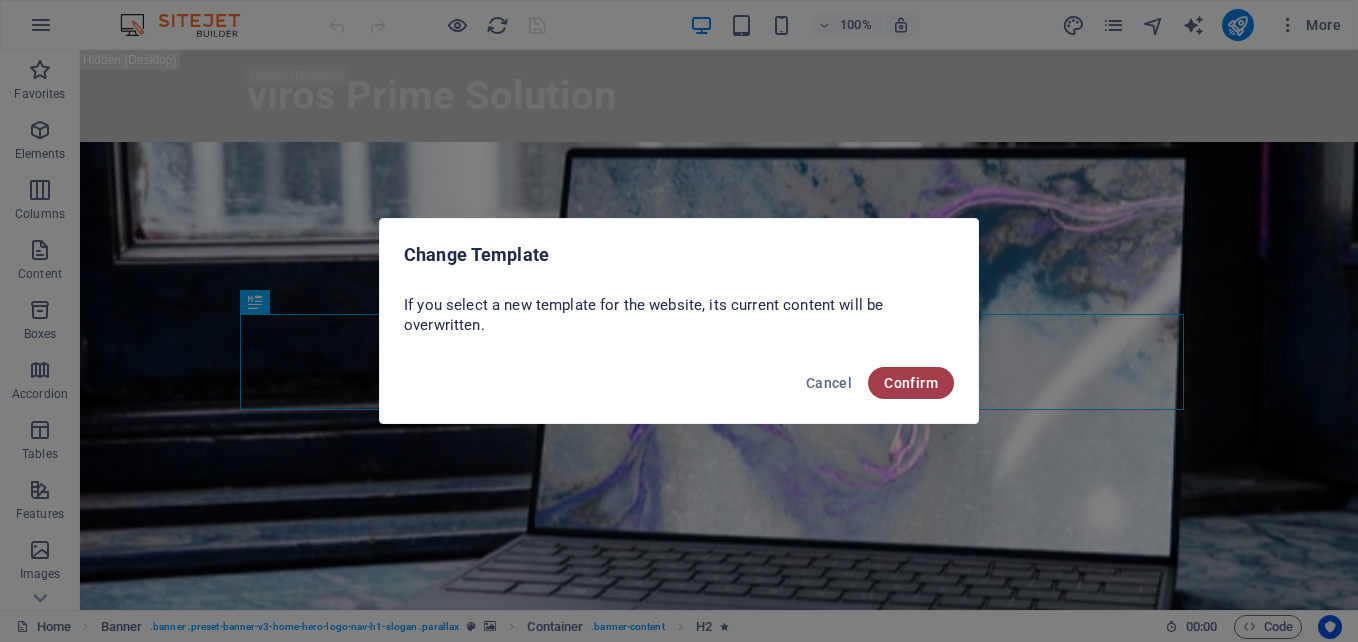 click on "Confirm" at bounding box center [911, 383] 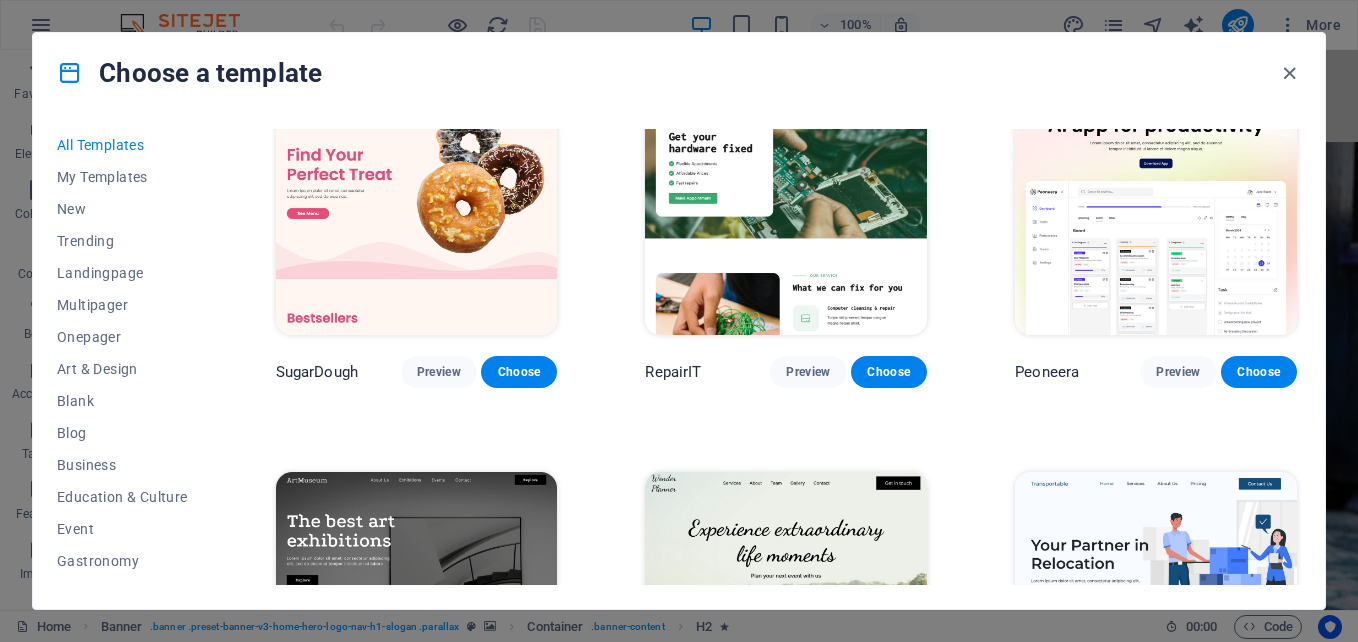 scroll, scrollTop: 90, scrollLeft: 0, axis: vertical 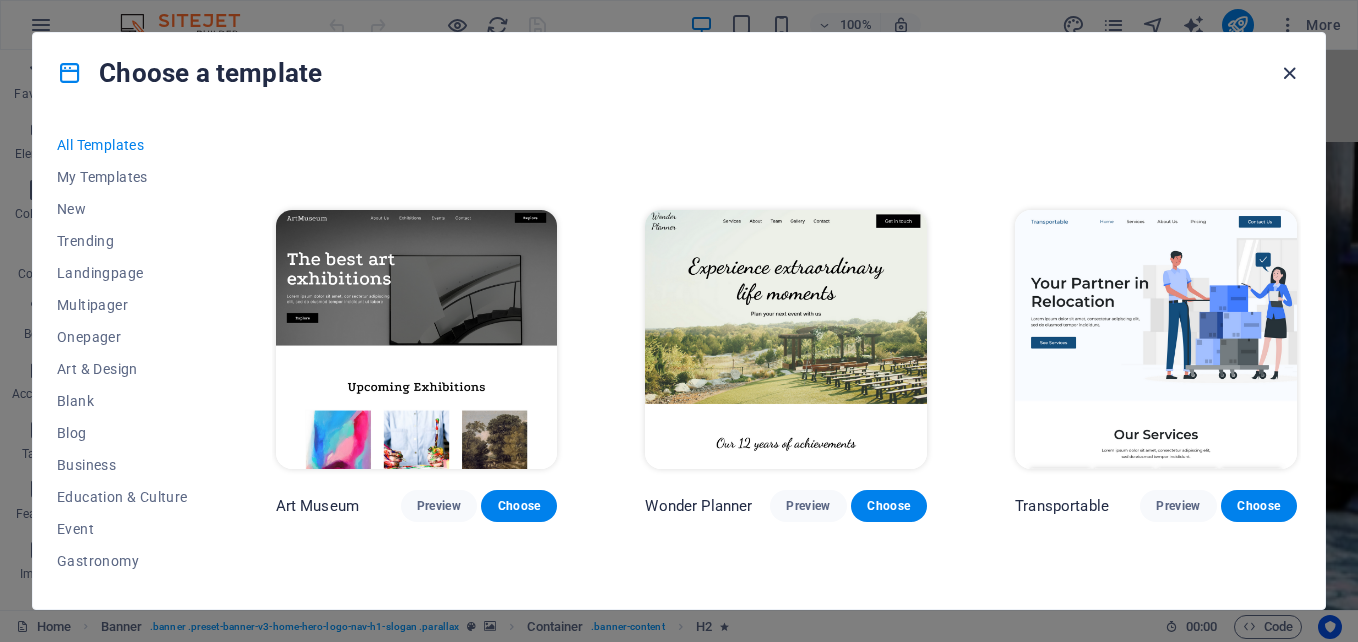 click at bounding box center (1289, 73) 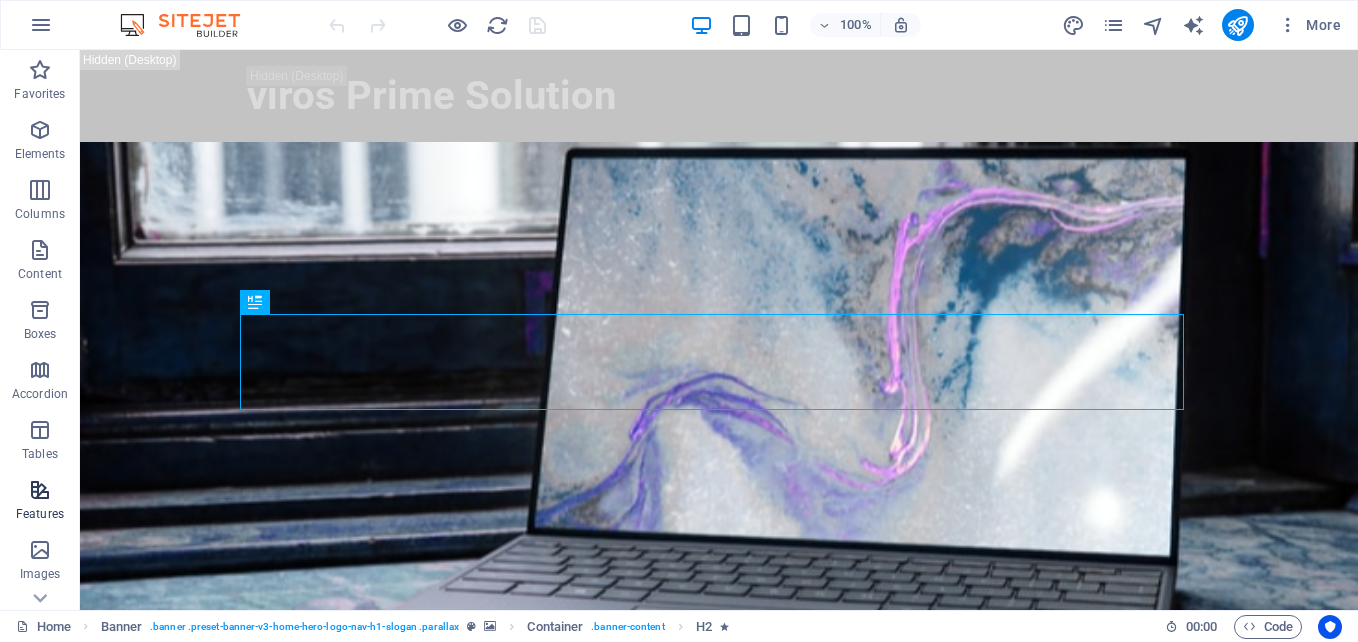 scroll, scrollTop: 340, scrollLeft: 0, axis: vertical 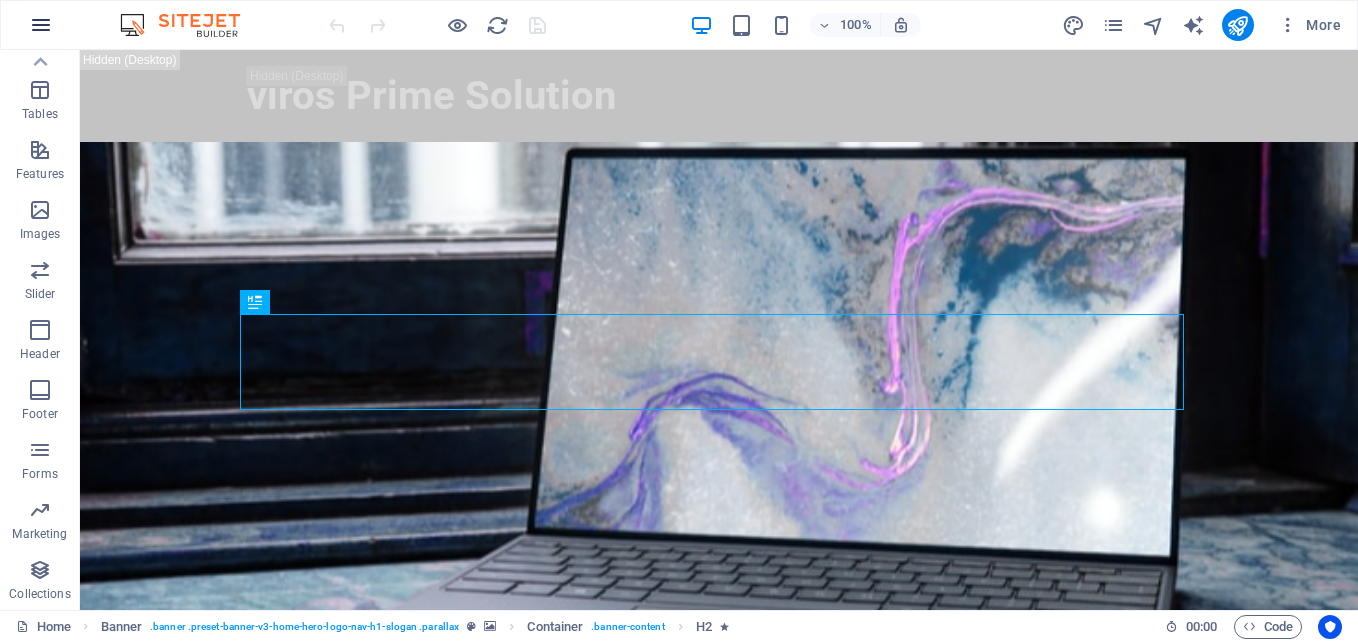 click at bounding box center [41, 25] 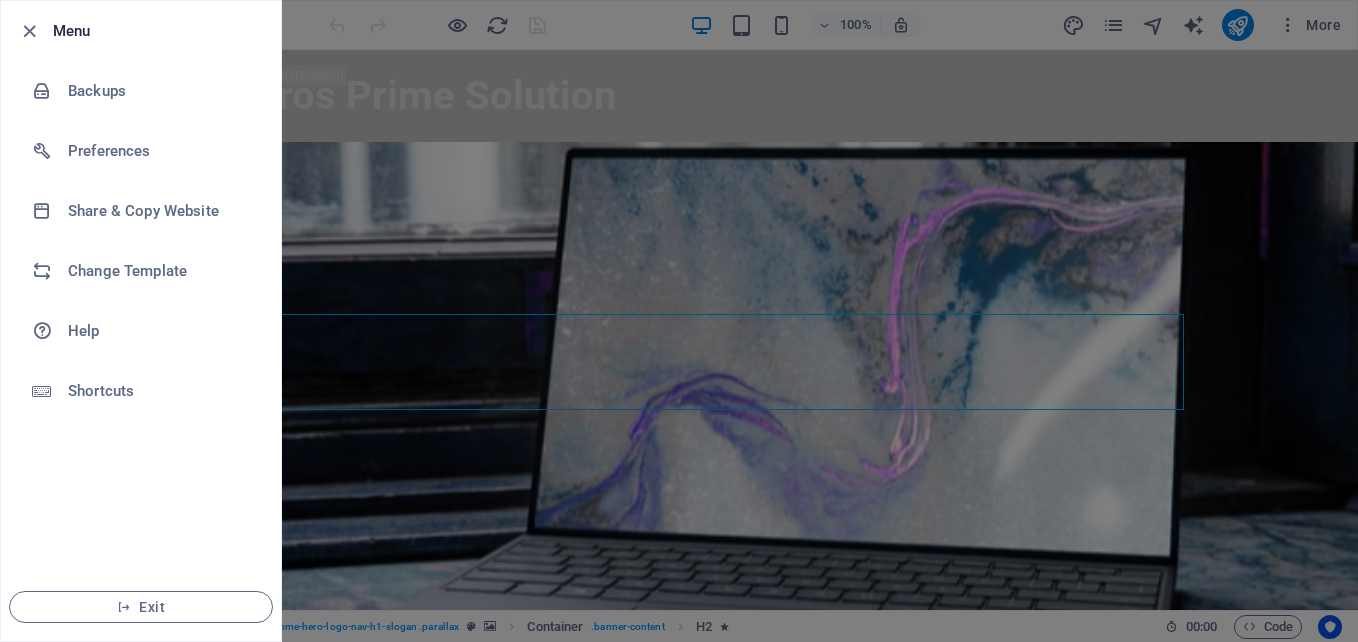 click on "Menu" at bounding box center [141, 31] 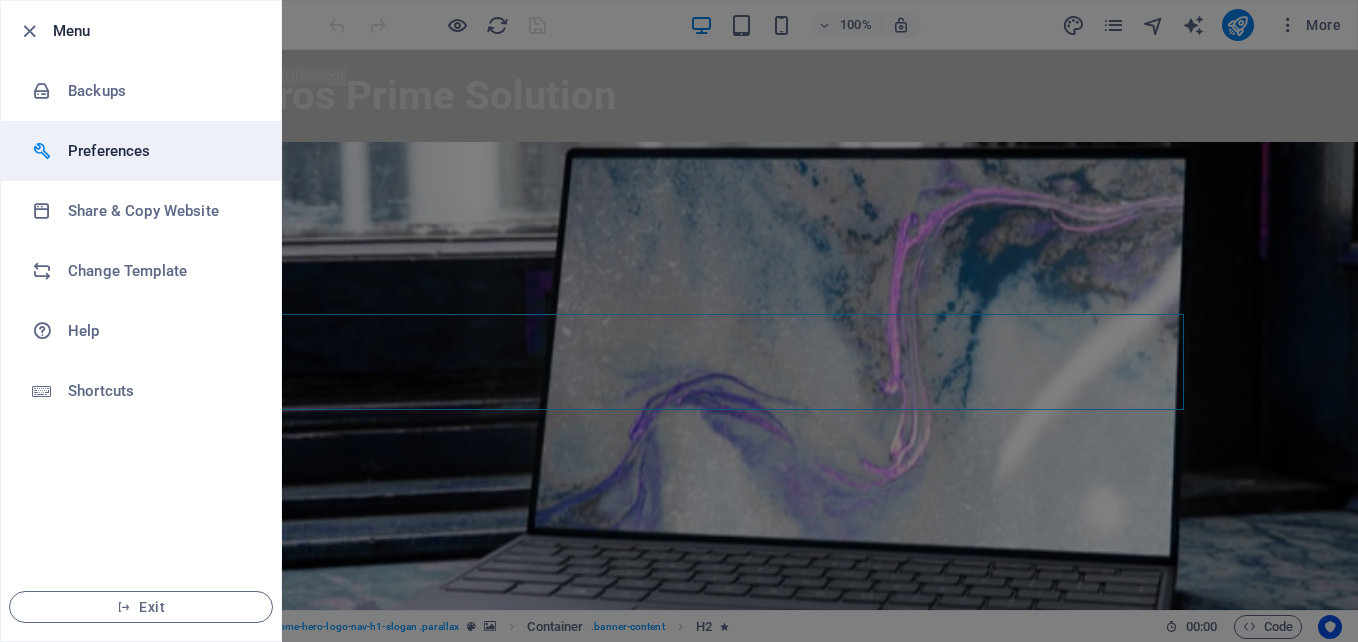 click on "Preferences" at bounding box center (141, 151) 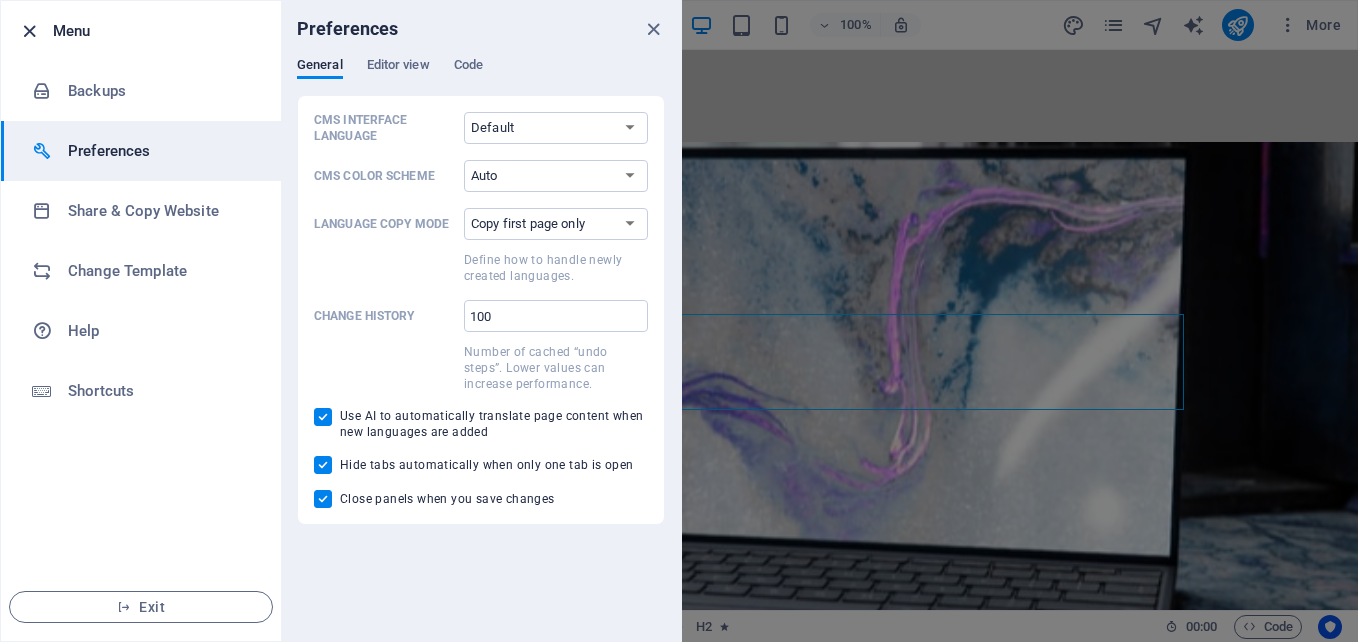 click at bounding box center [29, 31] 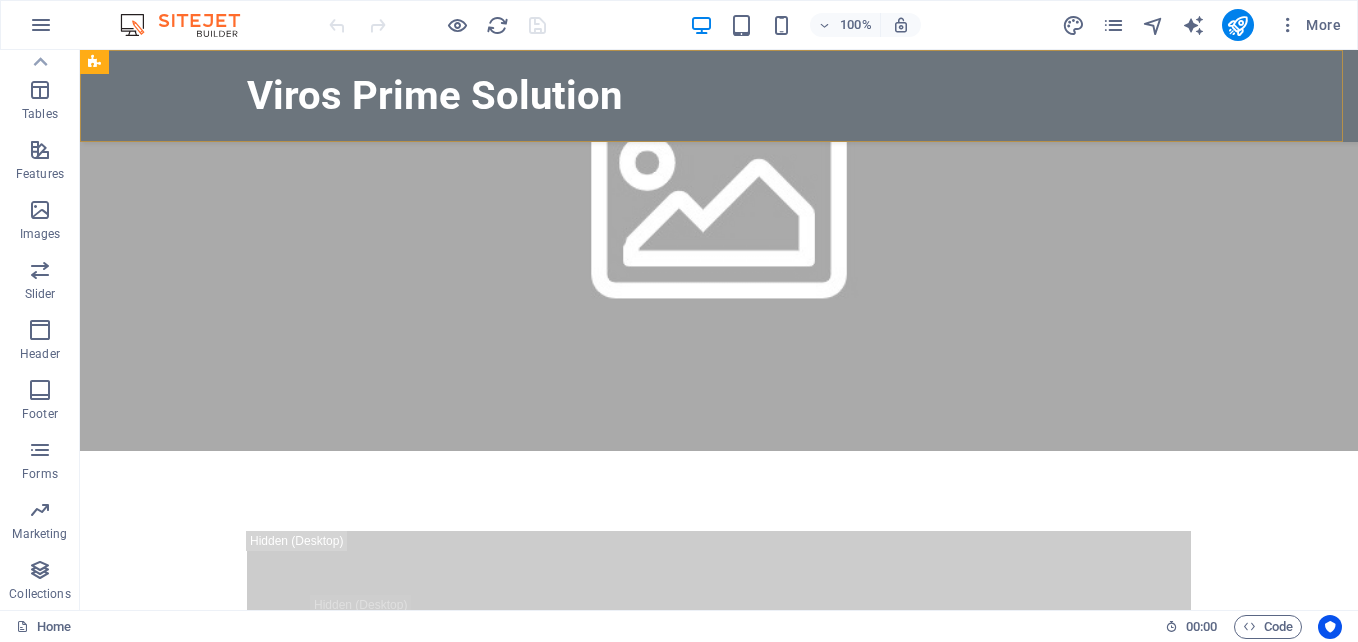scroll, scrollTop: 753, scrollLeft: 0, axis: vertical 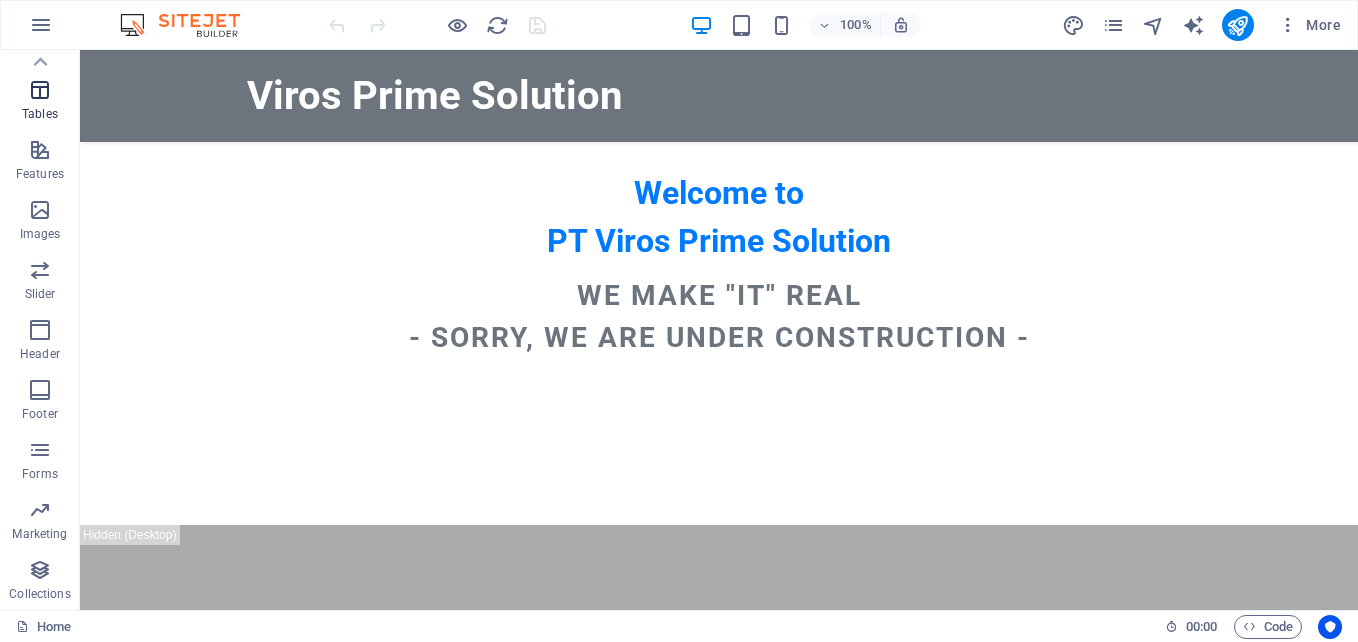 click at bounding box center [40, 90] 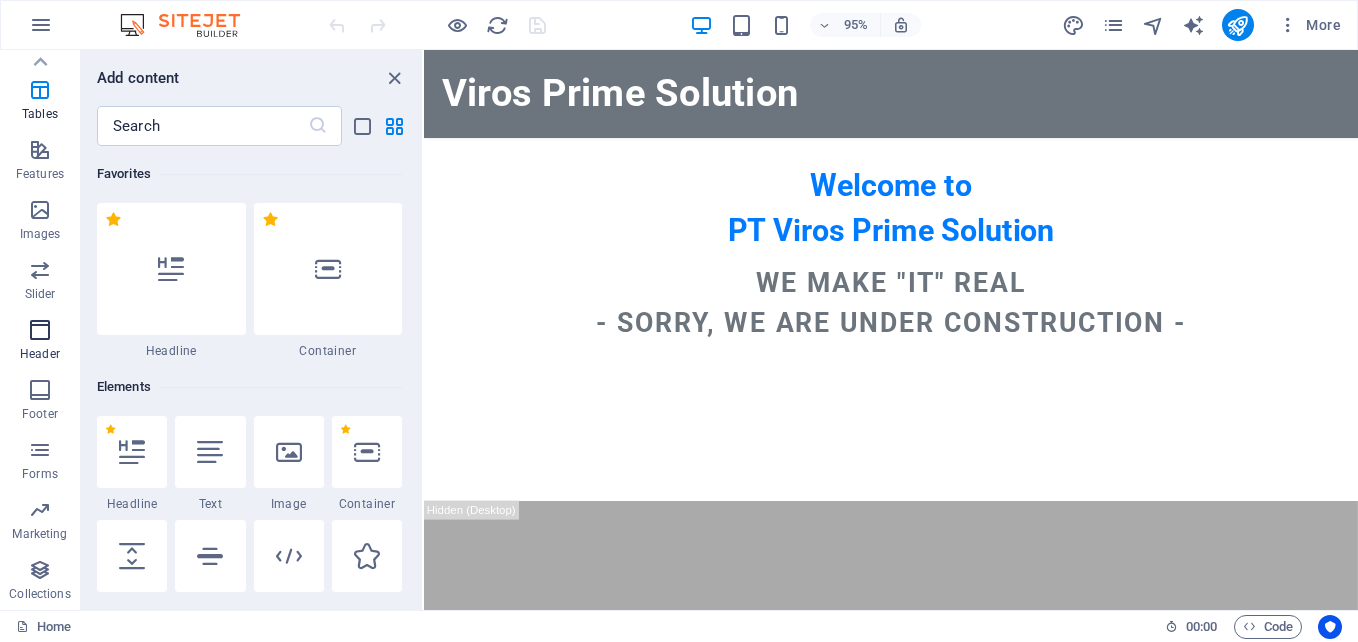 scroll, scrollTop: 780, scrollLeft: 0, axis: vertical 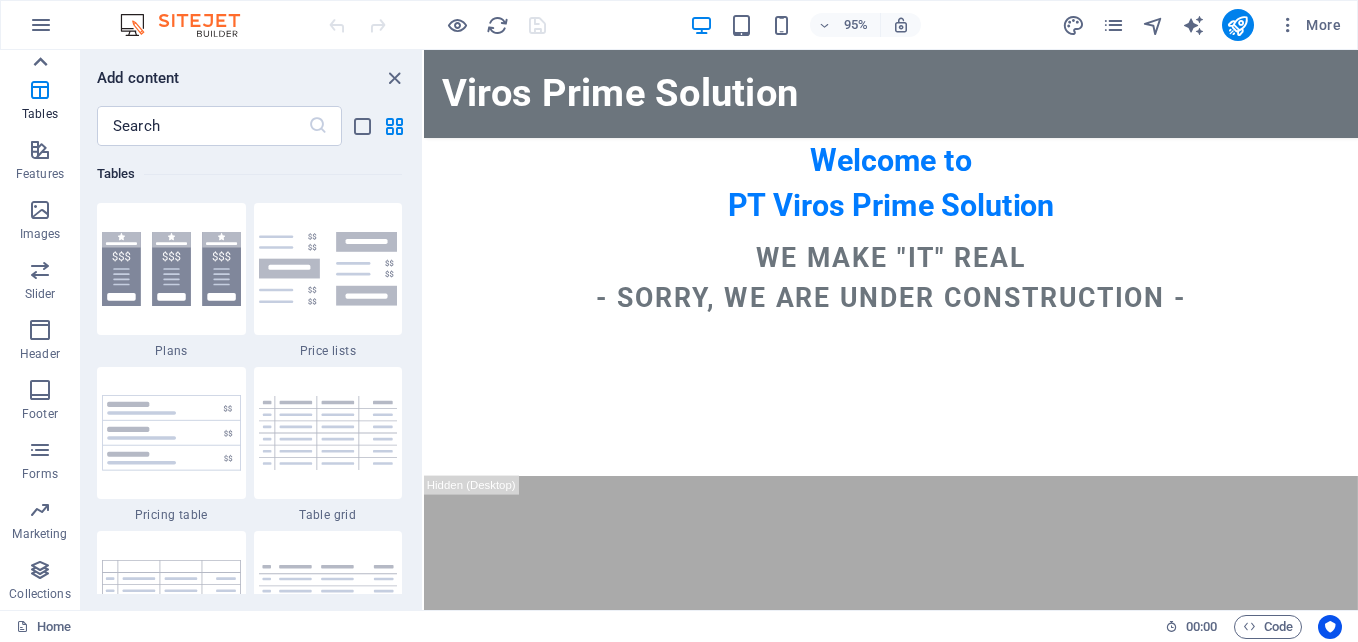 click 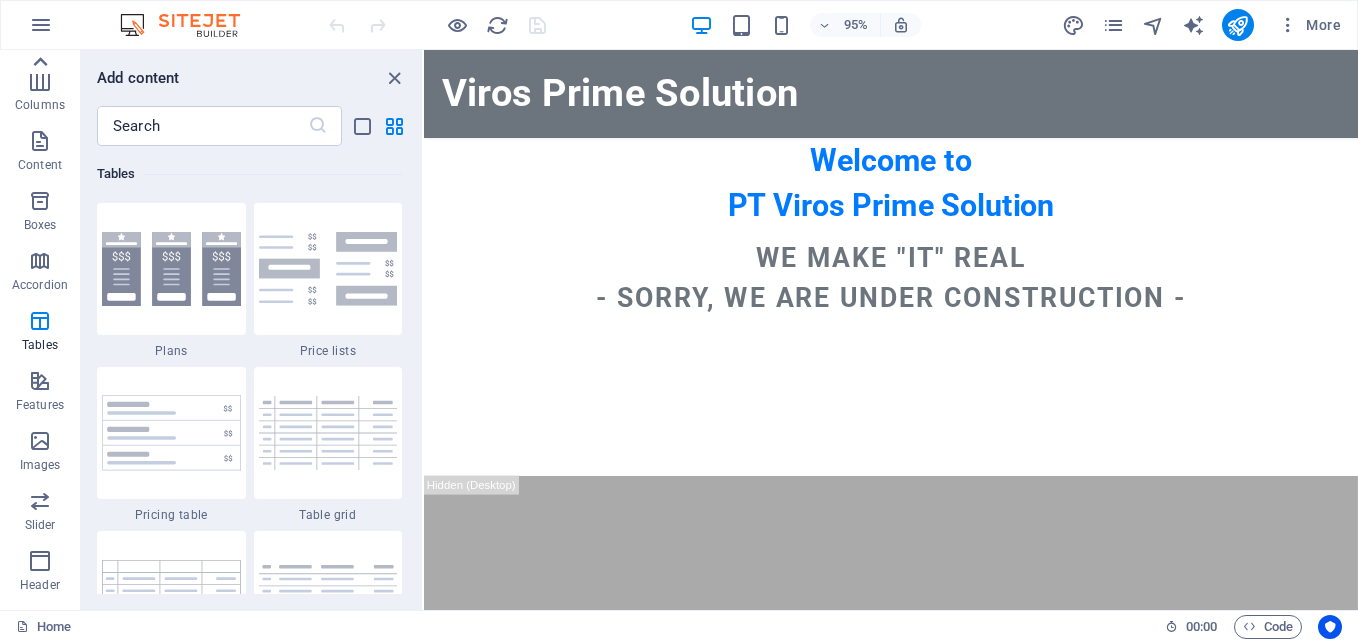 scroll, scrollTop: 0, scrollLeft: 0, axis: both 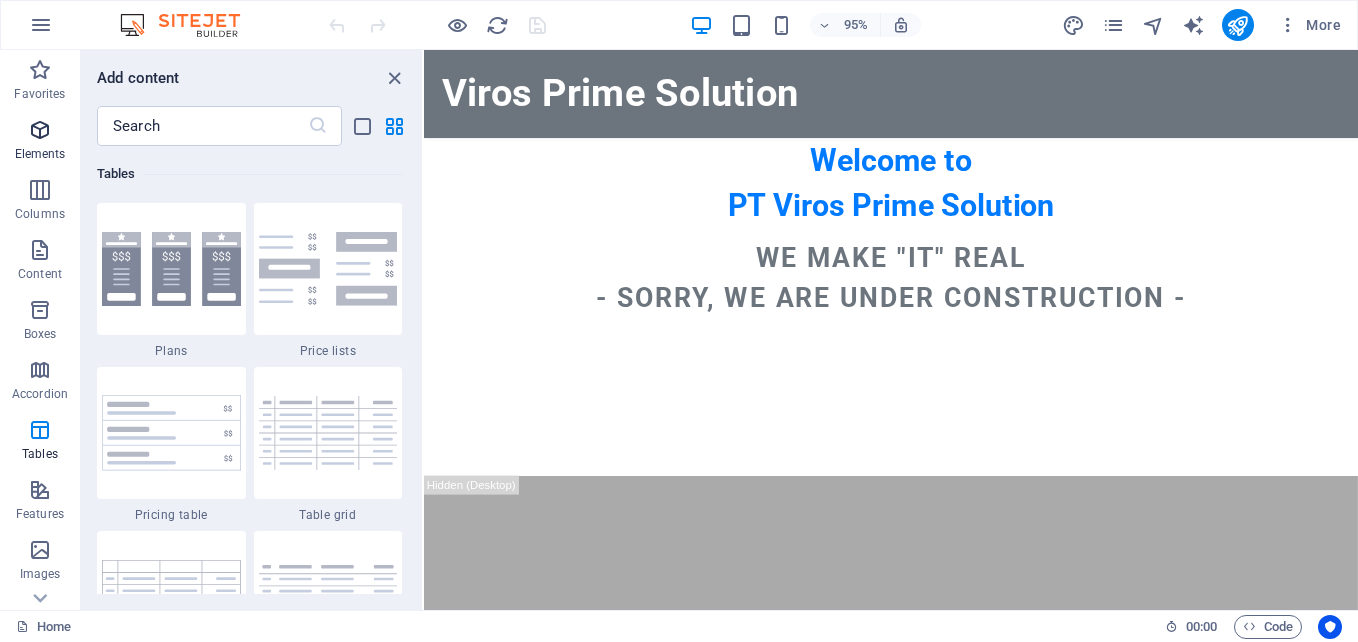 click at bounding box center [40, 130] 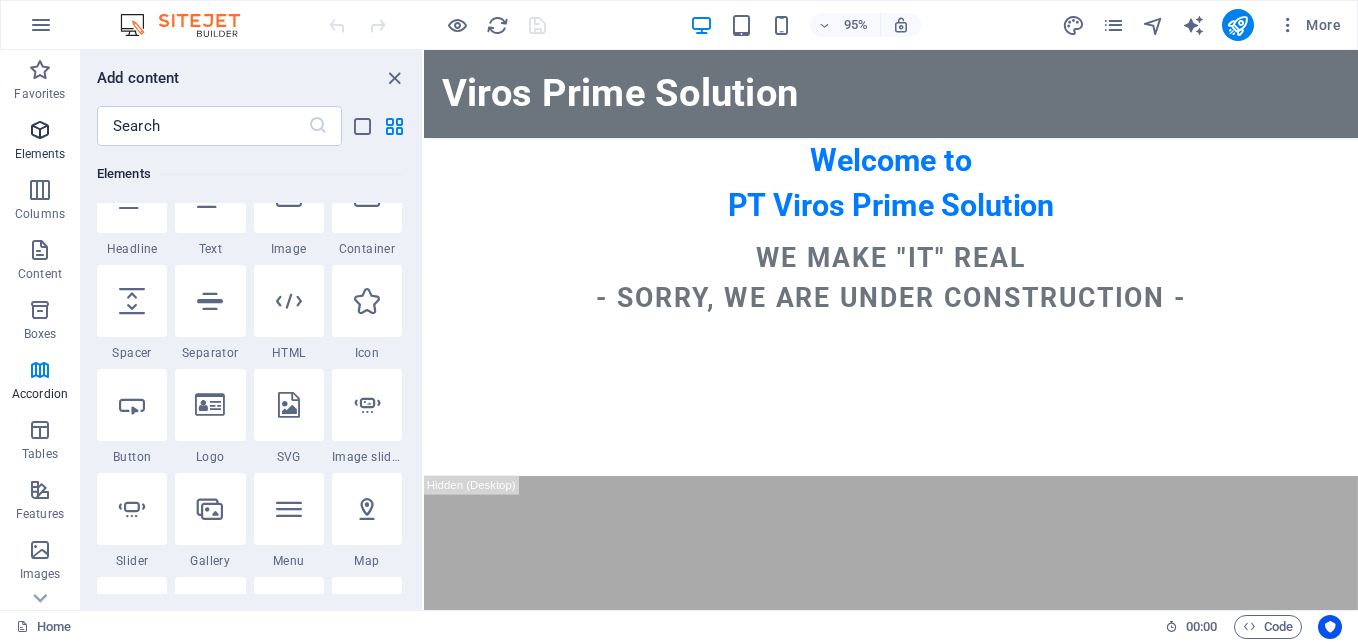 scroll, scrollTop: 213, scrollLeft: 0, axis: vertical 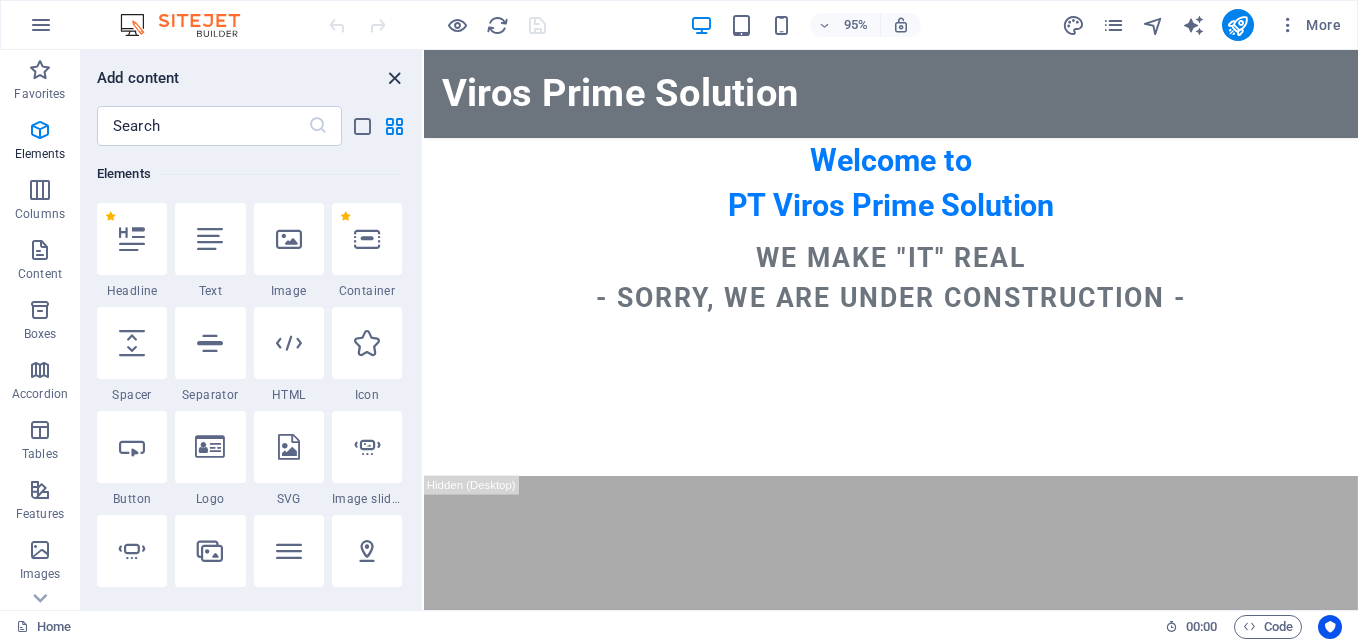 click at bounding box center (394, 78) 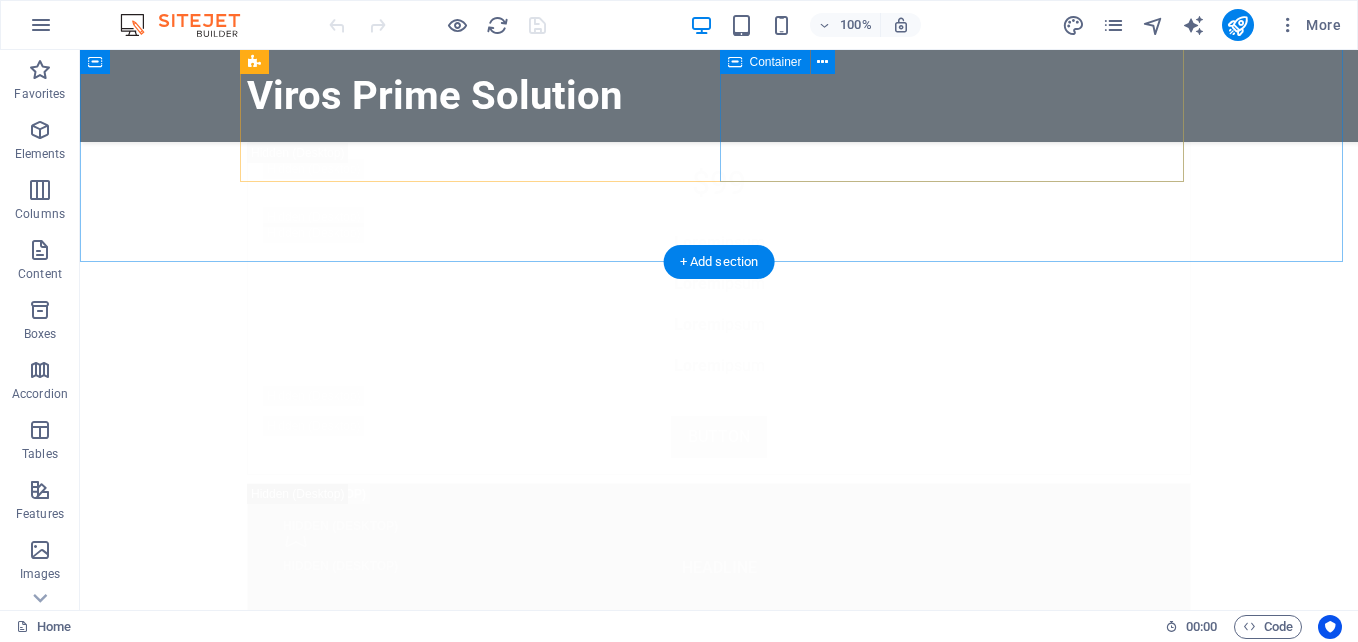 scroll, scrollTop: 13269, scrollLeft: 0, axis: vertical 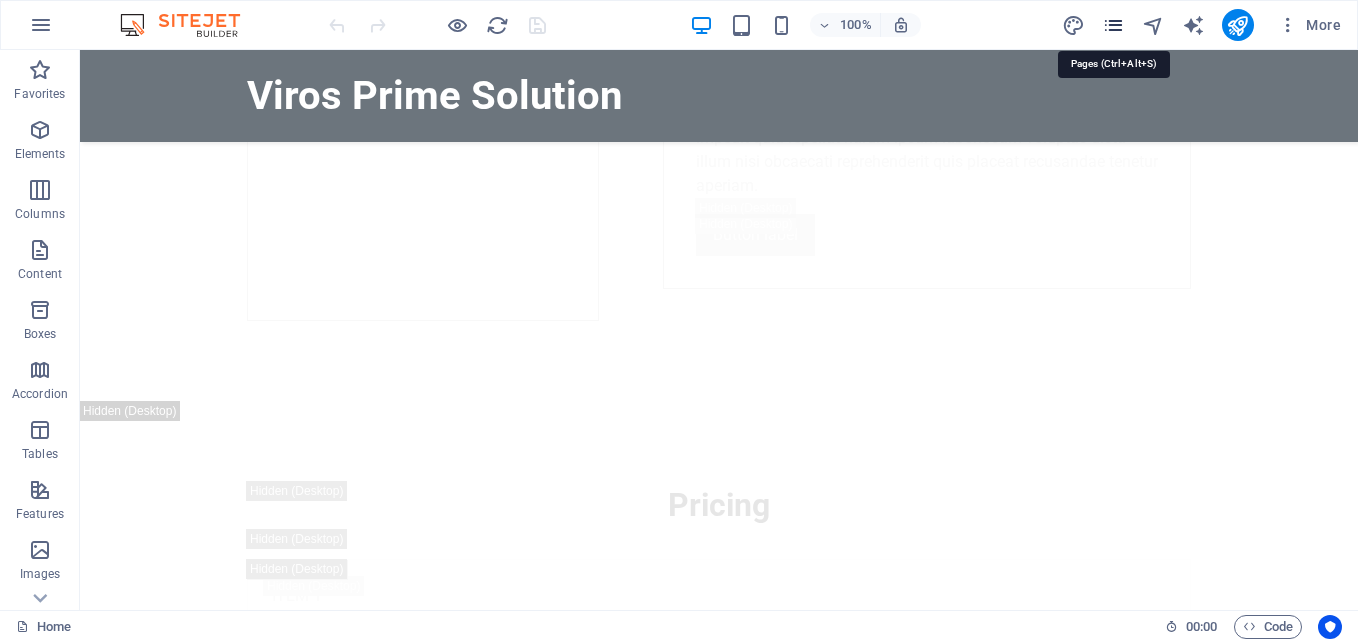 click at bounding box center (1113, 25) 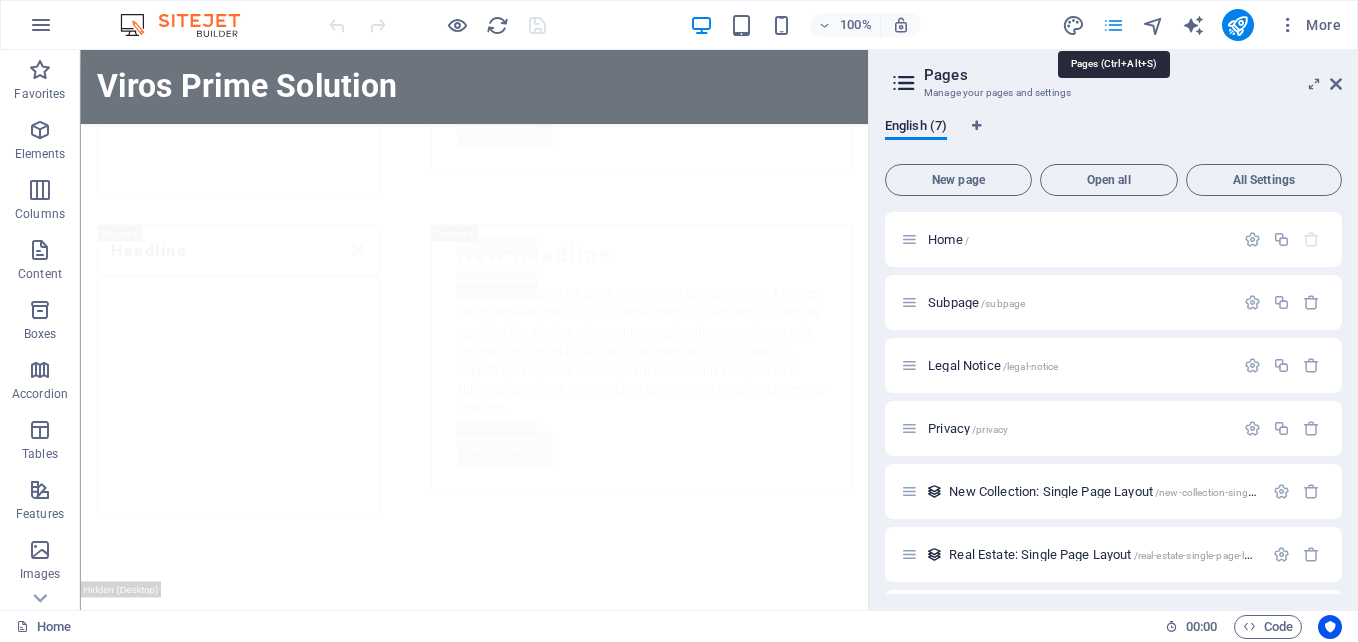 scroll, scrollTop: 13195, scrollLeft: 0, axis: vertical 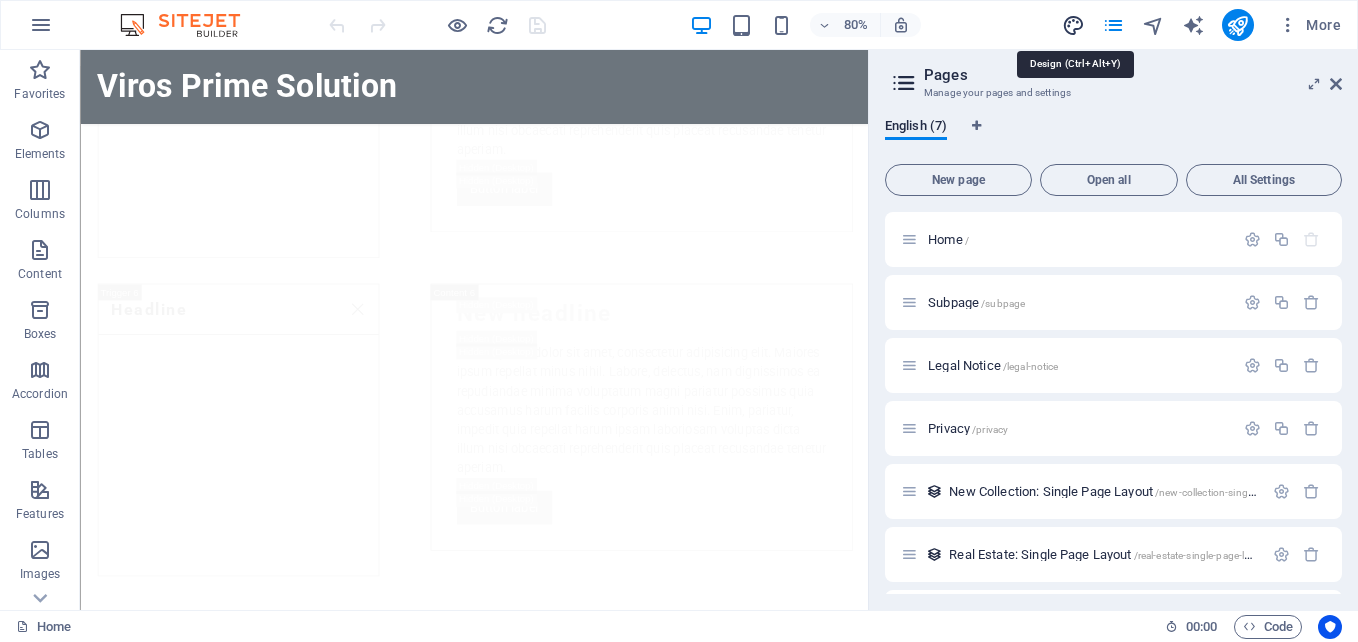 click at bounding box center [1073, 25] 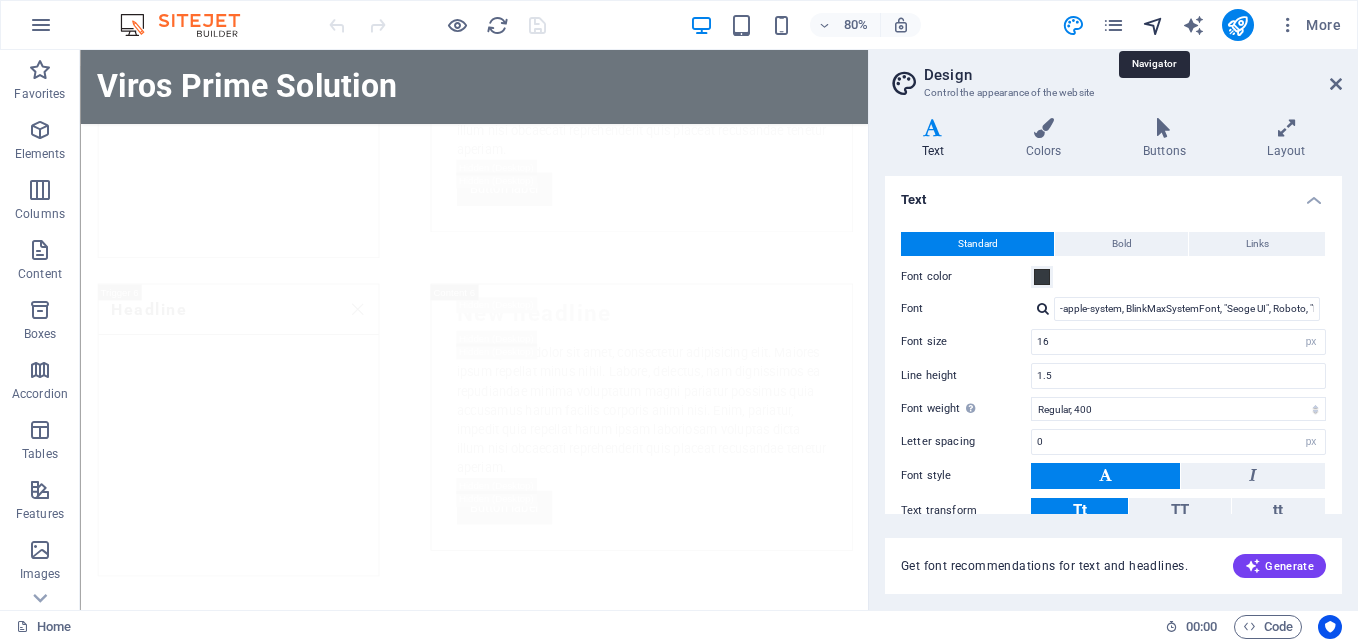 click at bounding box center (1153, 25) 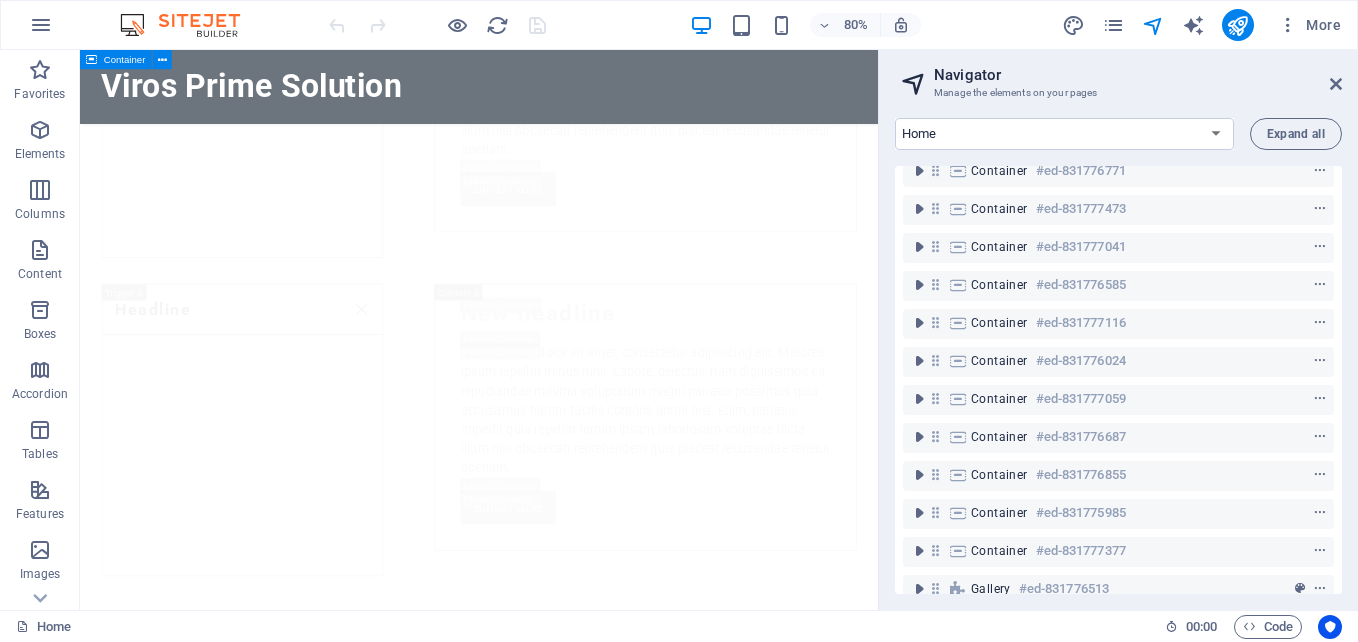 scroll, scrollTop: 0, scrollLeft: 0, axis: both 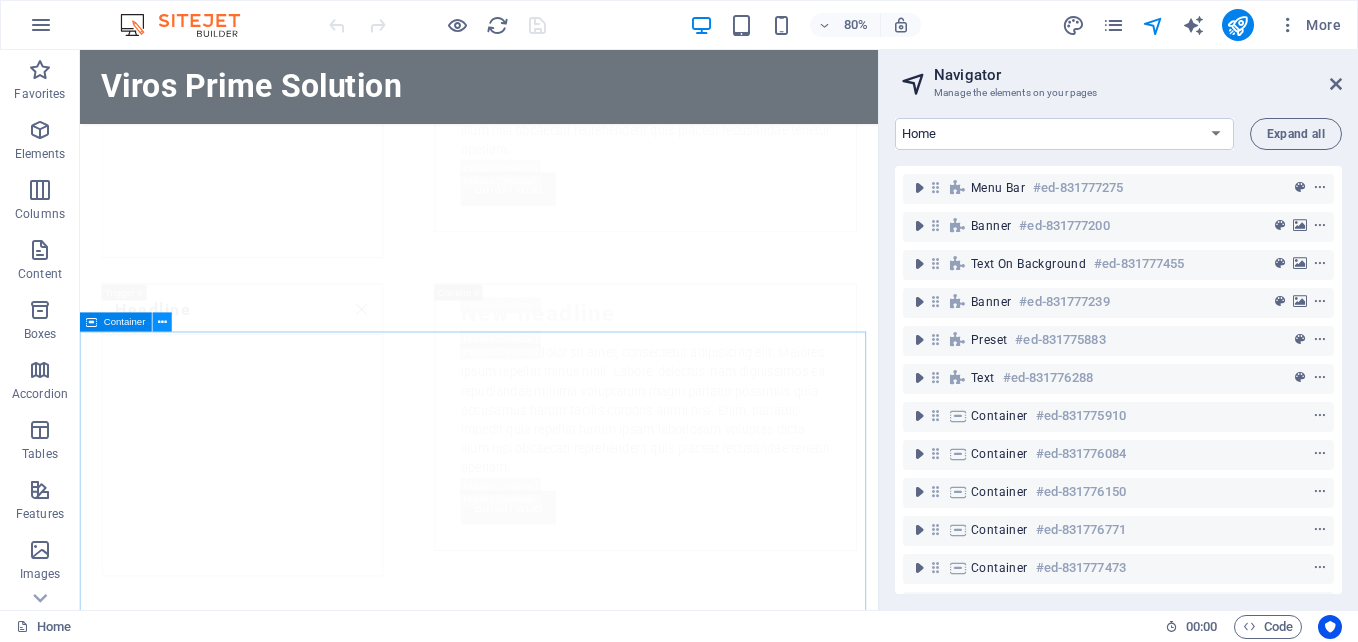 click at bounding box center [162, 322] 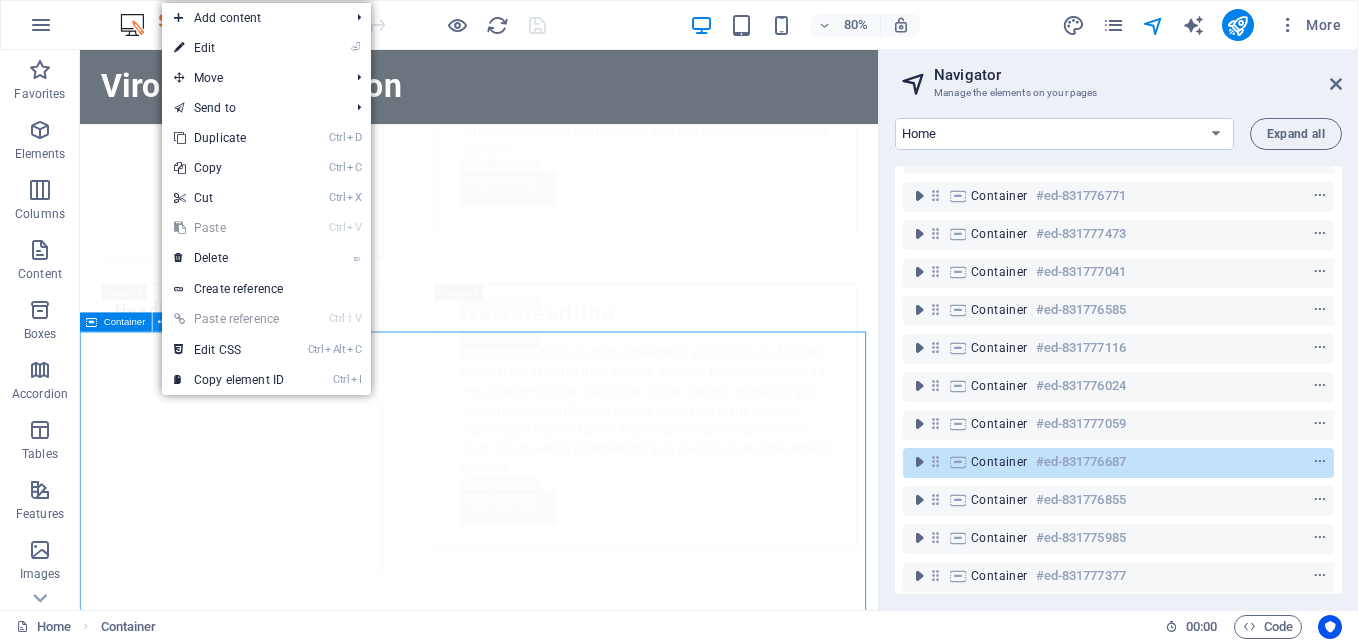 scroll, scrollTop: 425, scrollLeft: 0, axis: vertical 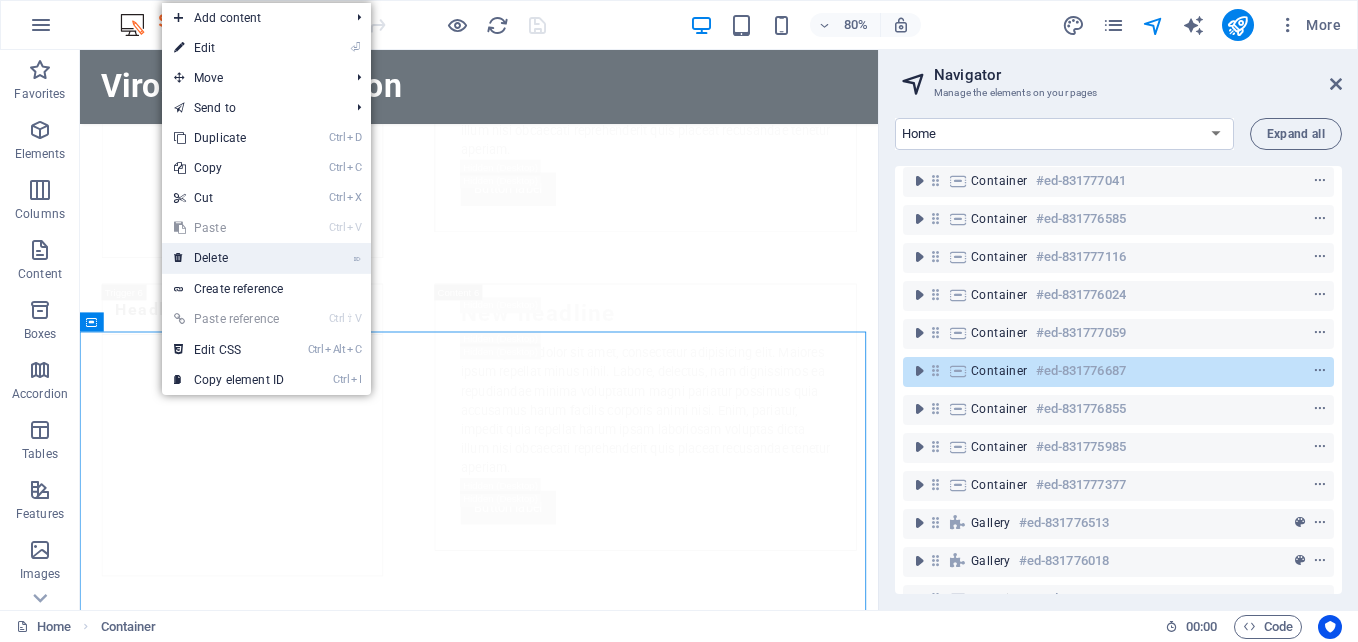 click on "⌦  Delete" at bounding box center (229, 258) 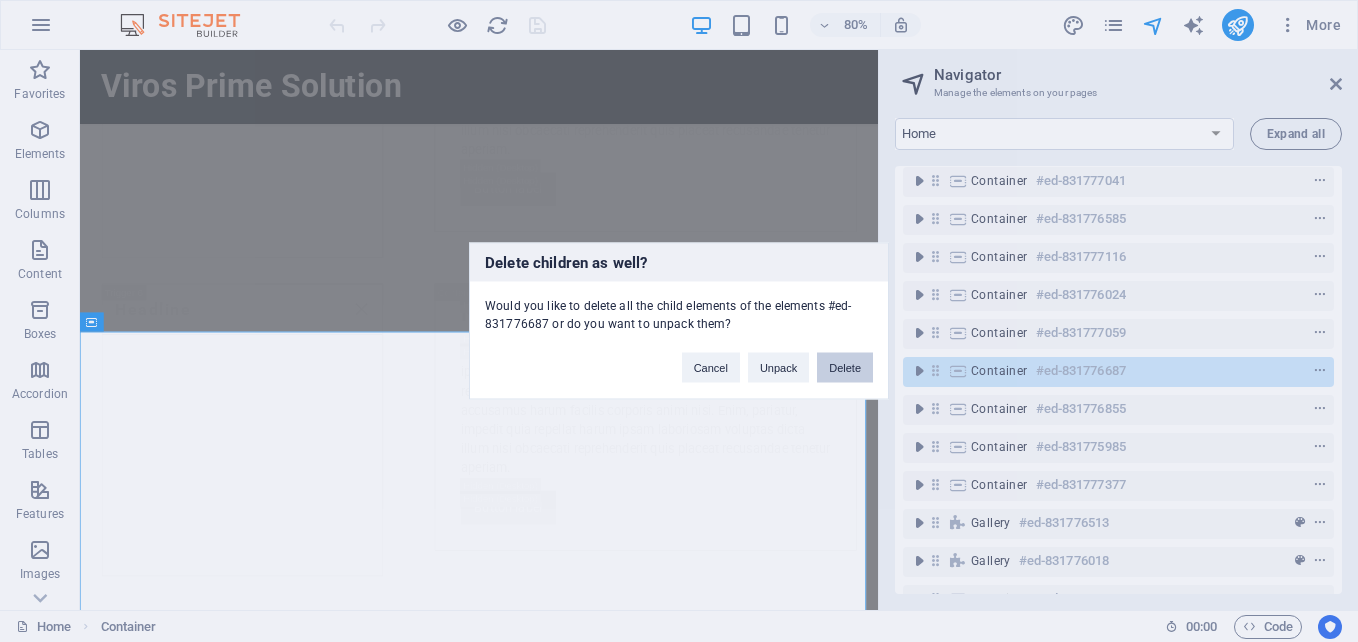 click on "Delete" at bounding box center [845, 368] 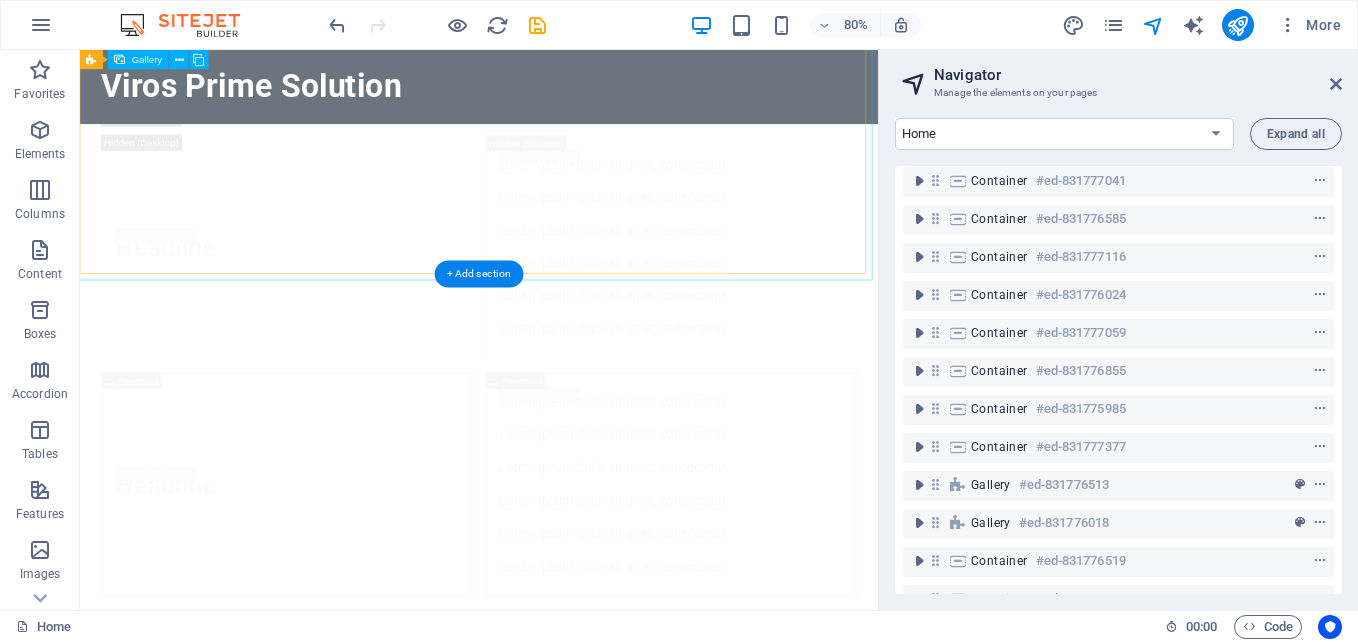 scroll, scrollTop: 16159, scrollLeft: 0, axis: vertical 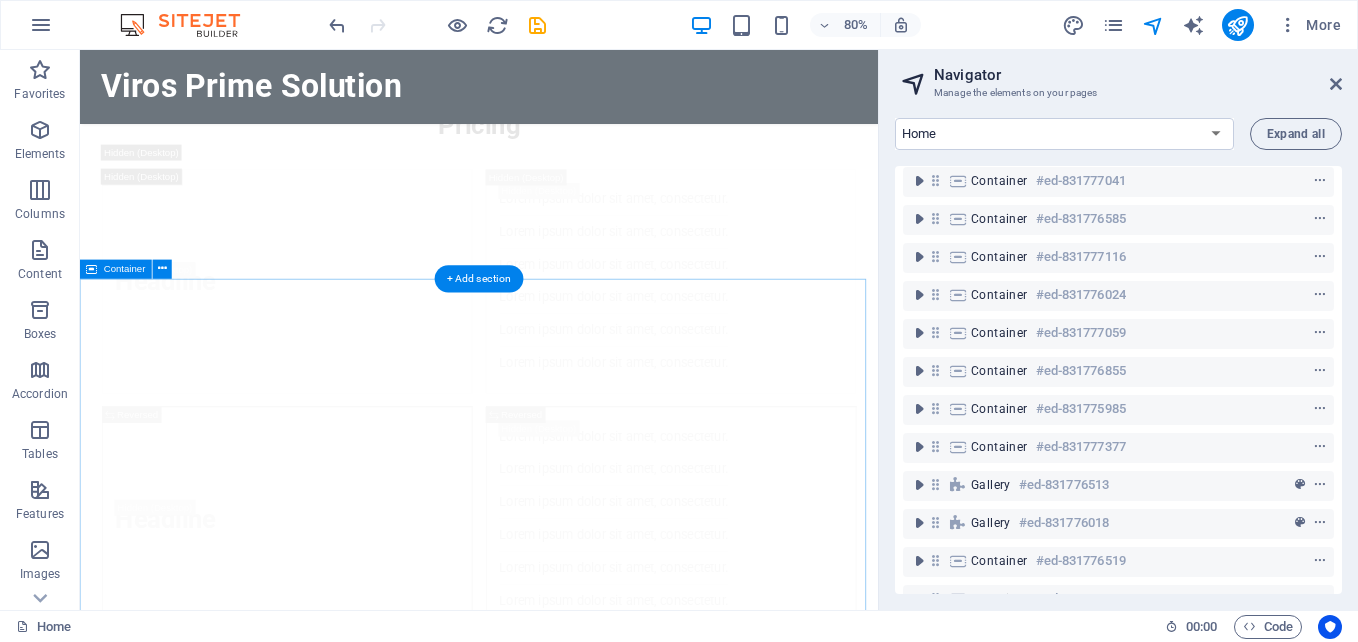 click on "FAQs What type of IT services do you offer? We offer a comprehensive range of IT services including infrastructure management, IT security, data center services, cloud solutions, managed IT services, and technical support. How long has Viros Prime Solution been in business? Viros Prime Solution has been providing expert IT services since 2010. Where is your company located? Our headquarters is located at 123 Tech Lane, Innovate City. What industries do you serve? We serve a variety of industries including finance, healthcare, education, and more. Do you offer customized IT solutions? Yes, we tailor our IT services to meet the unique needs of each client. How can I get in touch with your team? You can reach us via email at contact@virosprimesolution.com or call us at (123) 456-7890." at bounding box center [579, 8905] 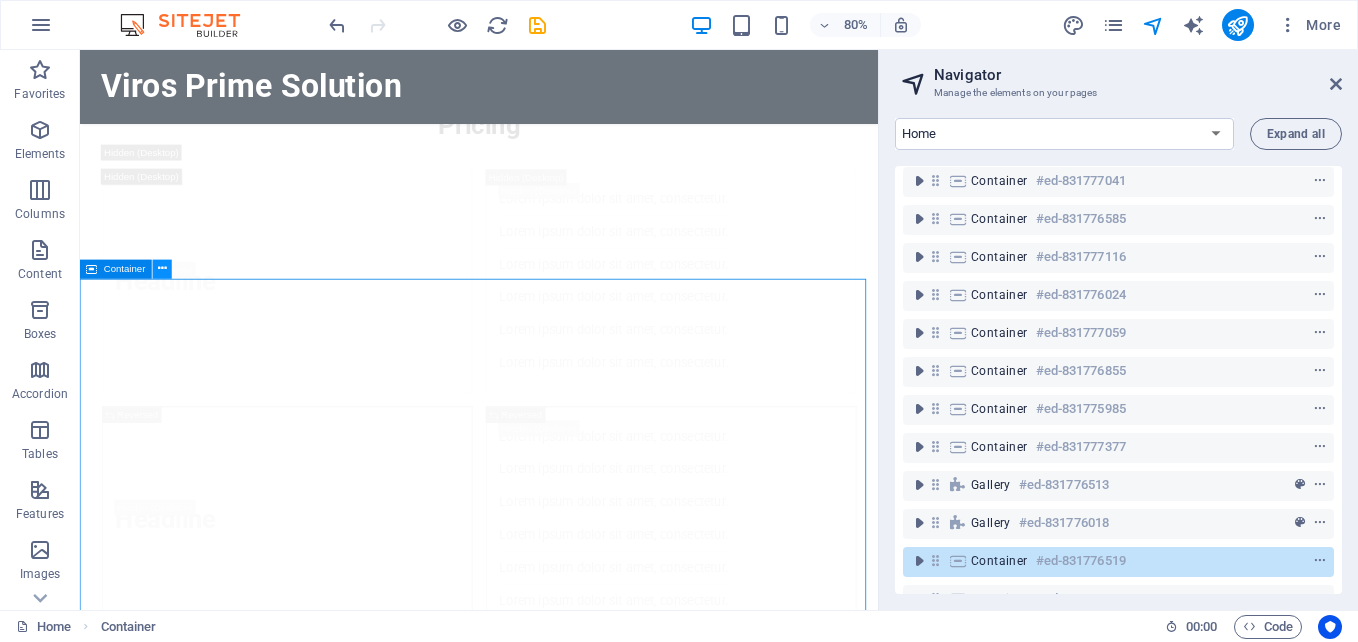 click at bounding box center [162, 268] 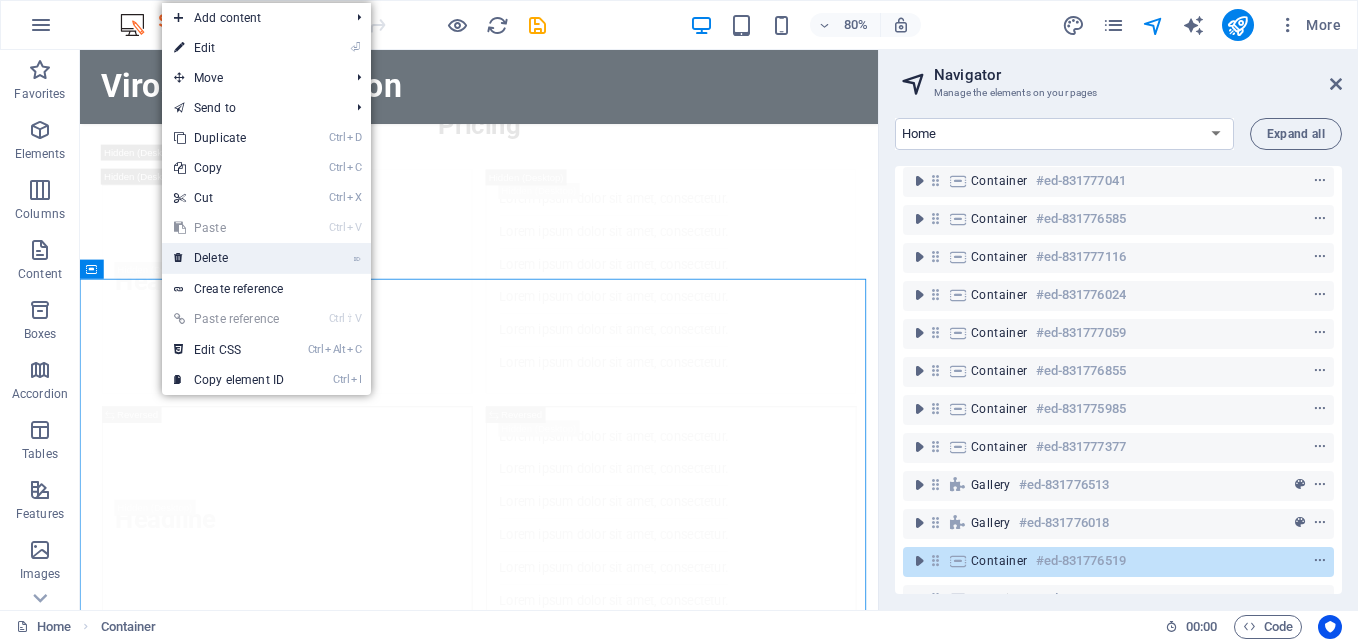 click on "⌦  Delete" at bounding box center (229, 258) 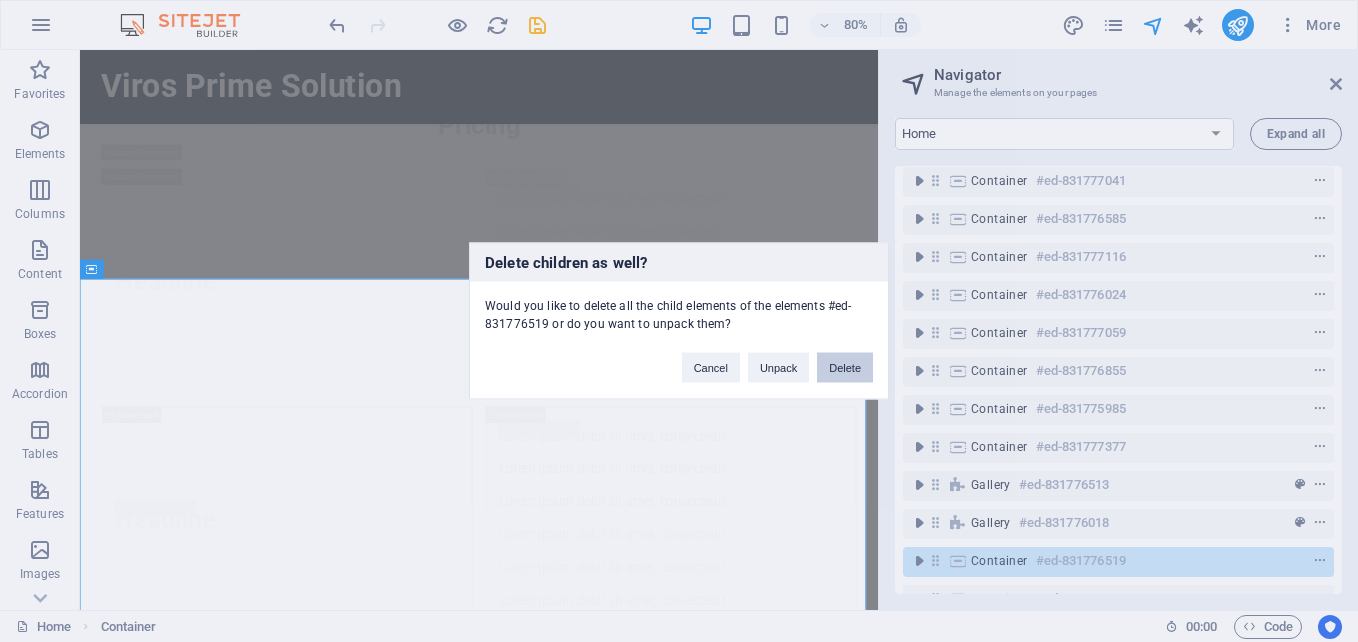 click on "Delete" at bounding box center (845, 368) 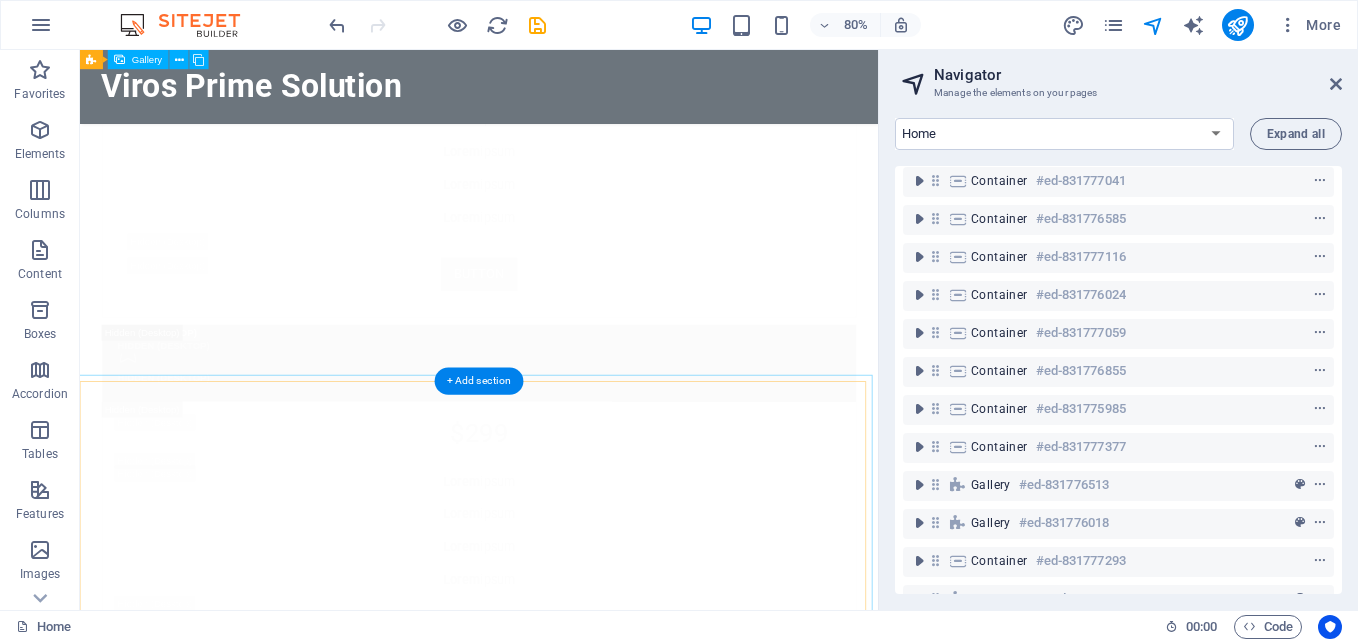 scroll, scrollTop: 15242, scrollLeft: 0, axis: vertical 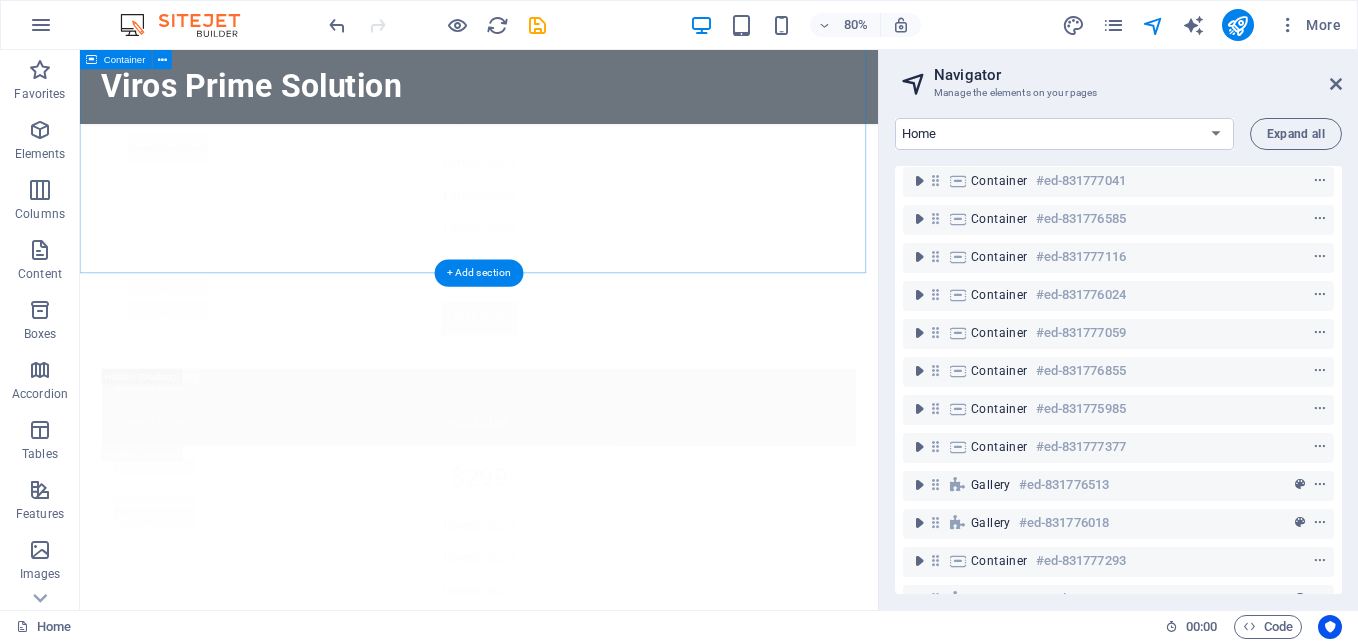 click on "Testimonials Slide 3 Lorem ipsum dolor sit amet, consectetur adipisicing elit. Id, ipsum, quibusdam, temporibus harum culpa unde voluptatem possimus qui molestiae expedita ad aut necessitatibus vel incidunt placeat velit soluta a consectetur laborum illum nobis distinctio nisi facilis! Officiis, illum, aut, quasi dolorem laudantium fuga porro amet provident voluptatibus dicta mollitia neque! Slide 1 Lorem ipsum dolor sit amet, consectetur adipisicing elit. Id, ipsum, quibusdam, temporibus harum culpa unde voluptatem possimus qui molestiae expedita ad aut necessitatibus vel incidunt placeat velit soluta a consectetur laborum illum nobis distinctio nisi facilis! Officiis, illum, aut, quasi dolorem laudantium fuga porro amet provident voluptatibus dicta mollitia neque! Slide 2 Slide 3 Slide 1" at bounding box center (579, 8028) 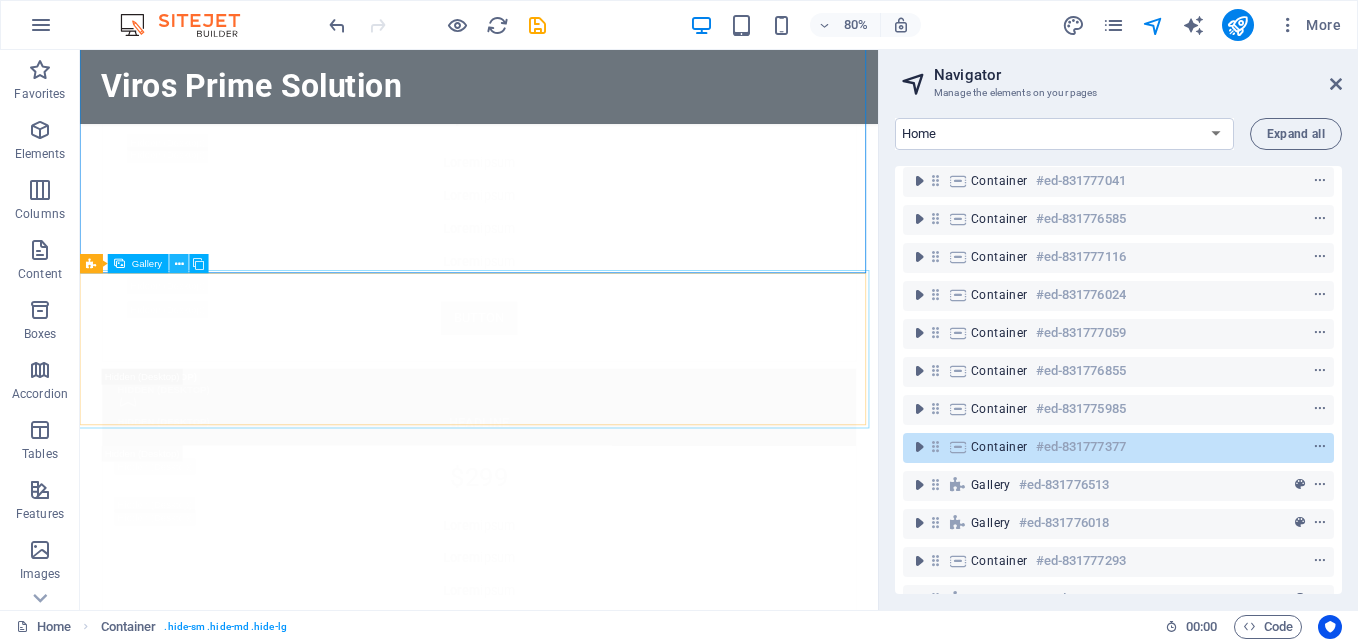 click at bounding box center [179, 263] 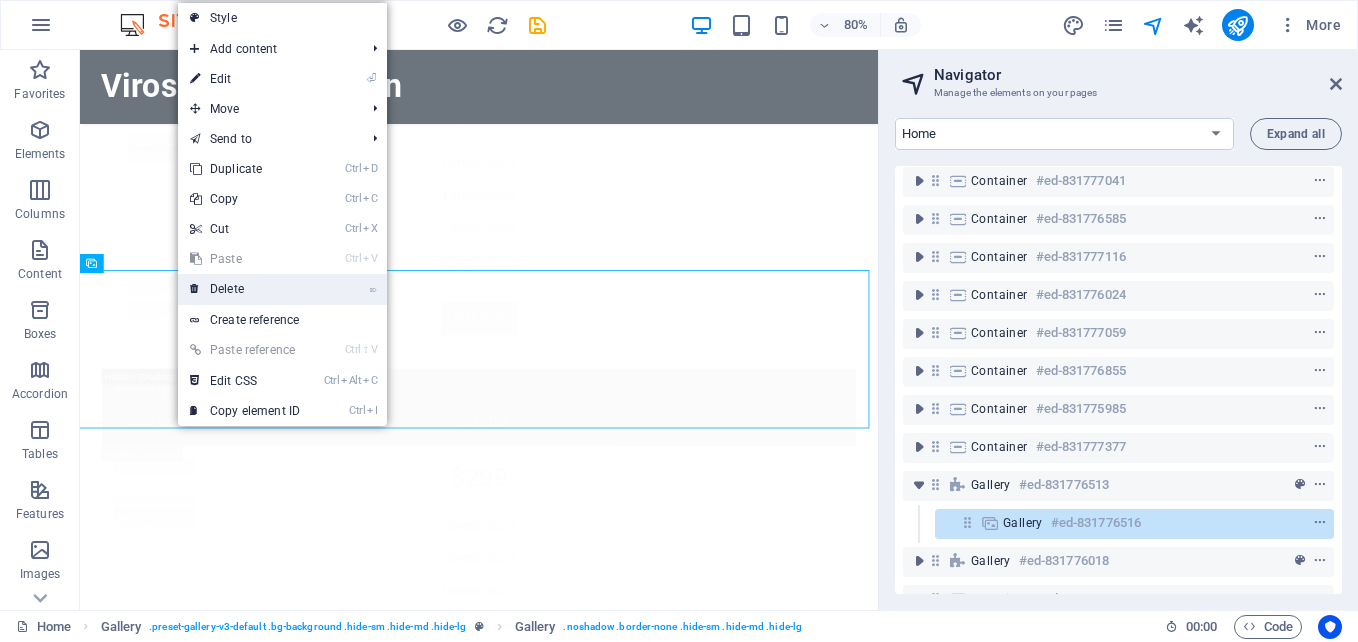 click on "⌦  Delete" at bounding box center [245, 289] 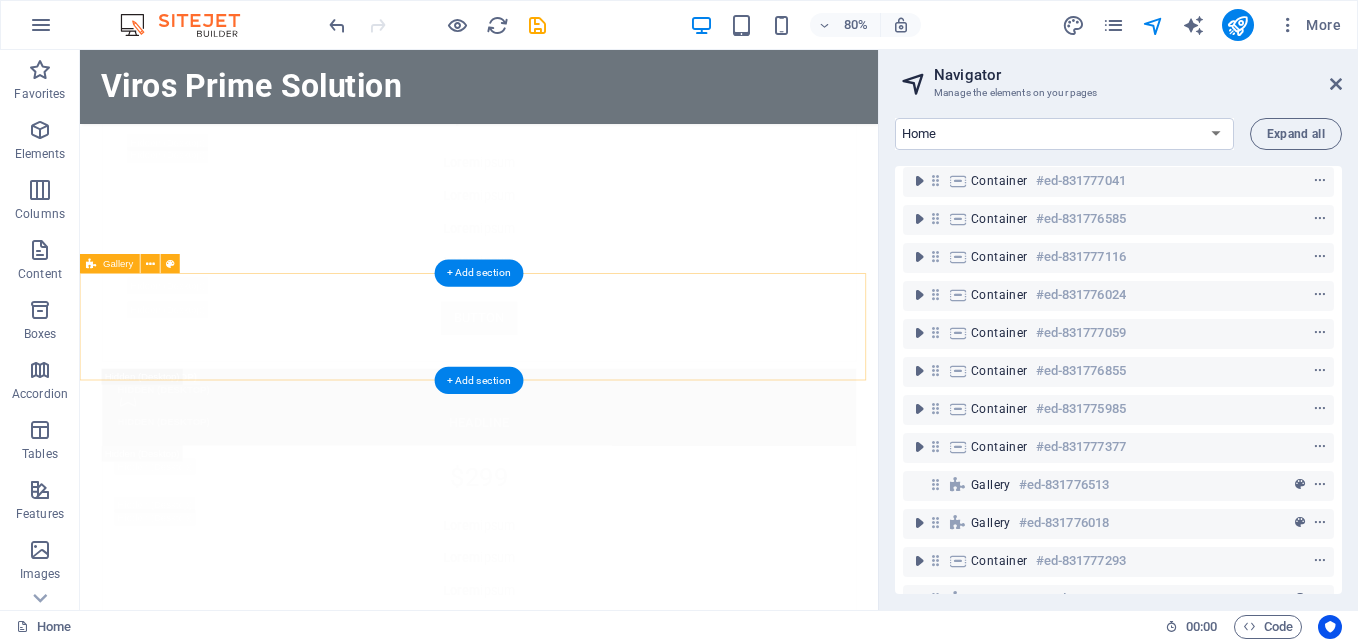 click on "Drop content here or  Add elements  Paste clipboard" at bounding box center [579, 8355] 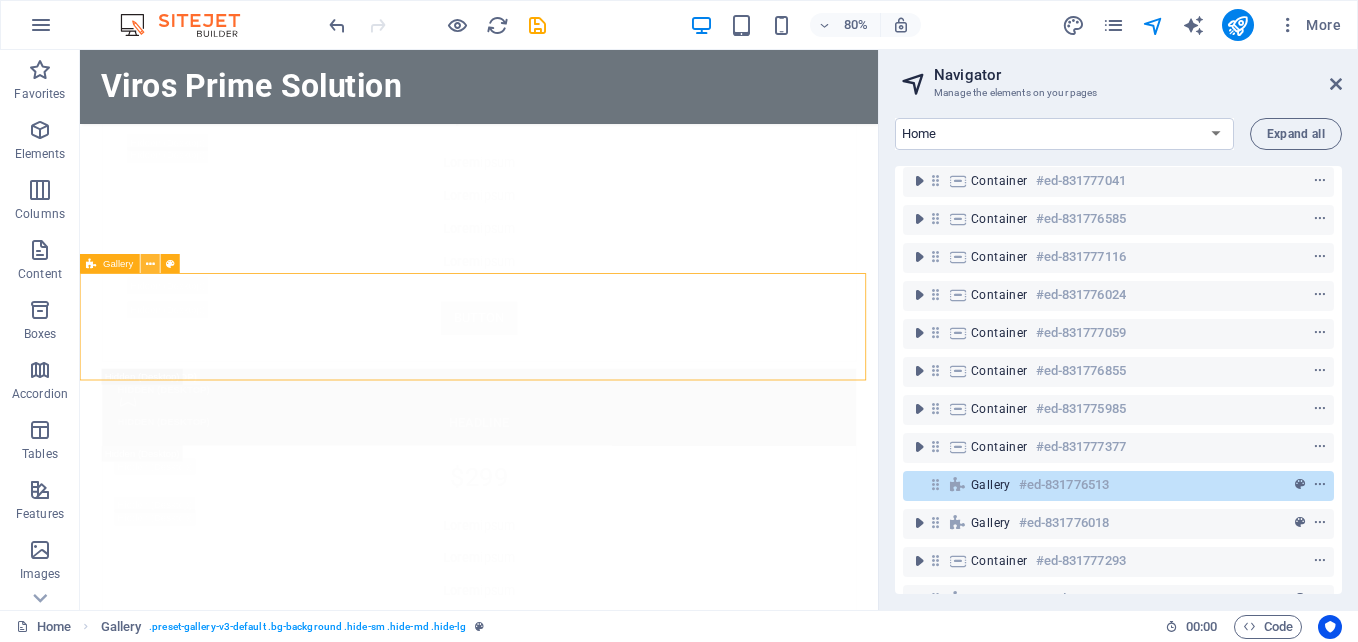 click at bounding box center [150, 263] 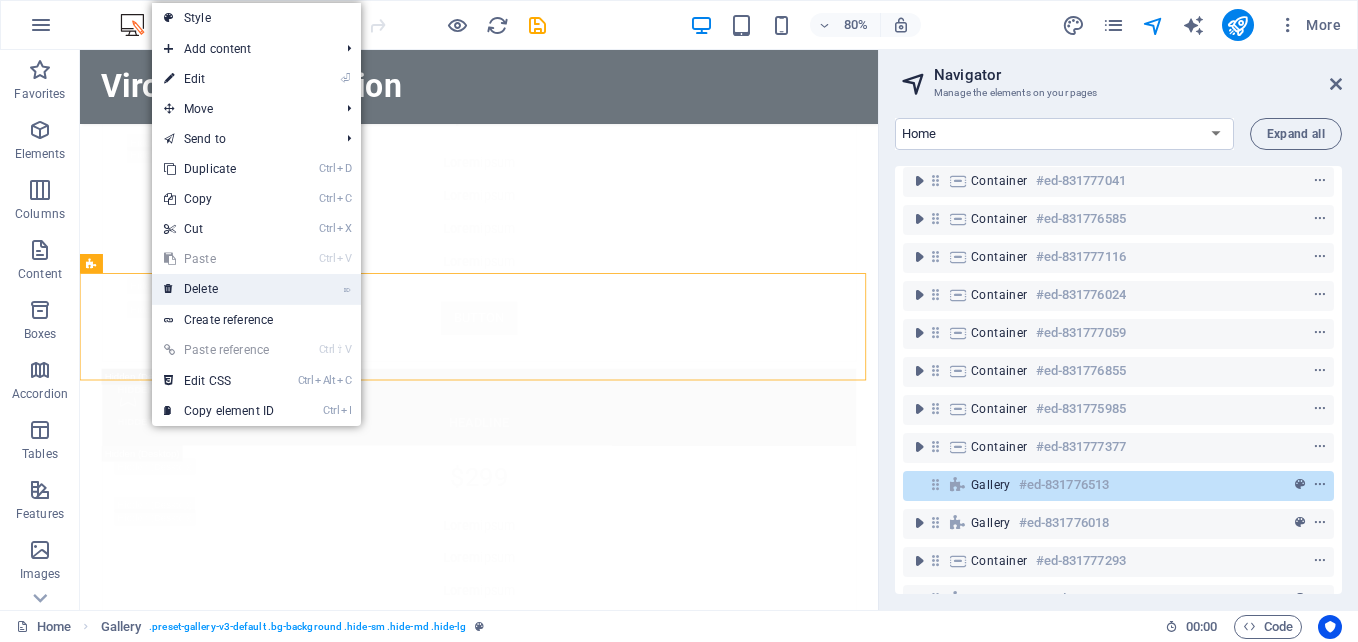 click on "⌦  Delete" at bounding box center (219, 289) 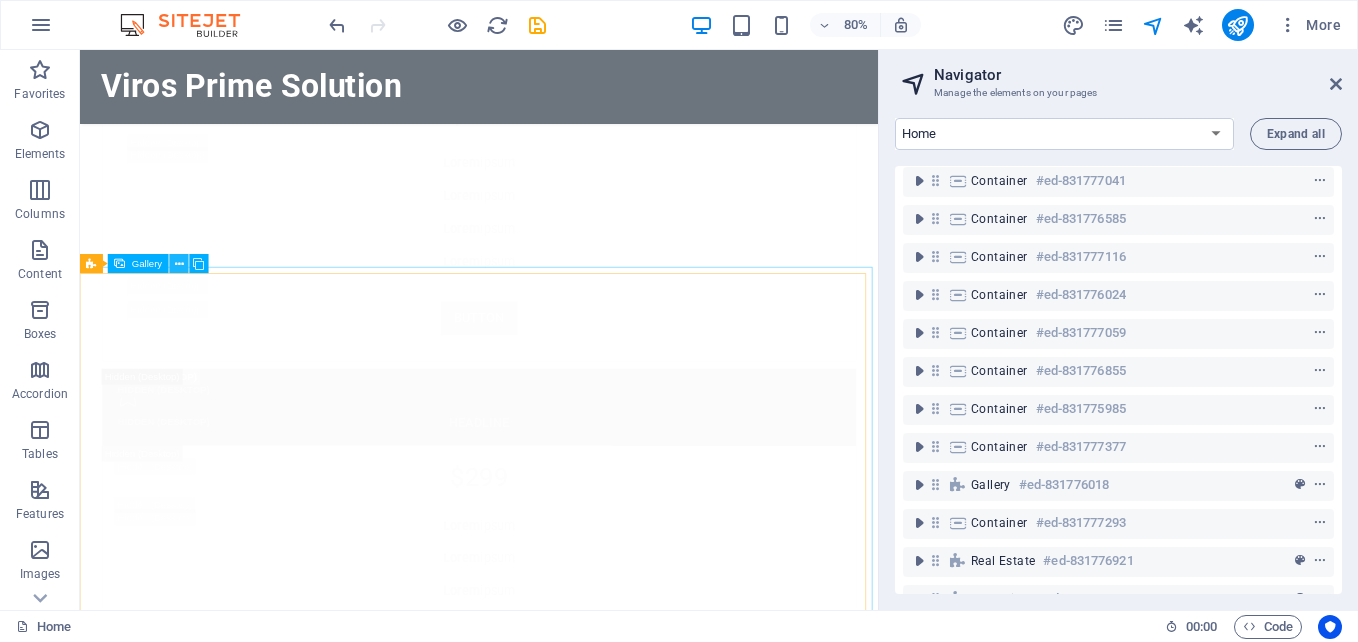 click at bounding box center (179, 263) 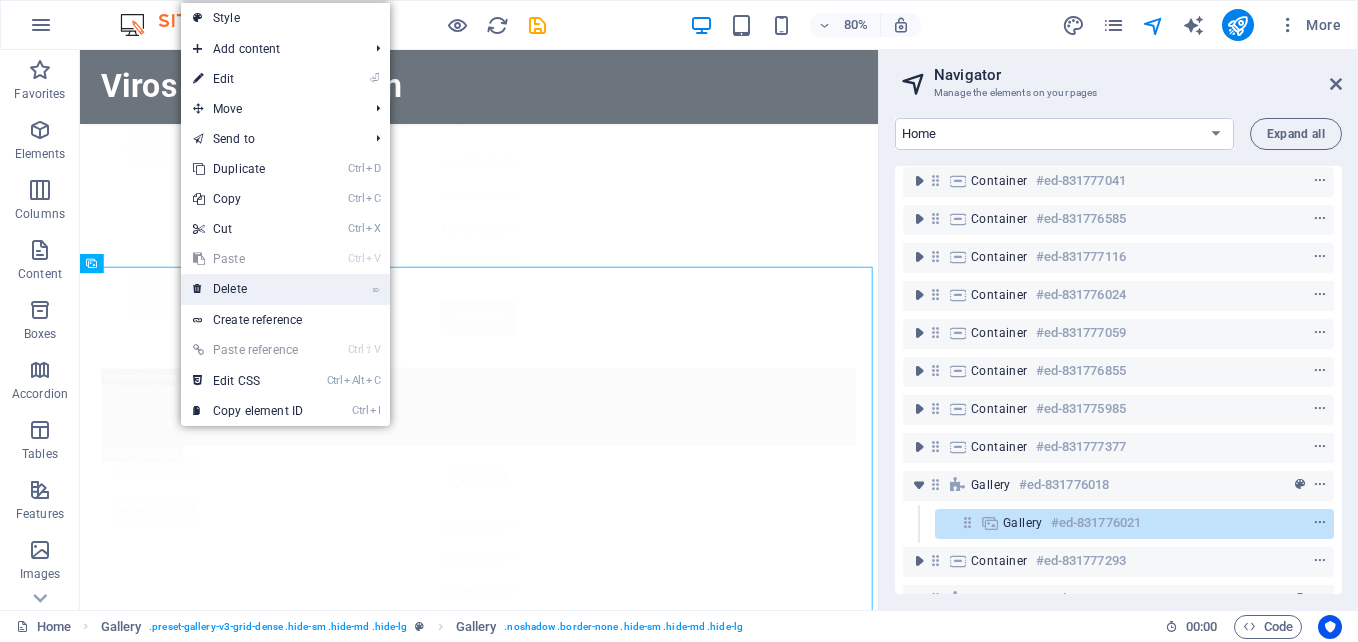 click on "⌦  Delete" at bounding box center (248, 289) 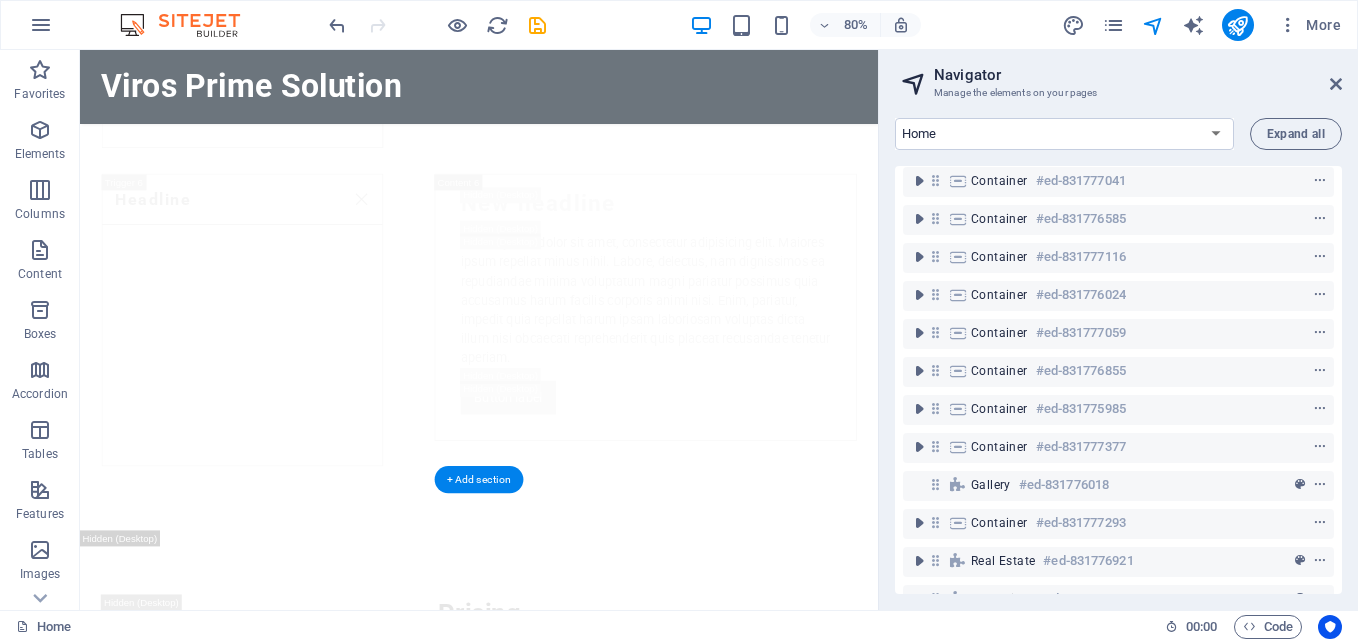 scroll, scrollTop: 13084, scrollLeft: 0, axis: vertical 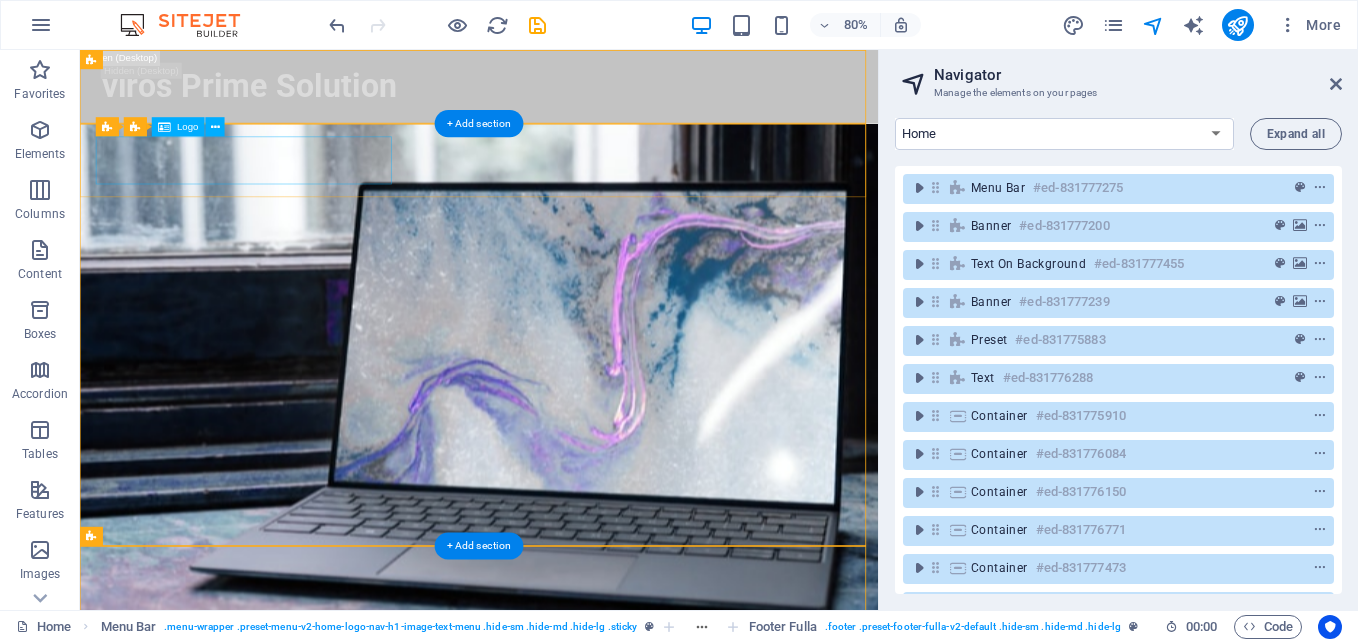 click on "Viros Prime Solution" at bounding box center (579, 893) 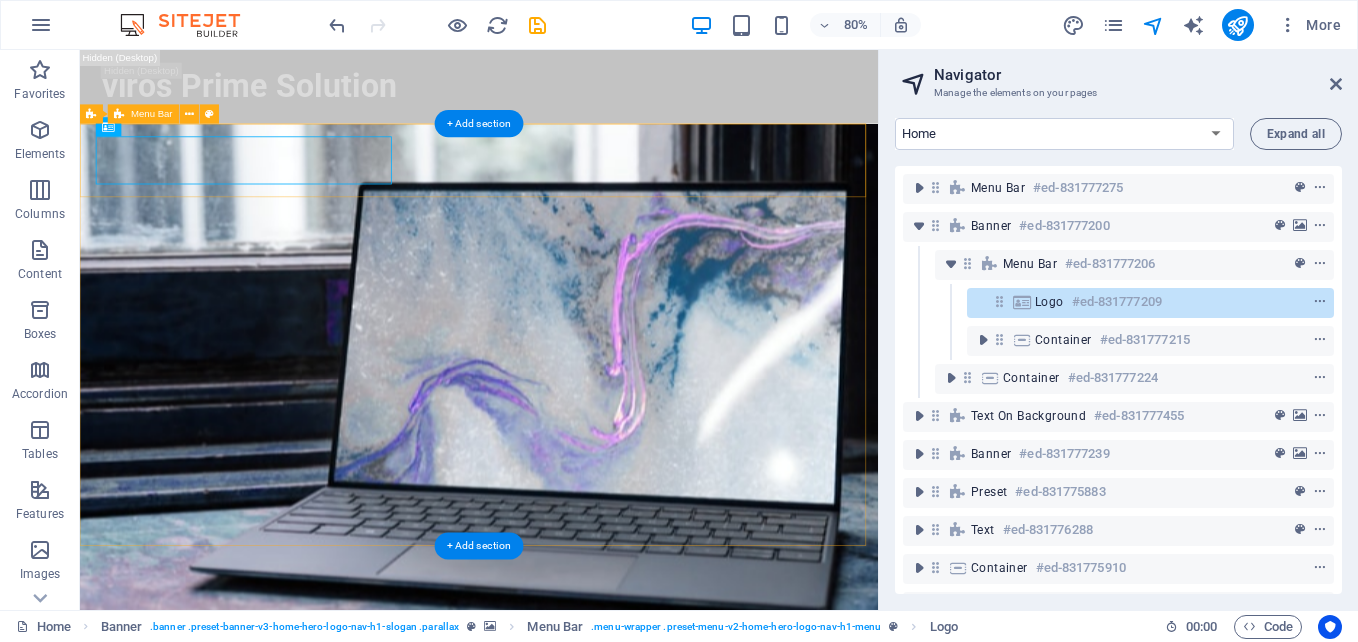 click on "Viros Prime Solution" at bounding box center [579, 893] 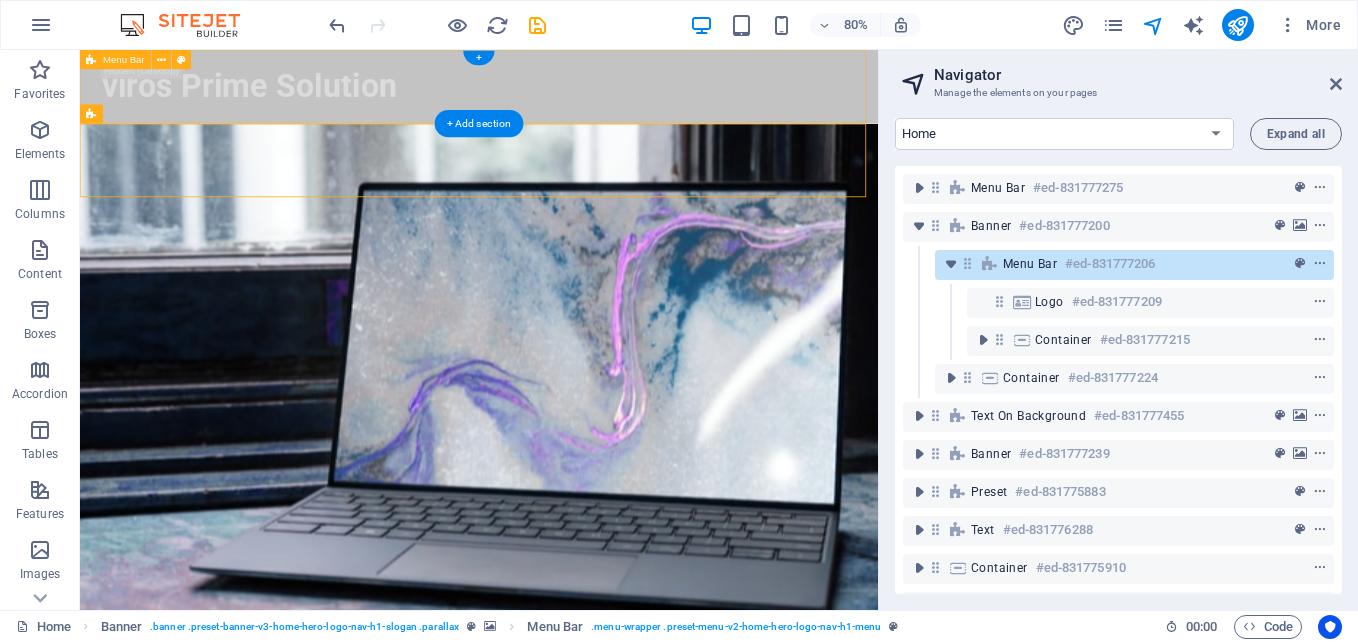 click on "viros Prime Solution" at bounding box center (579, 96) 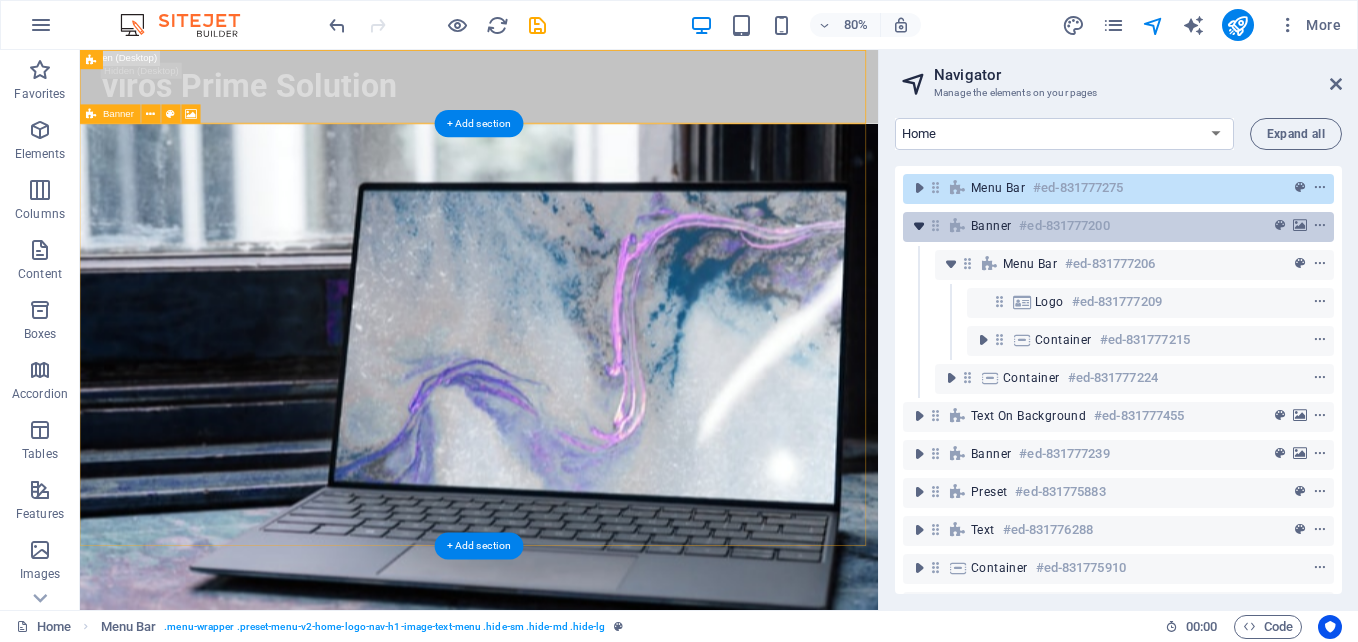 click at bounding box center [919, 226] 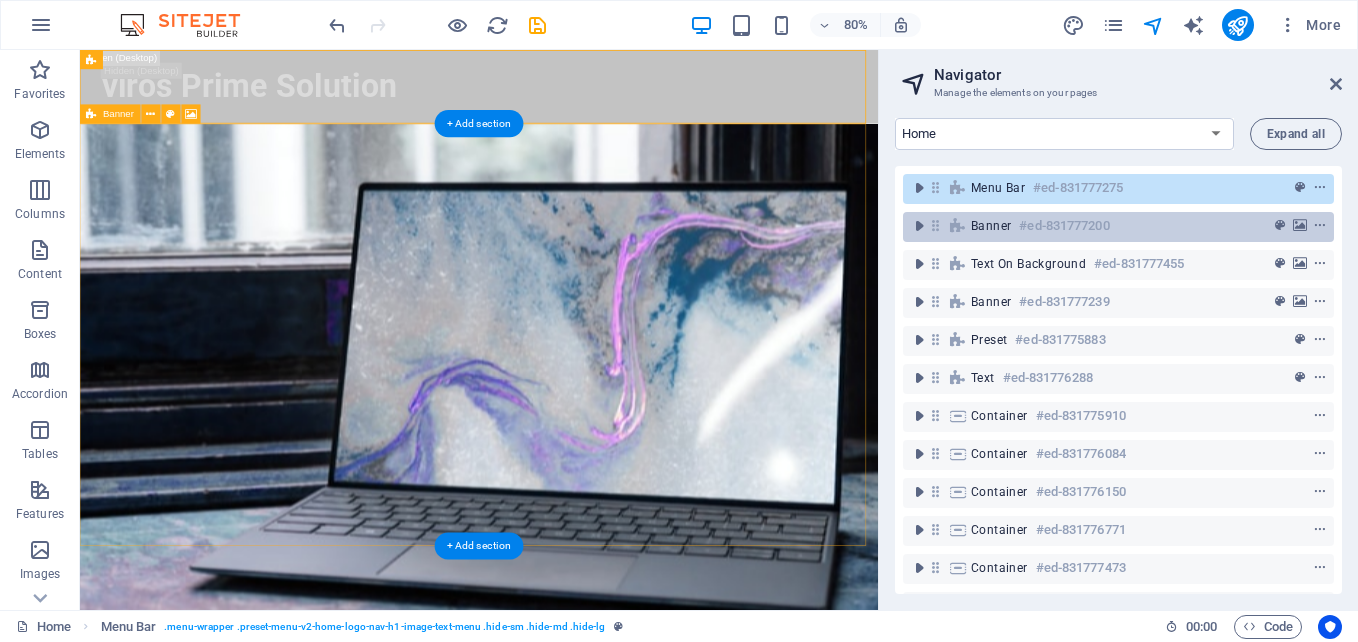 click on "Banner" at bounding box center [991, 226] 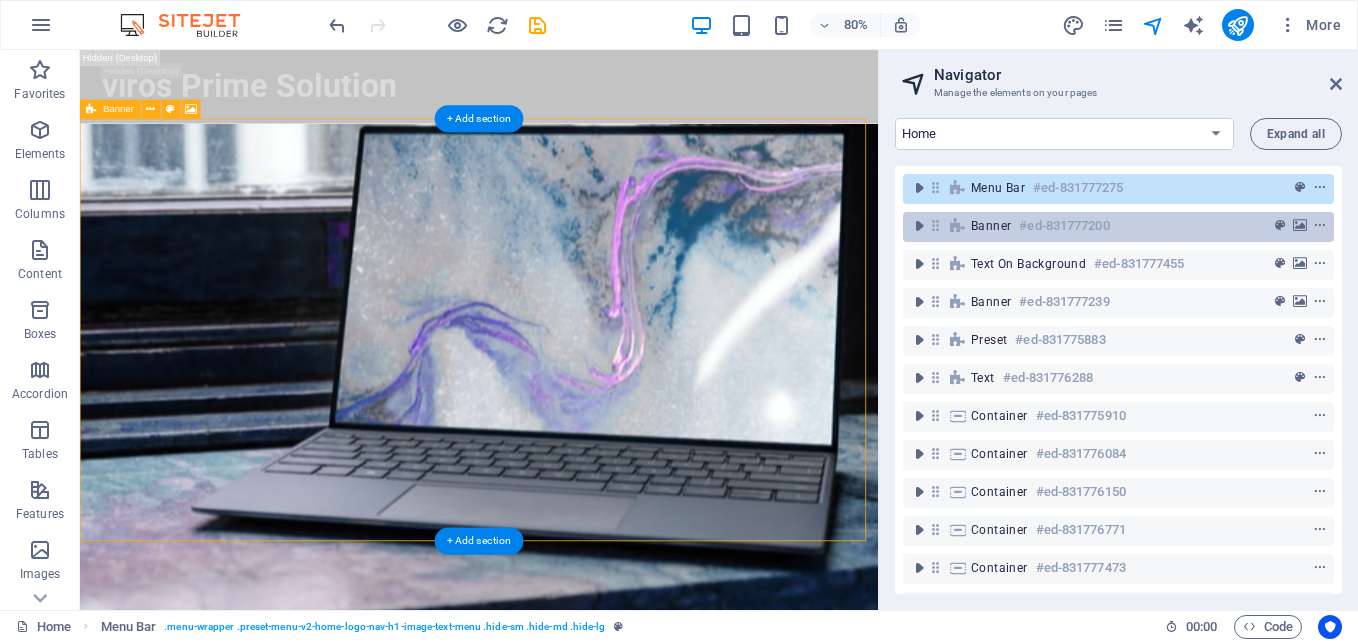scroll, scrollTop: 6, scrollLeft: 0, axis: vertical 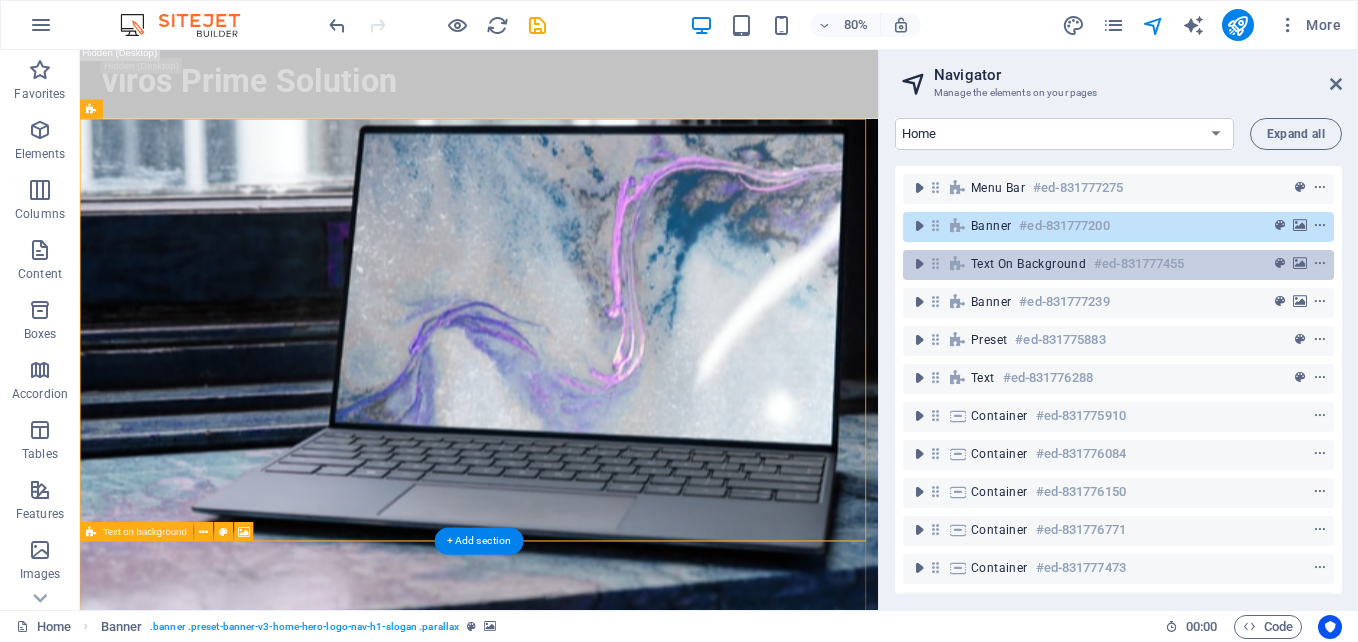 click on "Text on background" at bounding box center (1028, 264) 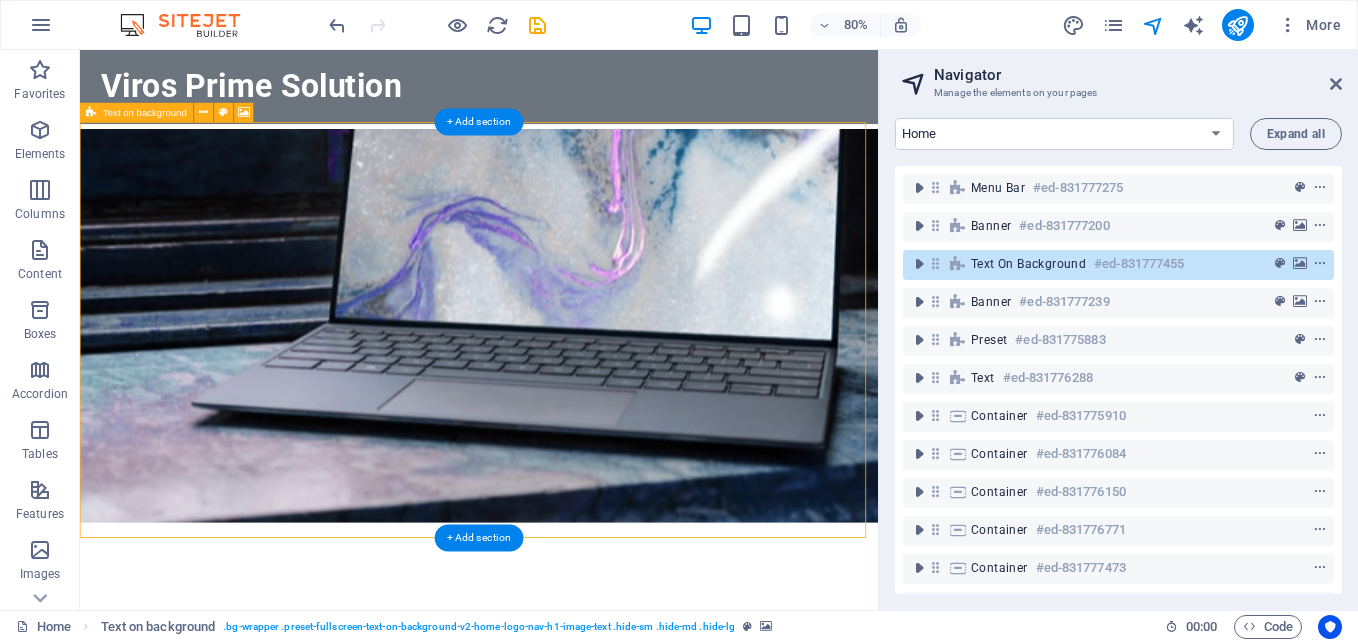 scroll, scrollTop: 530, scrollLeft: 0, axis: vertical 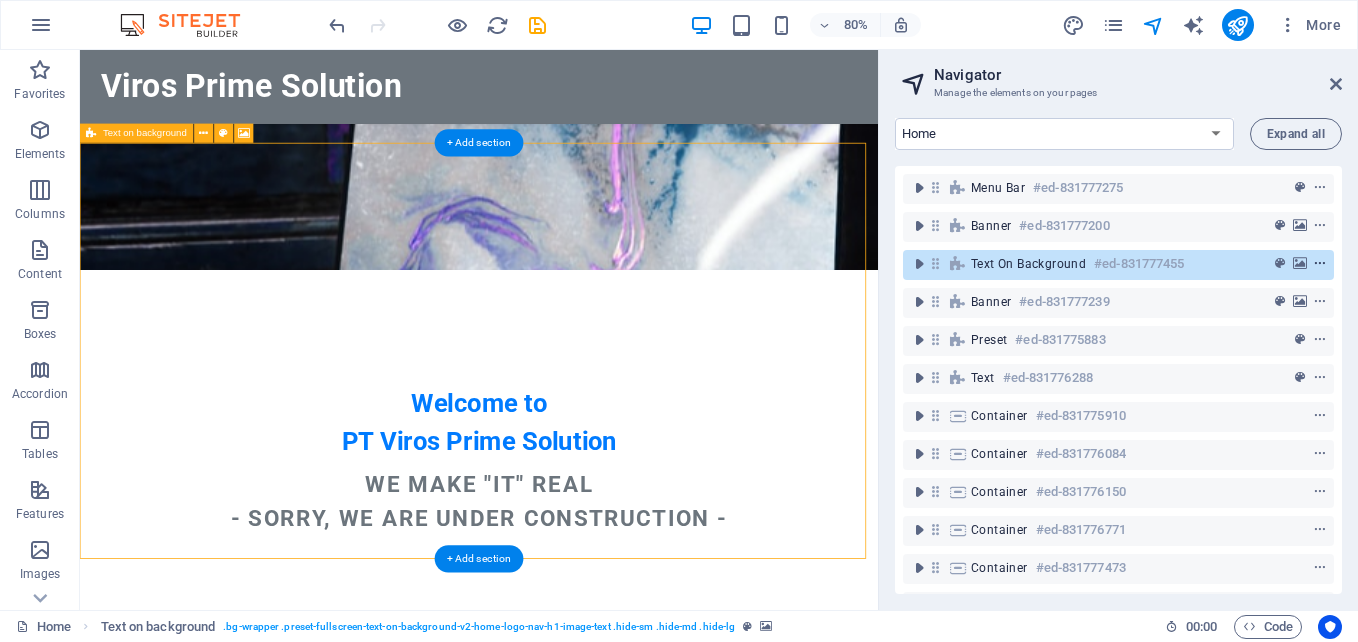 click at bounding box center (1320, 264) 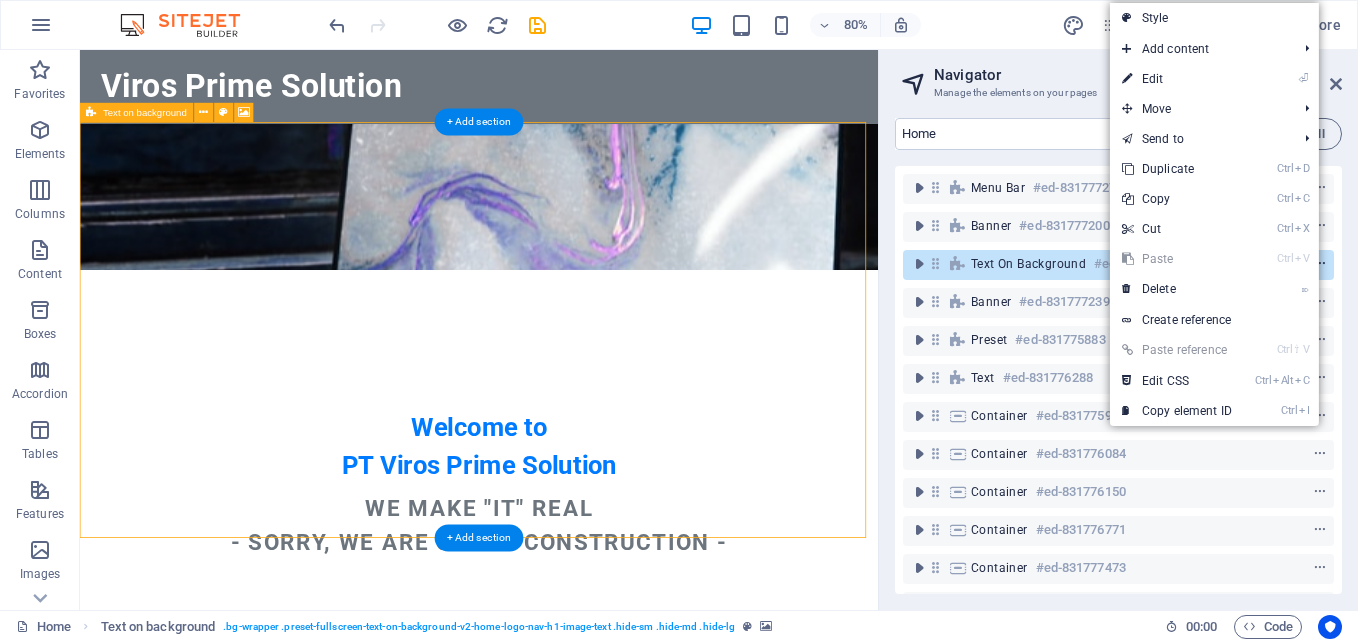 scroll, scrollTop: 556, scrollLeft: 0, axis: vertical 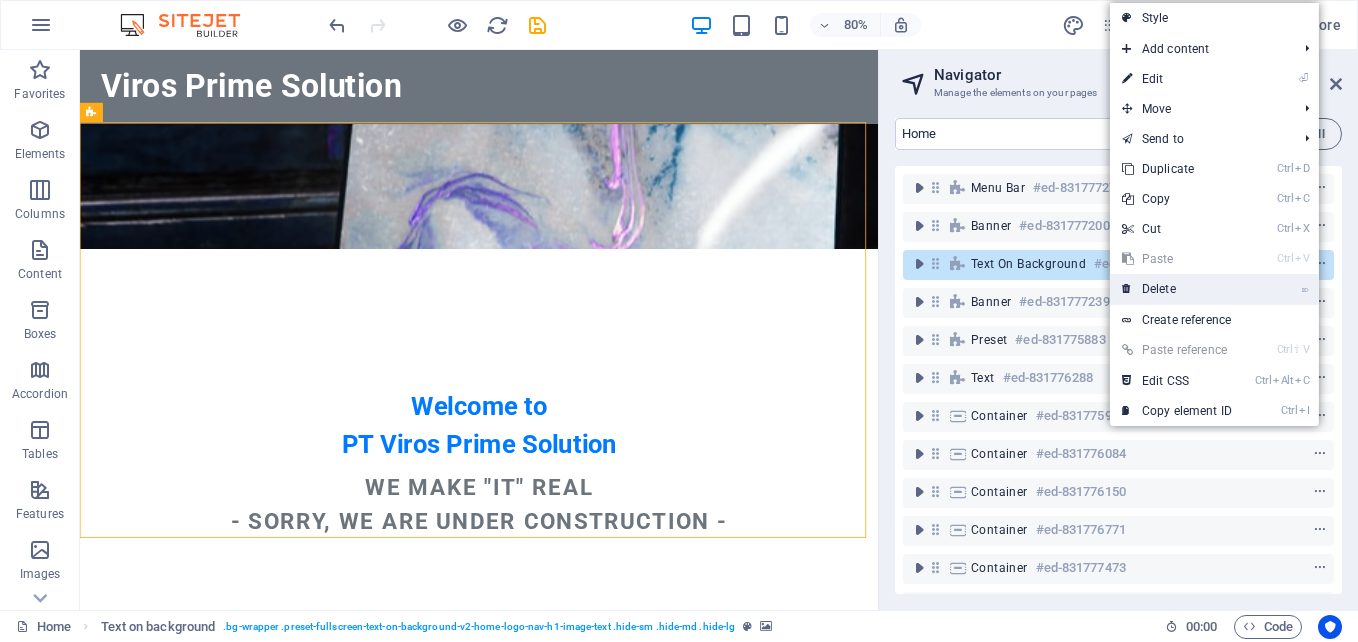 click on "⌦  Delete" at bounding box center (1177, 289) 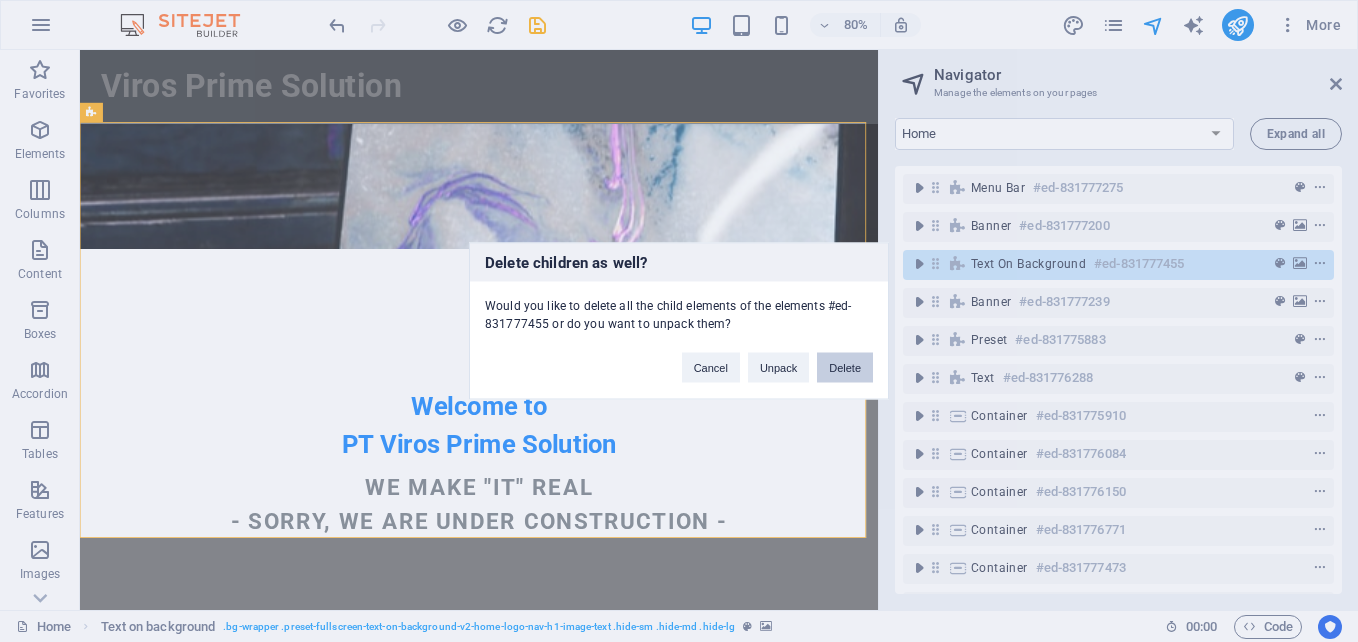 click on "Delete" at bounding box center [845, 368] 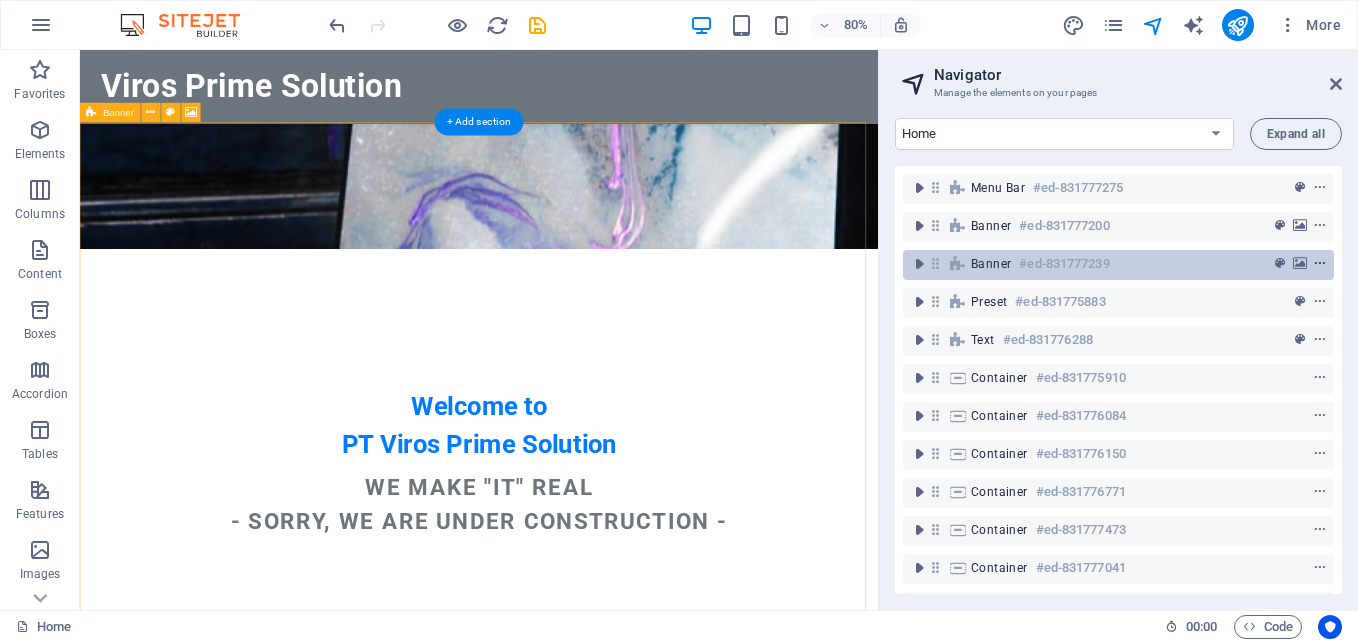 click at bounding box center [1320, 264] 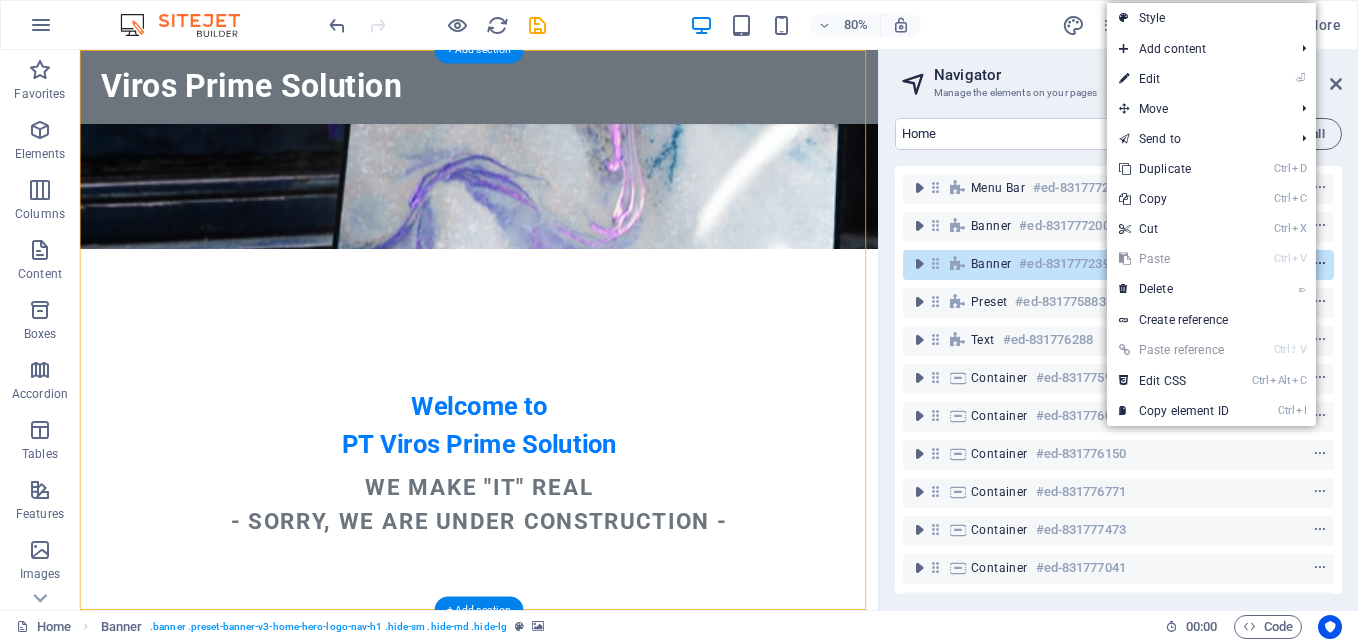 scroll, scrollTop: 646, scrollLeft: 0, axis: vertical 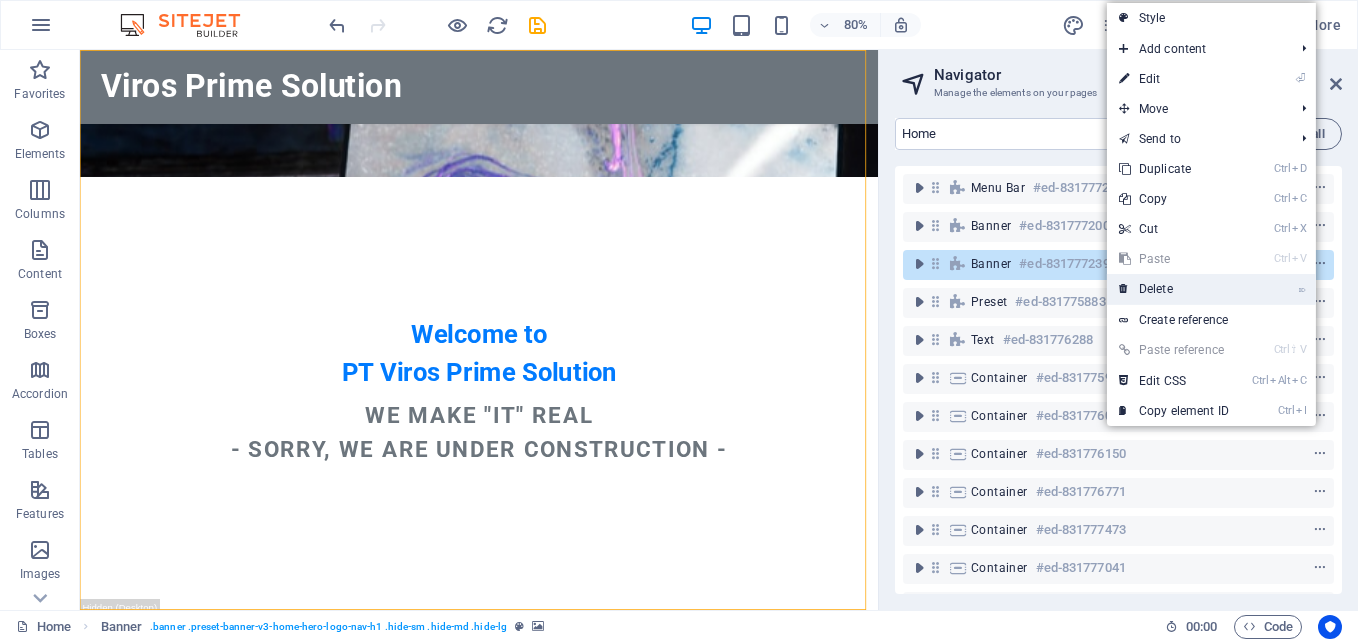 click on "⌦  Delete" at bounding box center (1174, 289) 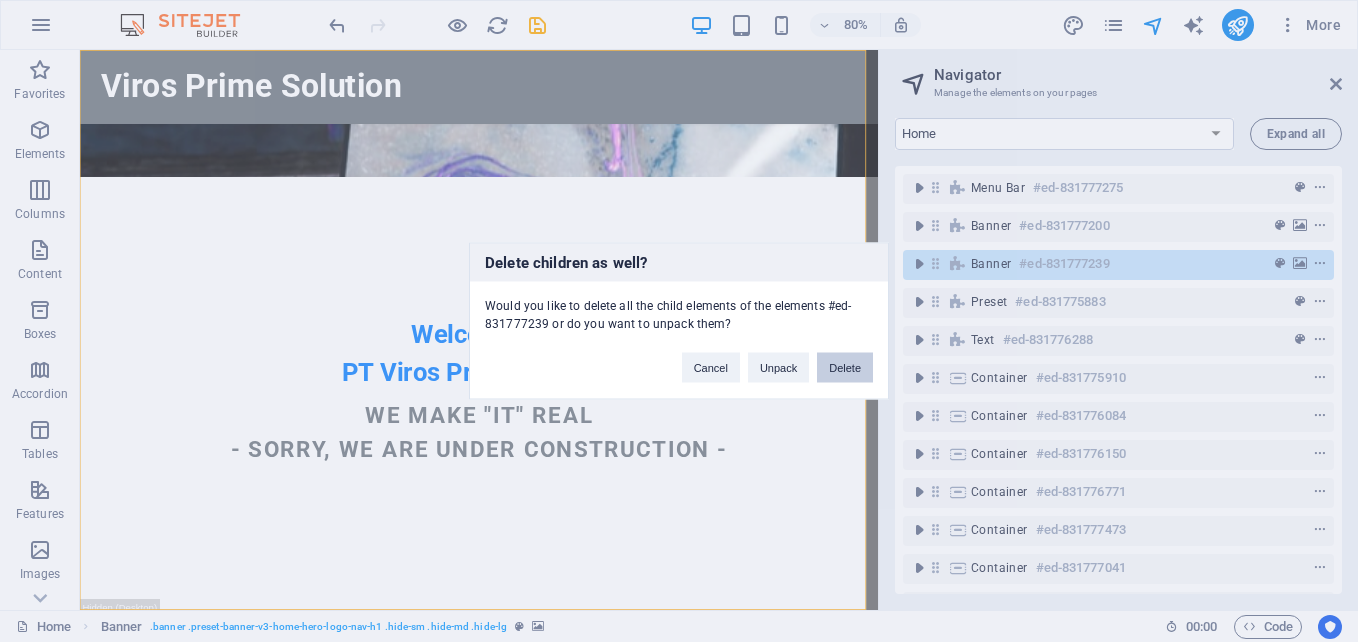 click on "Delete" at bounding box center (845, 368) 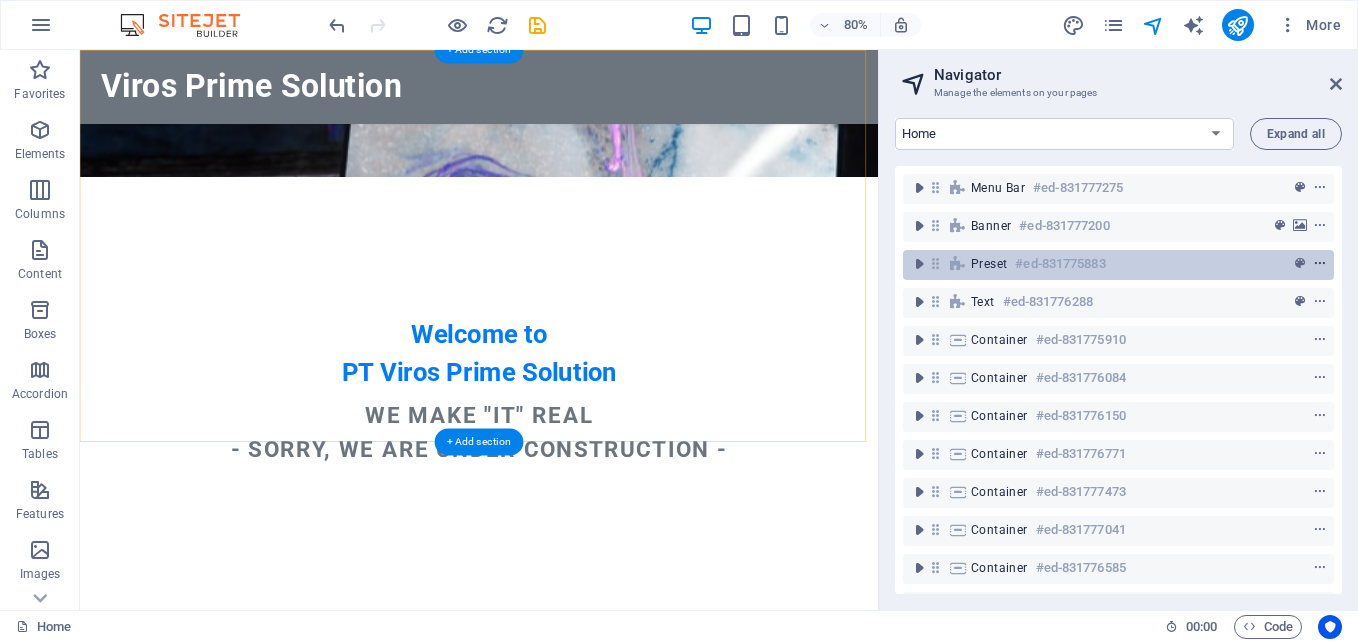 click at bounding box center [1320, 264] 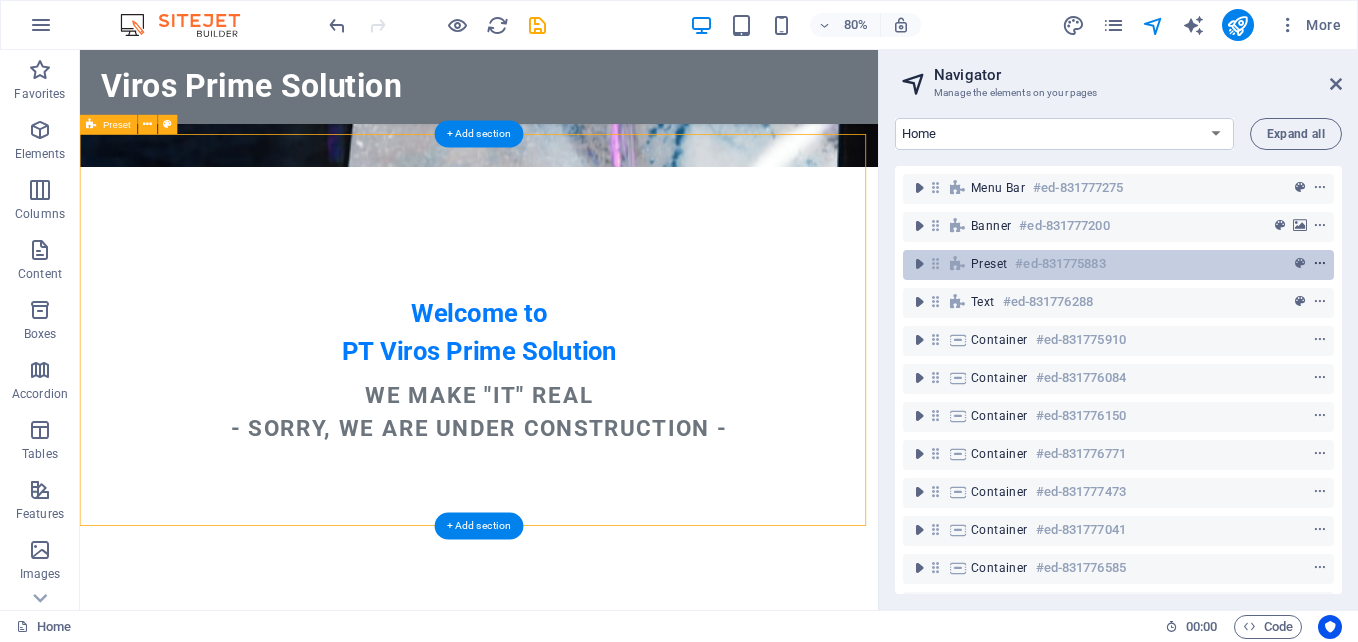 scroll, scrollTop: 541, scrollLeft: 0, axis: vertical 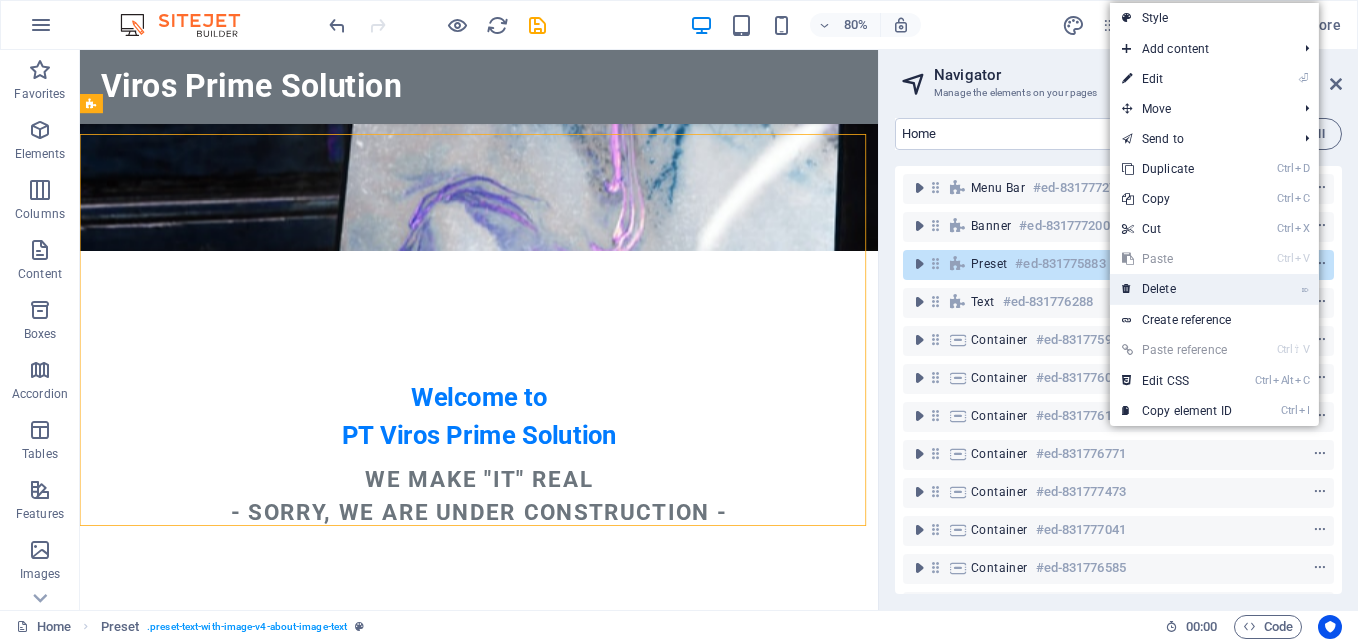 click on "⌦  Delete" at bounding box center (1177, 289) 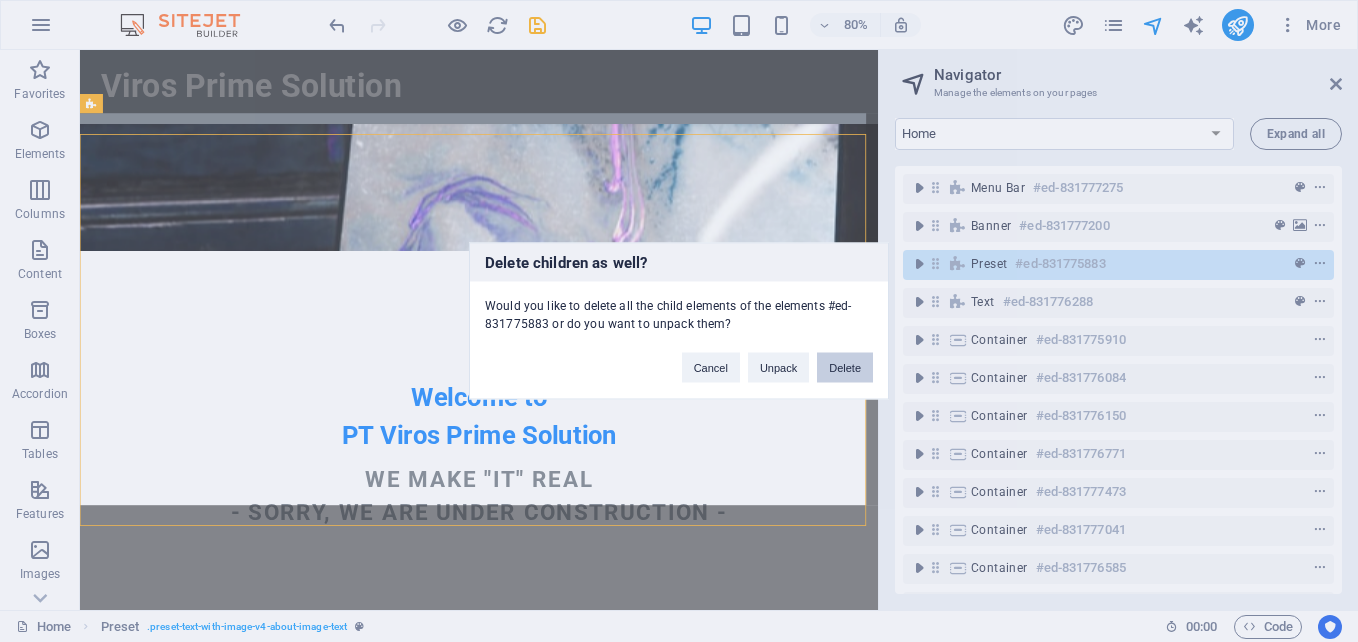 click on "Delete" at bounding box center [845, 368] 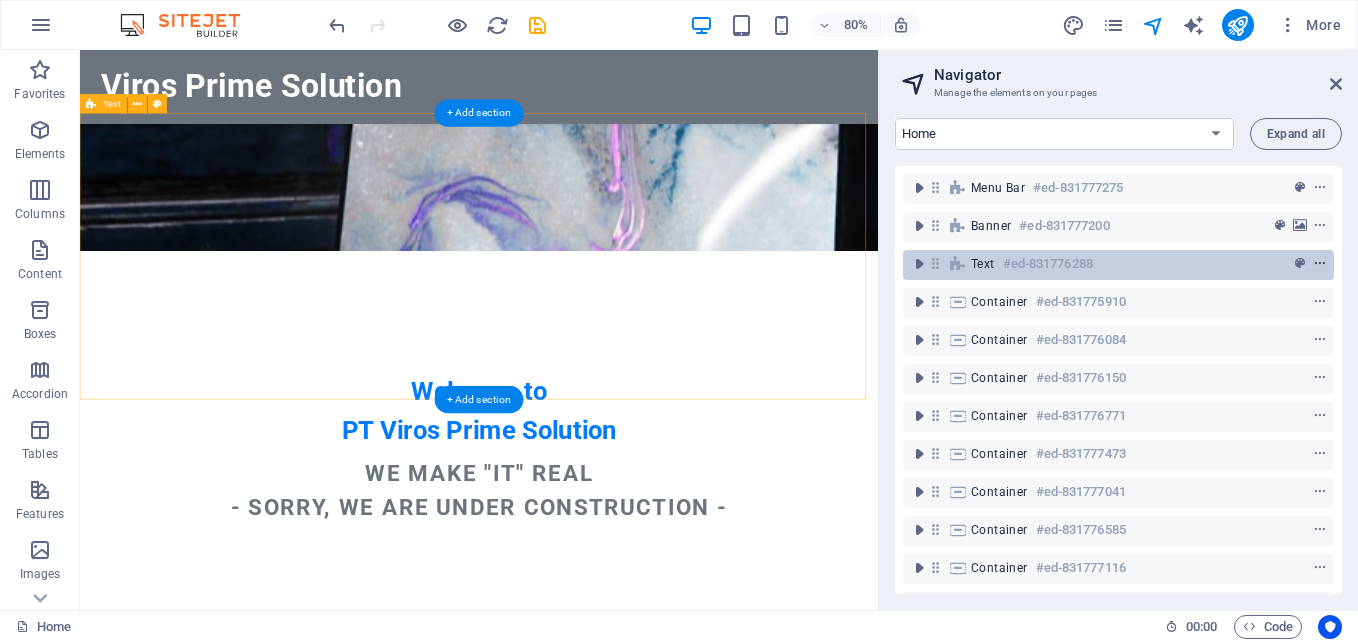 click at bounding box center (1320, 264) 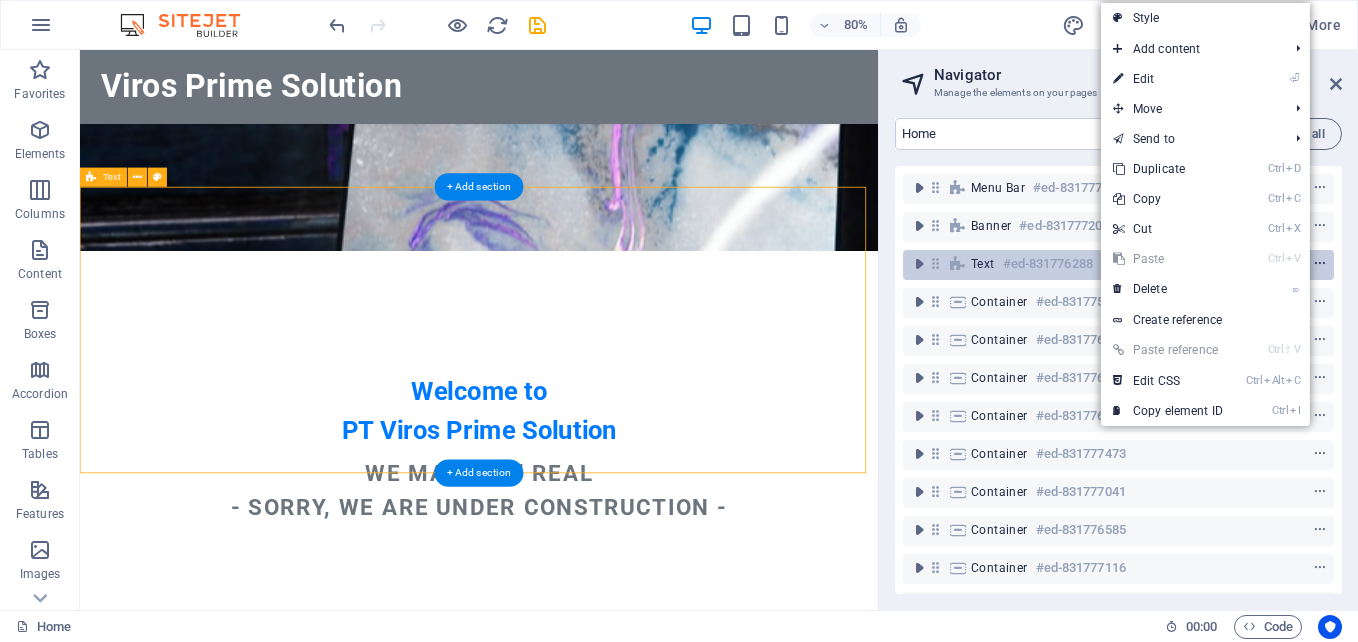 scroll, scrollTop: 449, scrollLeft: 0, axis: vertical 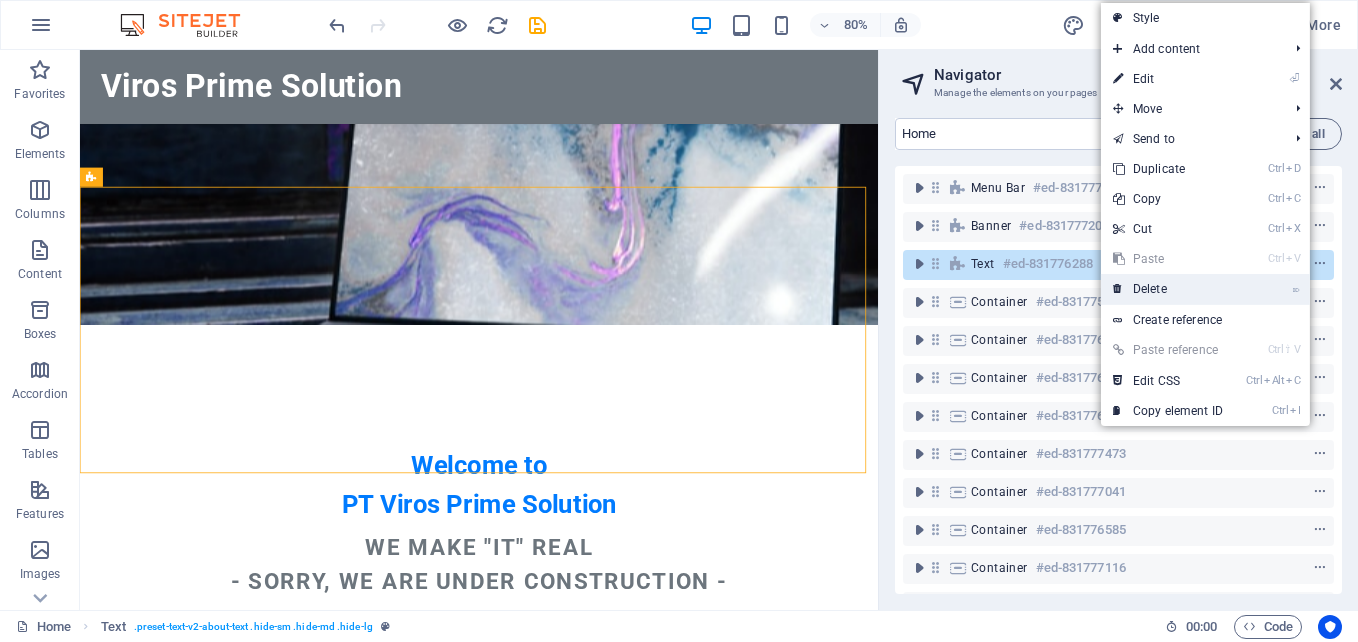 click on "⌦  Delete" at bounding box center (1168, 289) 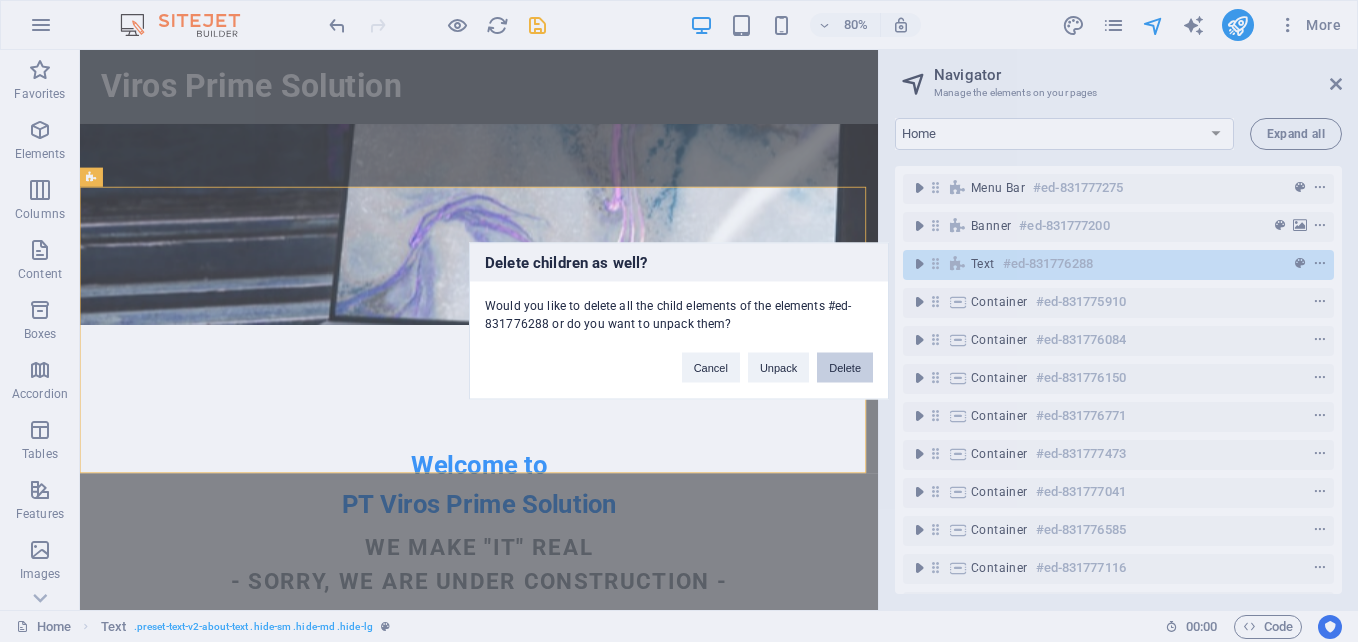 click on "Delete" at bounding box center (845, 368) 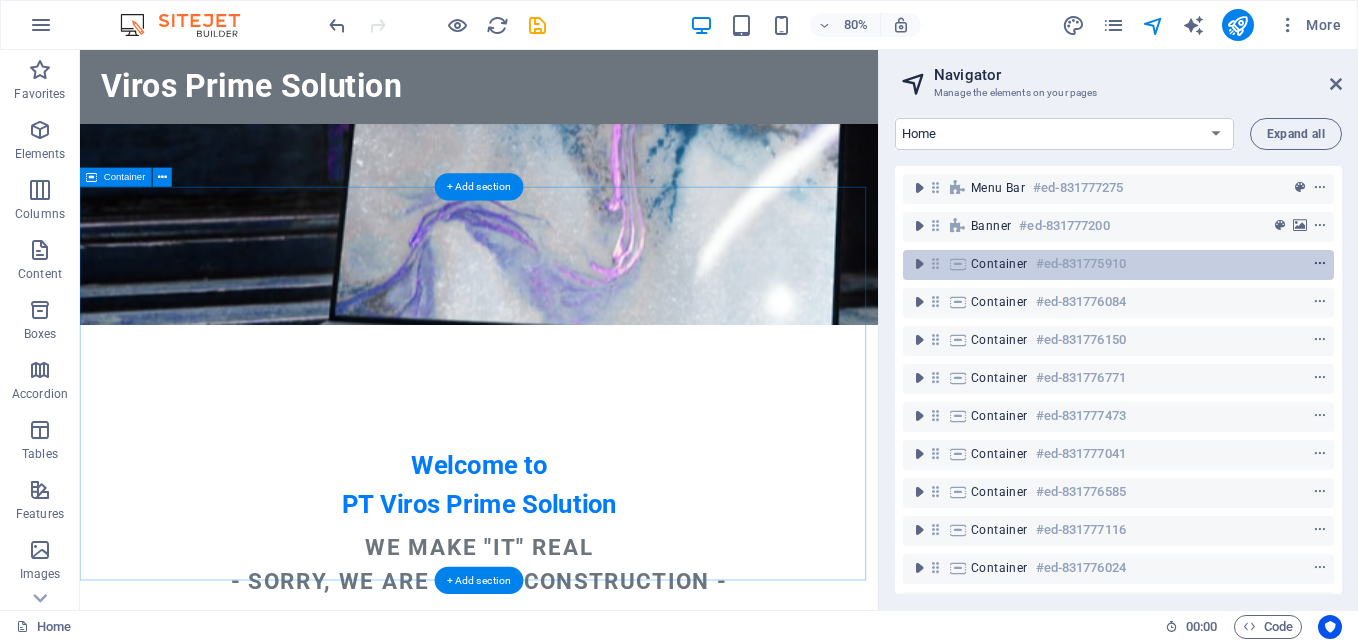 click at bounding box center [1320, 264] 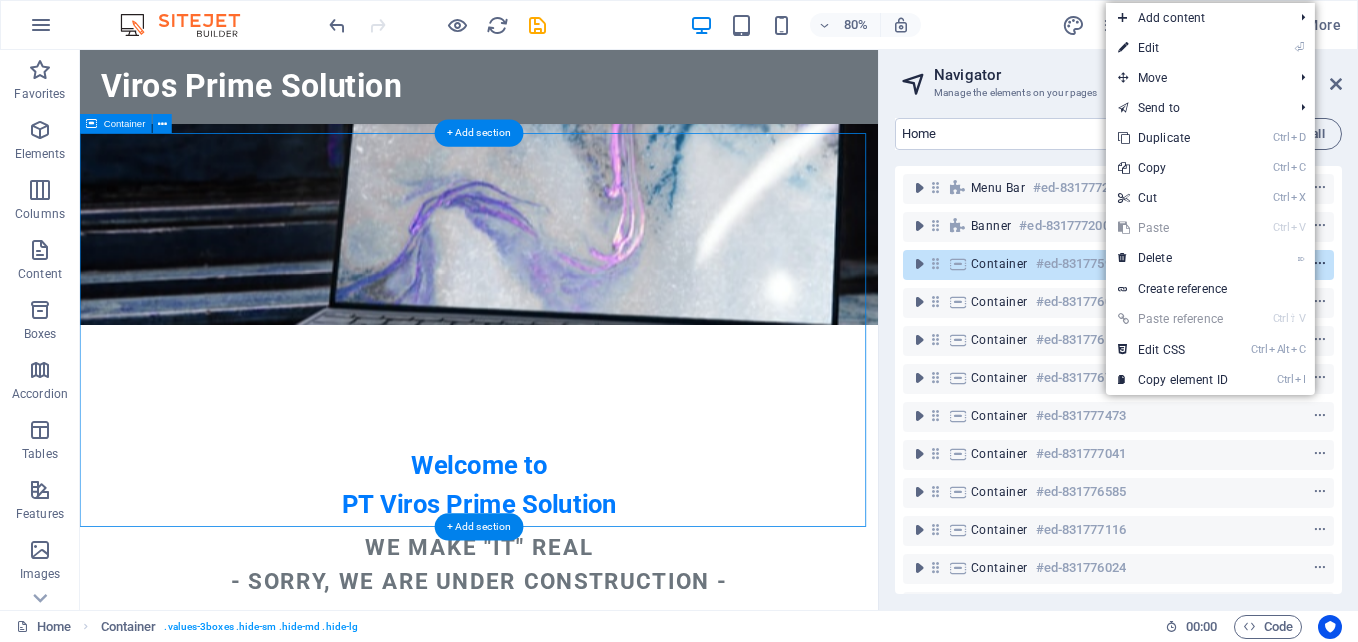scroll, scrollTop: 516, scrollLeft: 0, axis: vertical 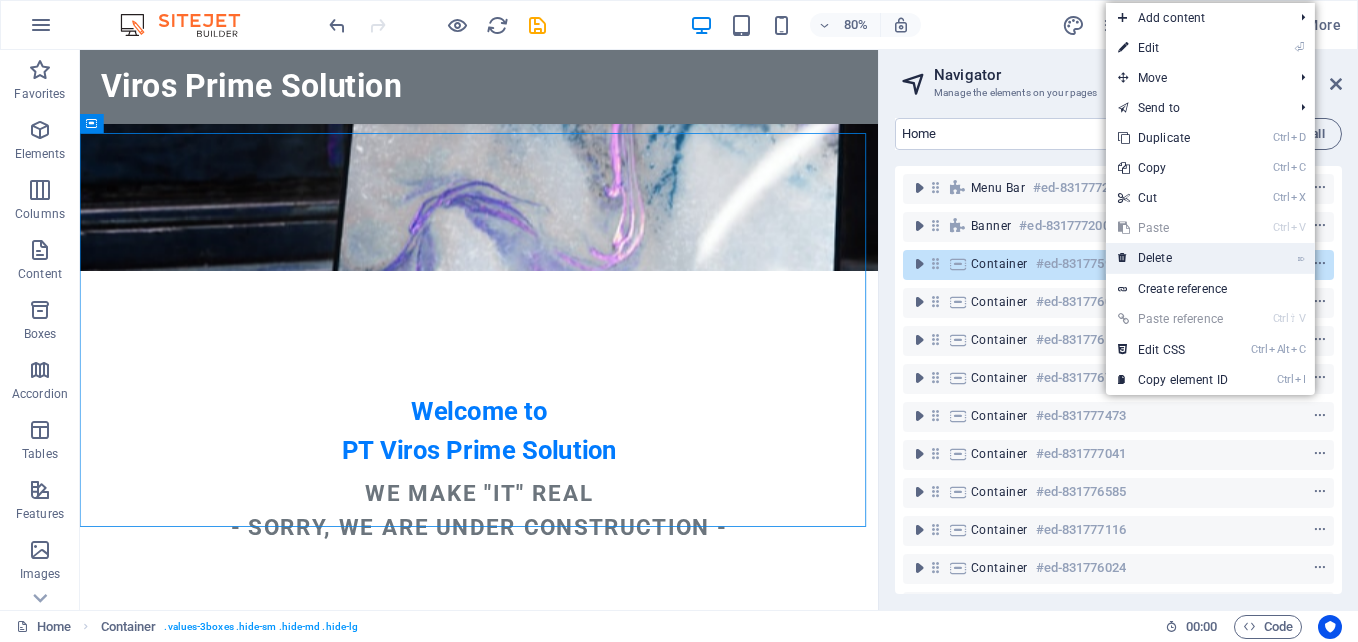 click on "⌦  Delete" at bounding box center (1173, 258) 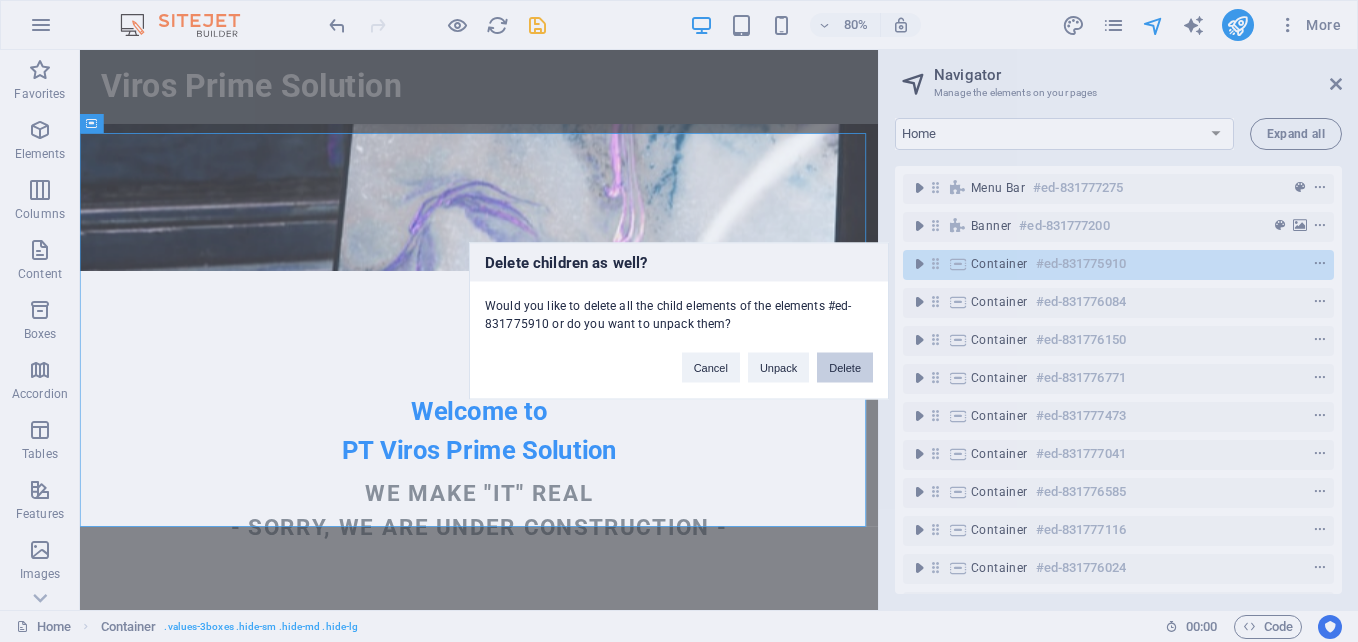 click on "Delete" at bounding box center (845, 368) 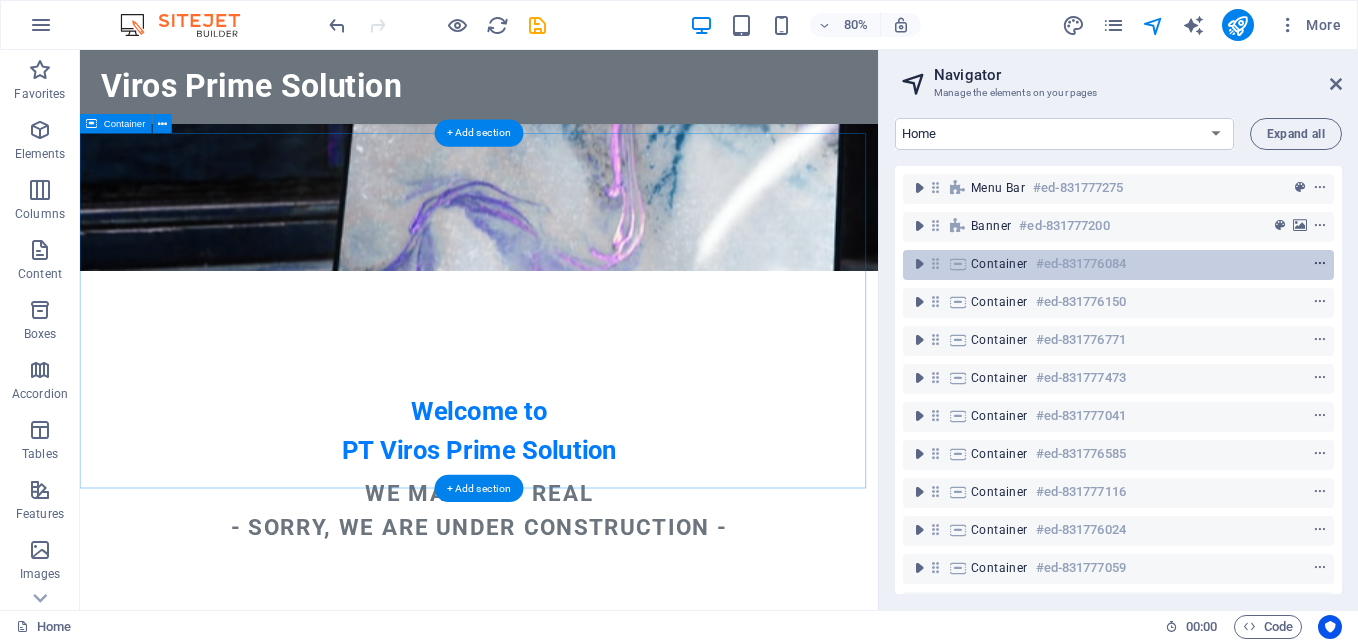 click at bounding box center [1320, 264] 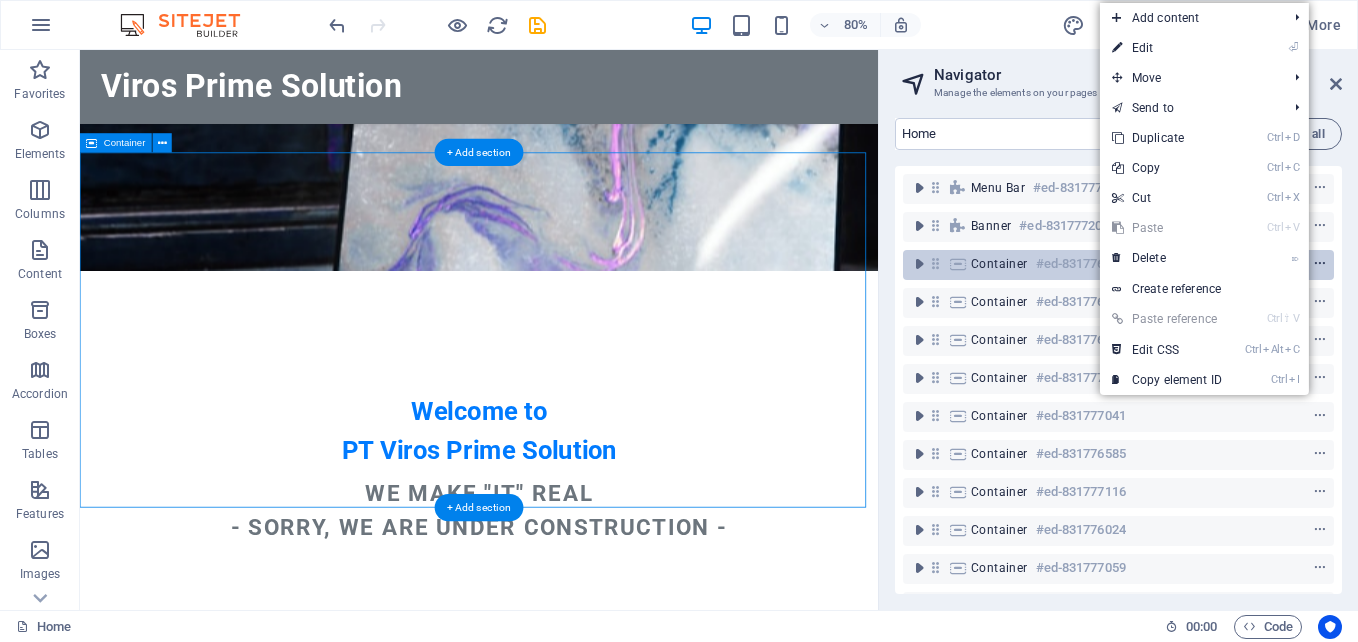 scroll, scrollTop: 492, scrollLeft: 0, axis: vertical 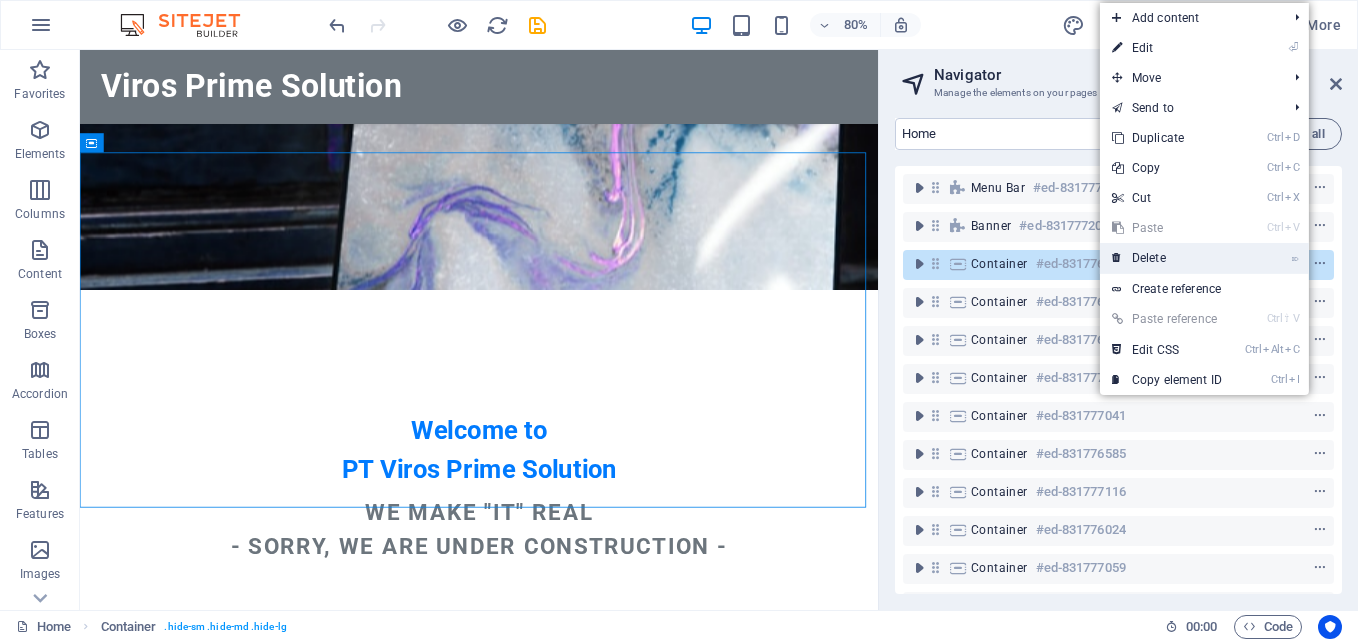 click on "⌦  Delete" at bounding box center [1167, 258] 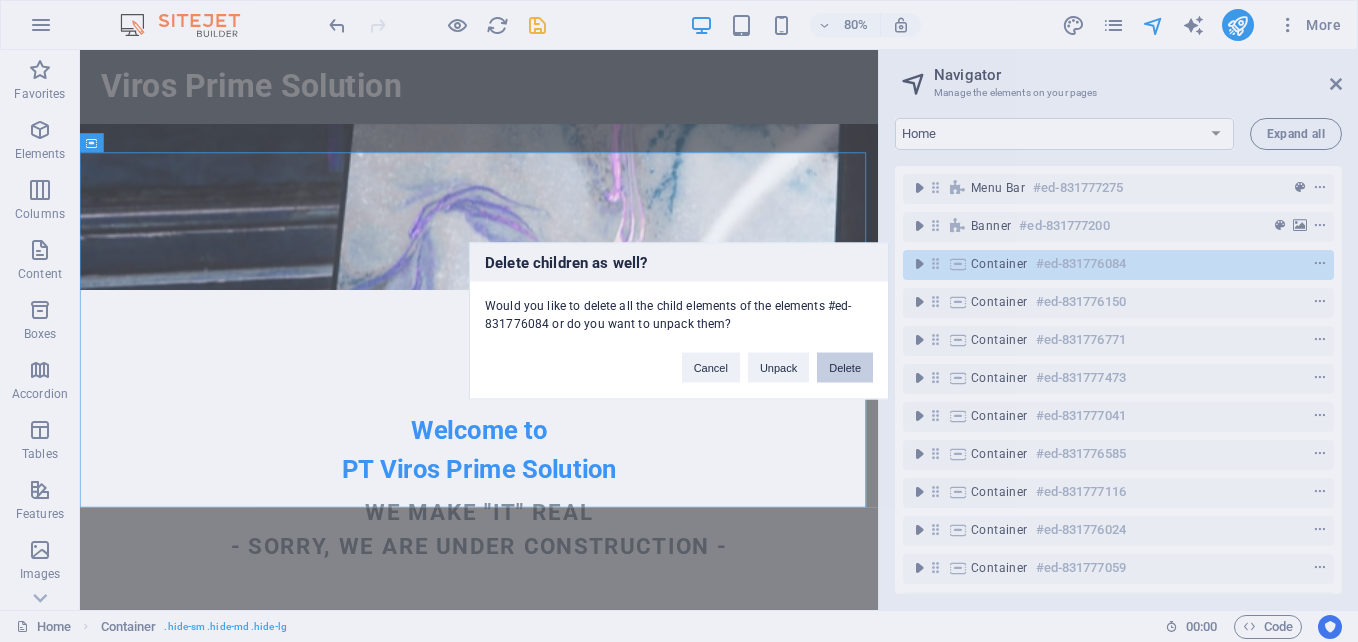 click on "Delete" at bounding box center [845, 368] 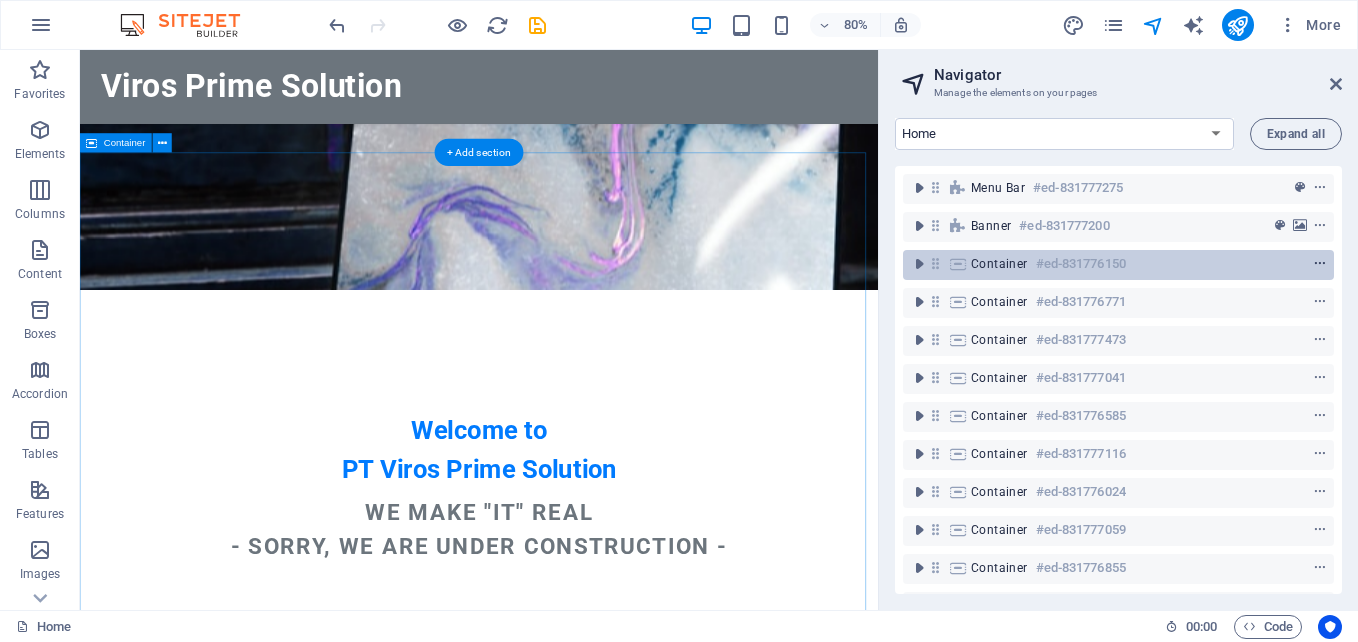 click at bounding box center [1320, 264] 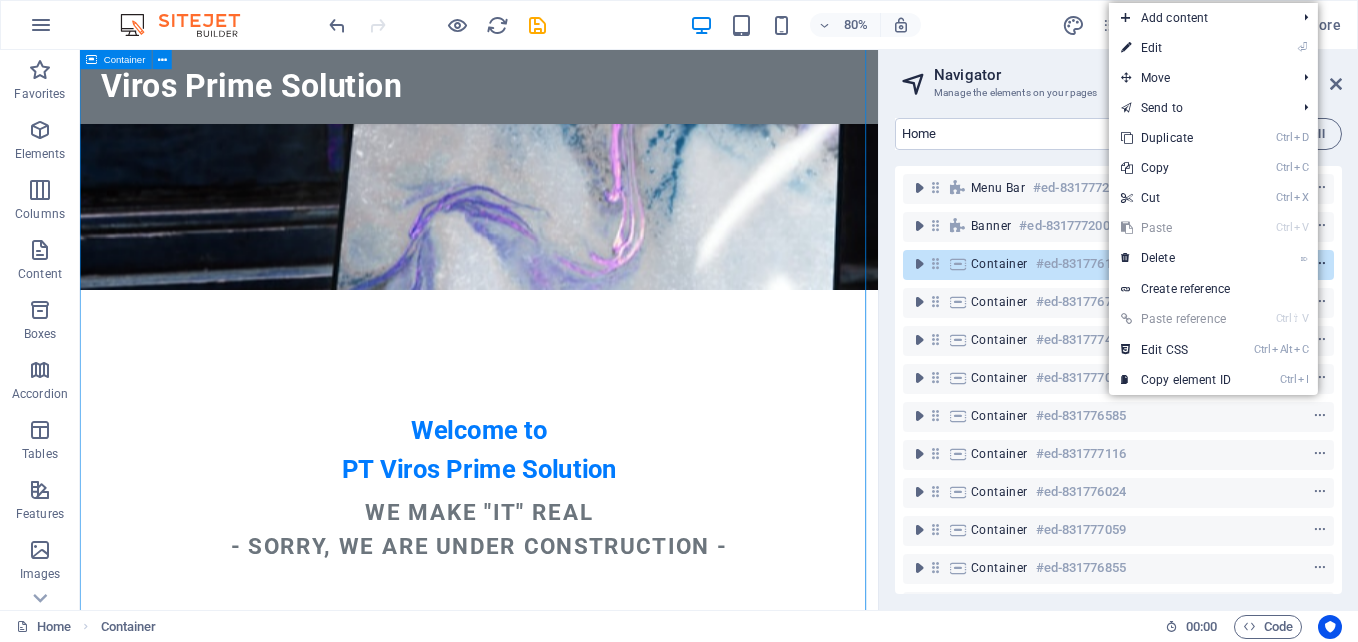 scroll, scrollTop: 687, scrollLeft: 0, axis: vertical 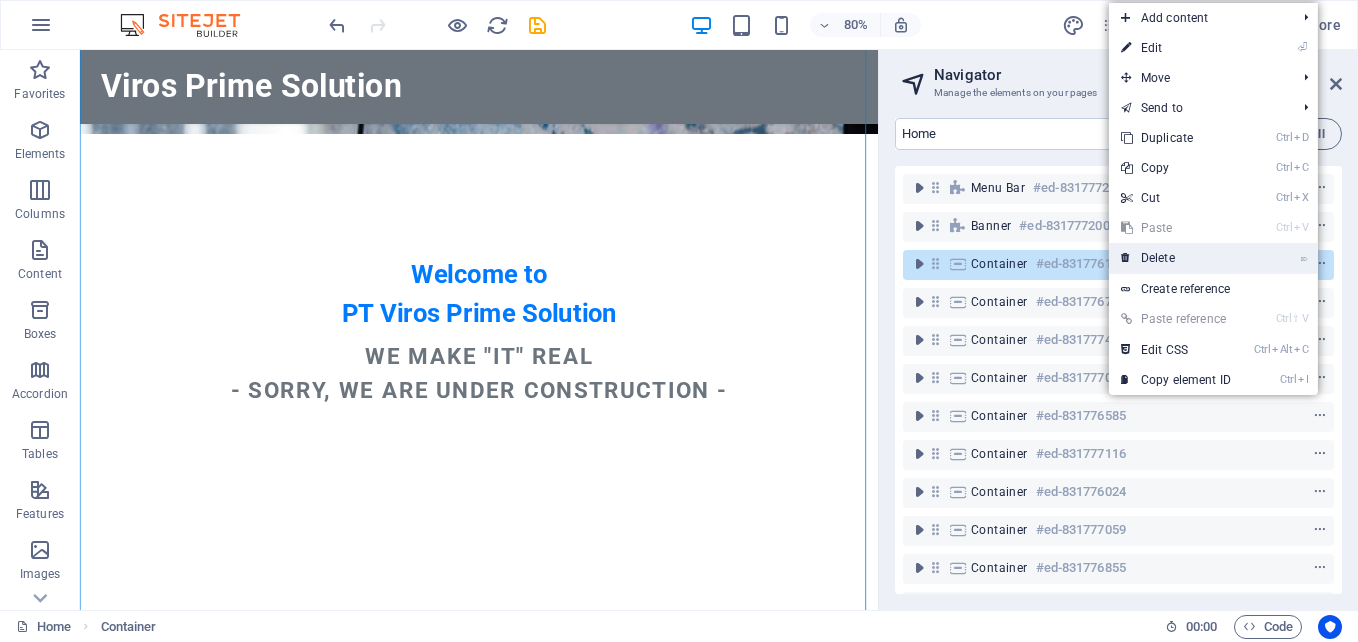 click on "⌦  Delete" at bounding box center [1176, 258] 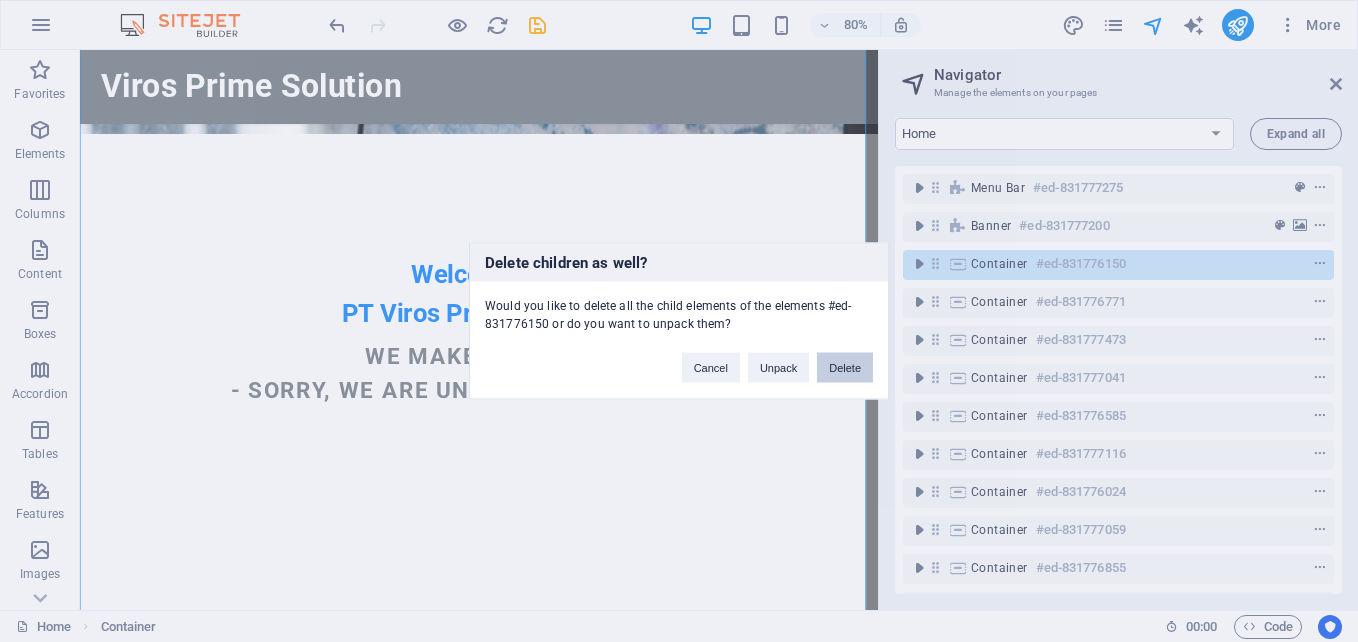 click on "Delete" at bounding box center [845, 368] 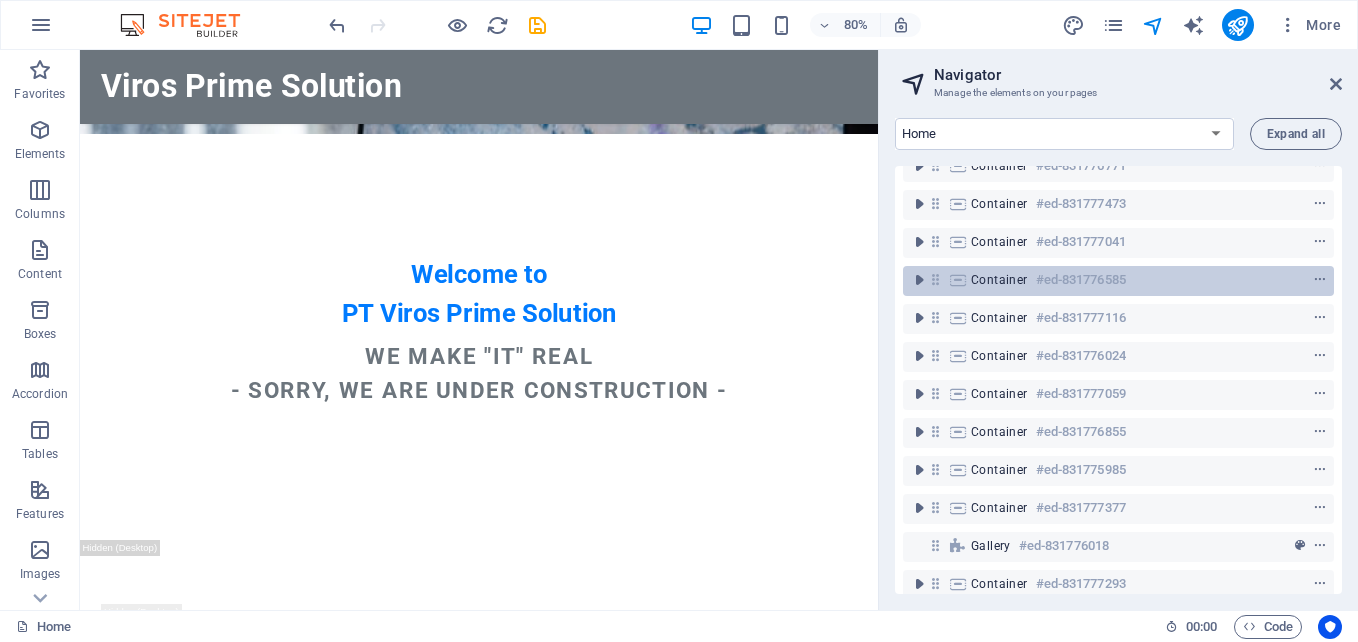scroll, scrollTop: 0, scrollLeft: 0, axis: both 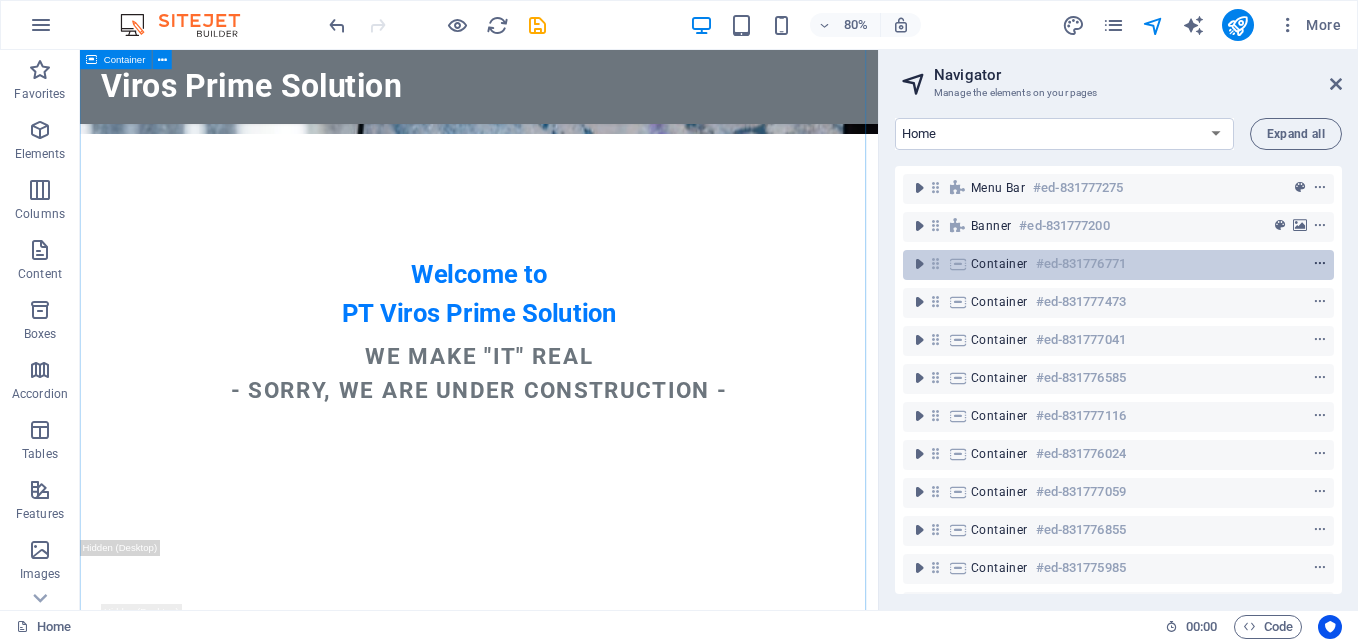 click at bounding box center [1320, 264] 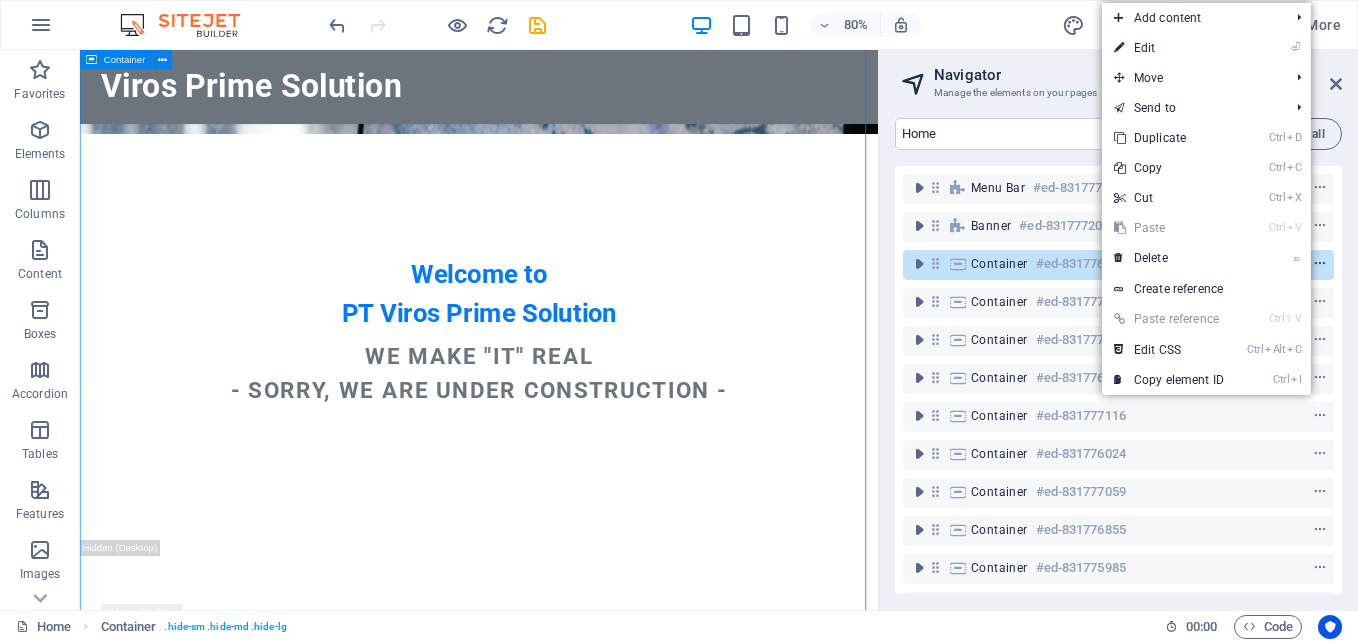 scroll, scrollTop: 829, scrollLeft: 0, axis: vertical 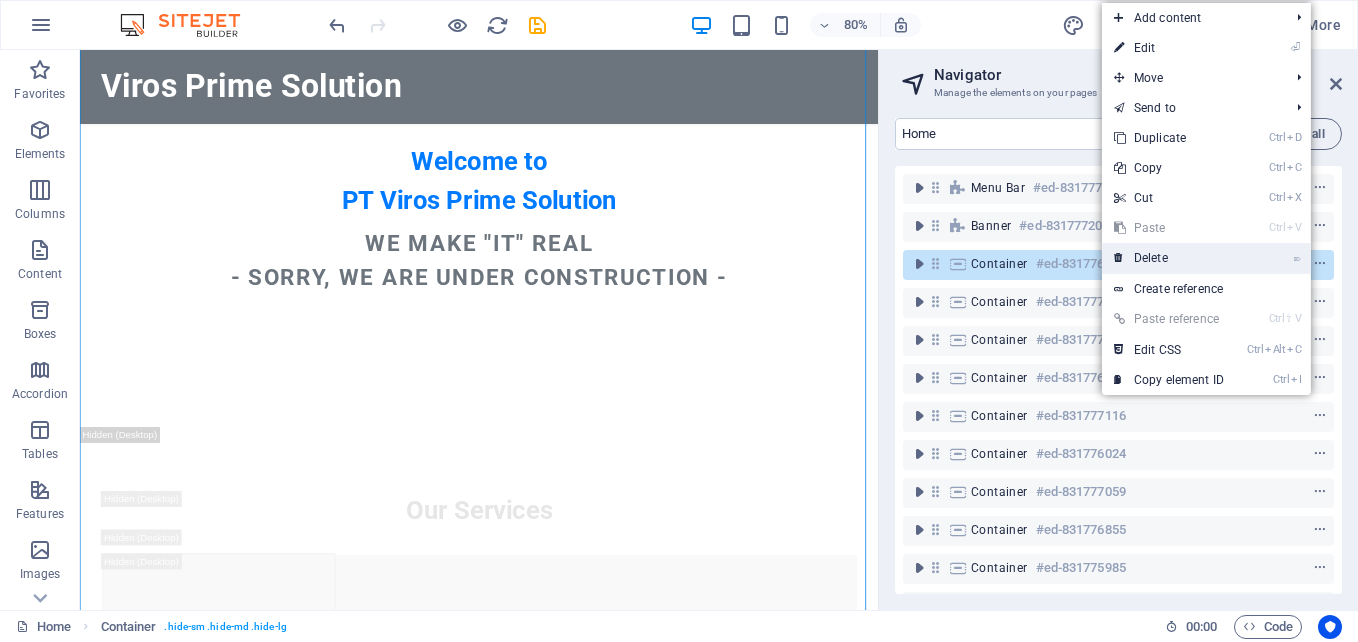 click on "⌦  Delete" at bounding box center [1169, 258] 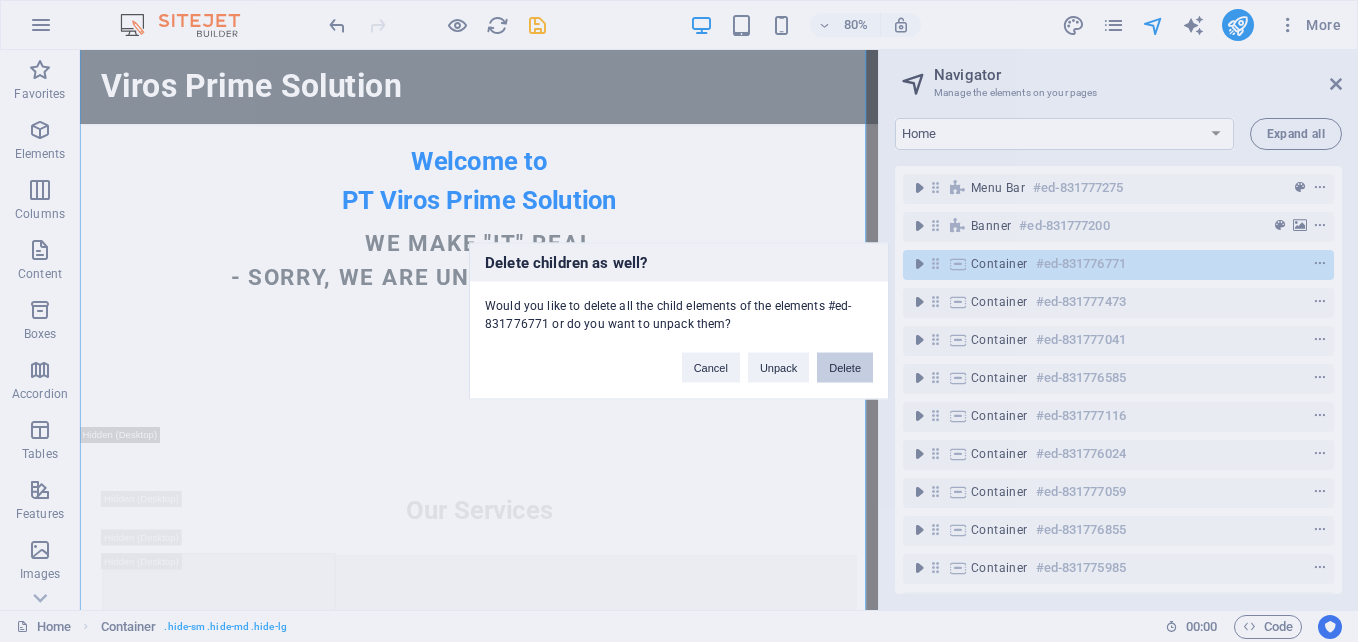 click on "Delete" at bounding box center [845, 368] 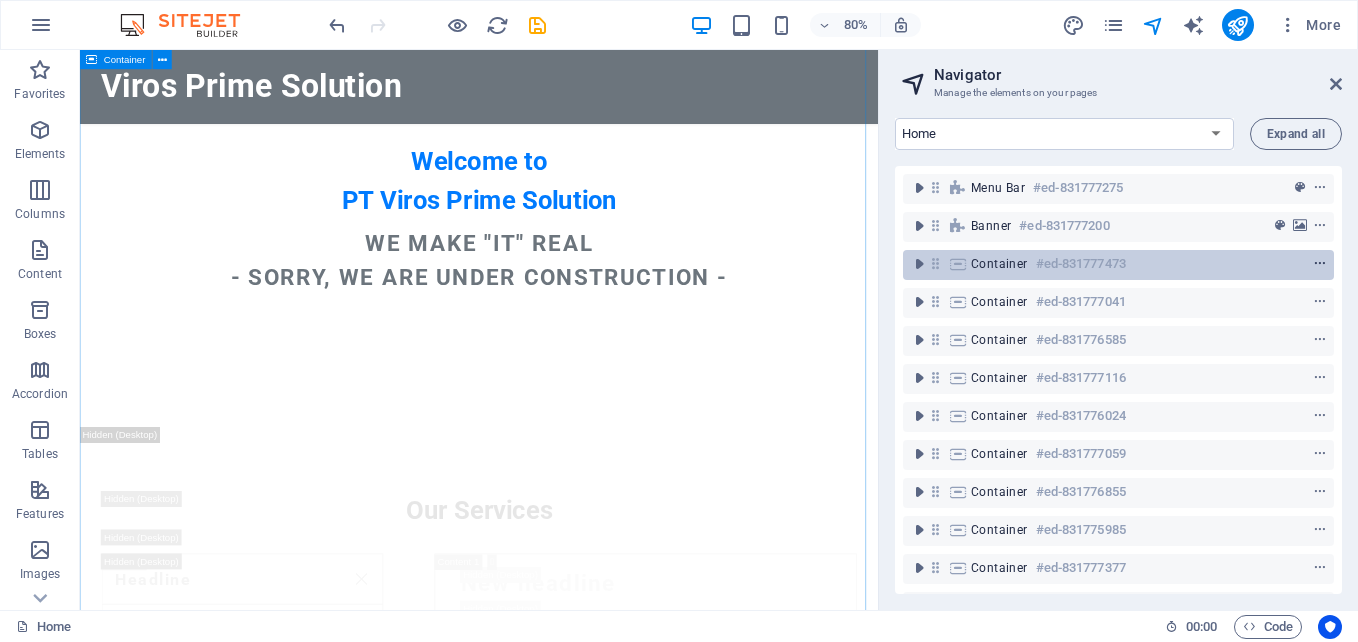 click at bounding box center [1320, 264] 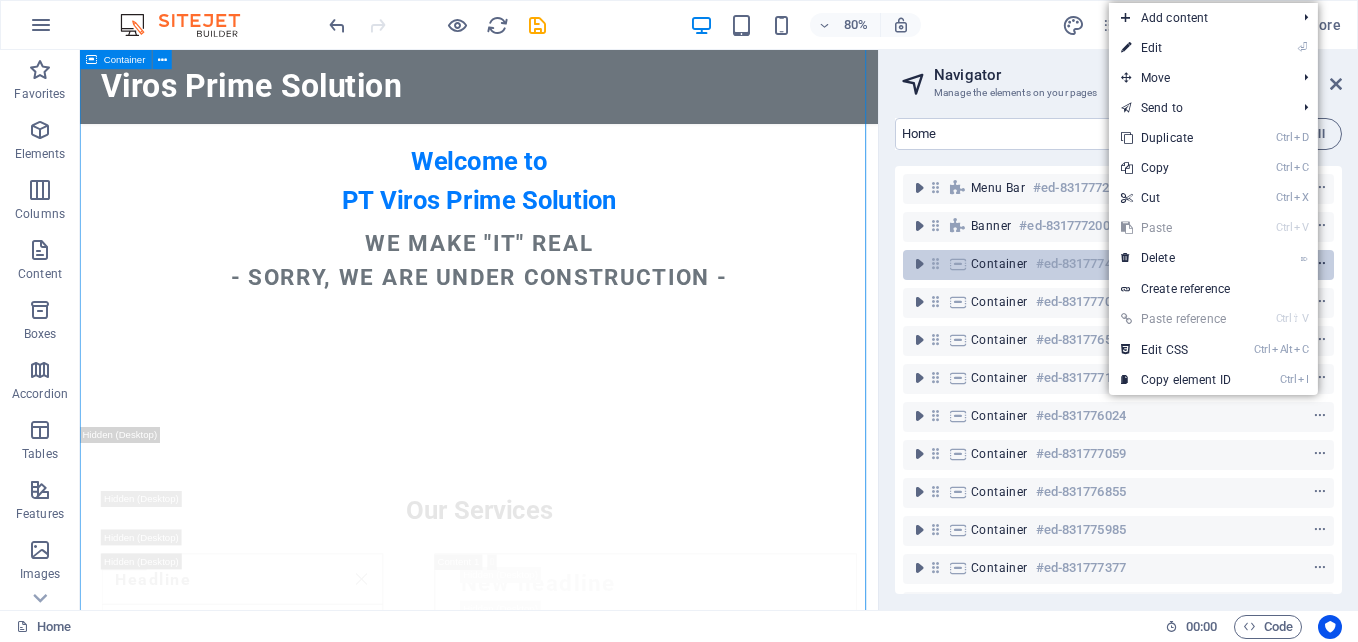 scroll, scrollTop: 1567, scrollLeft: 0, axis: vertical 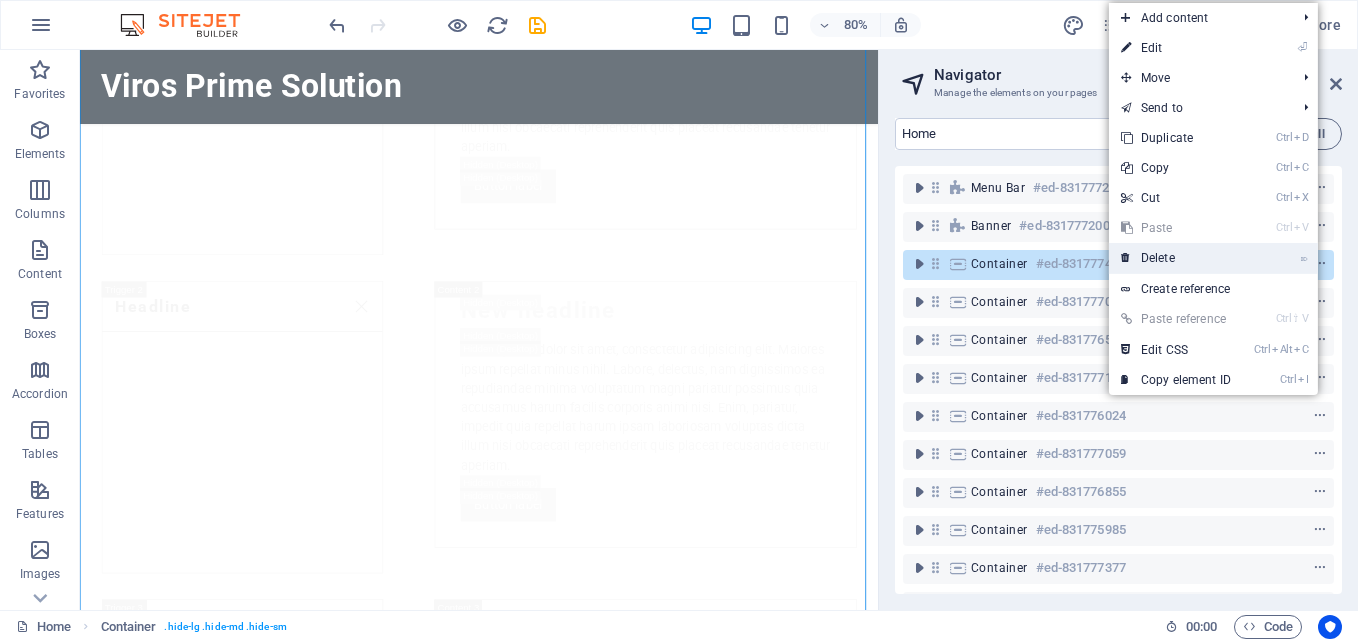 click on "⌦  Delete" at bounding box center [1176, 258] 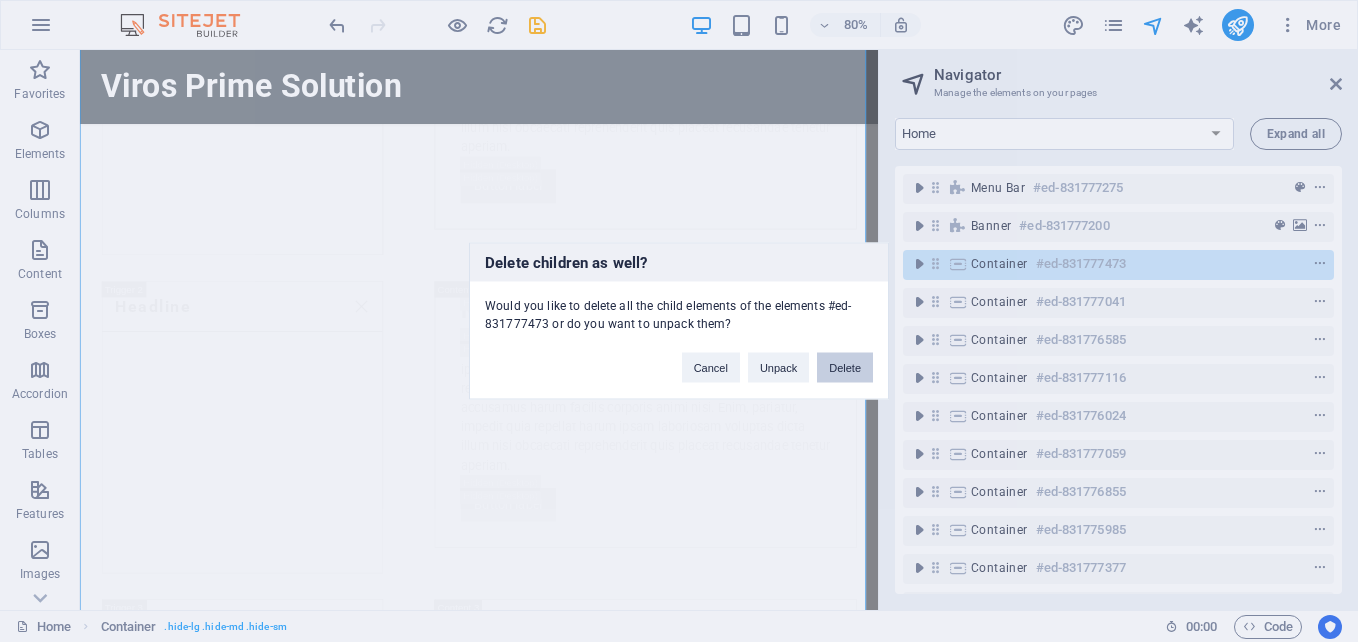 click on "Delete" at bounding box center [845, 368] 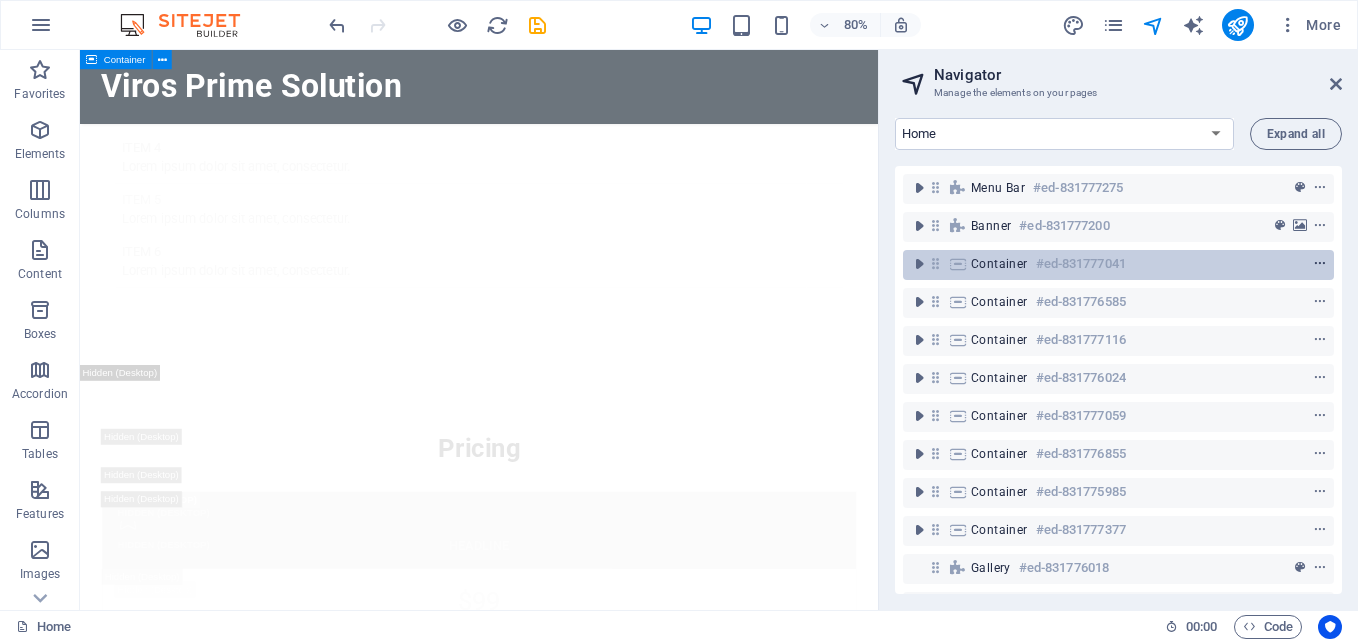 click at bounding box center (1320, 264) 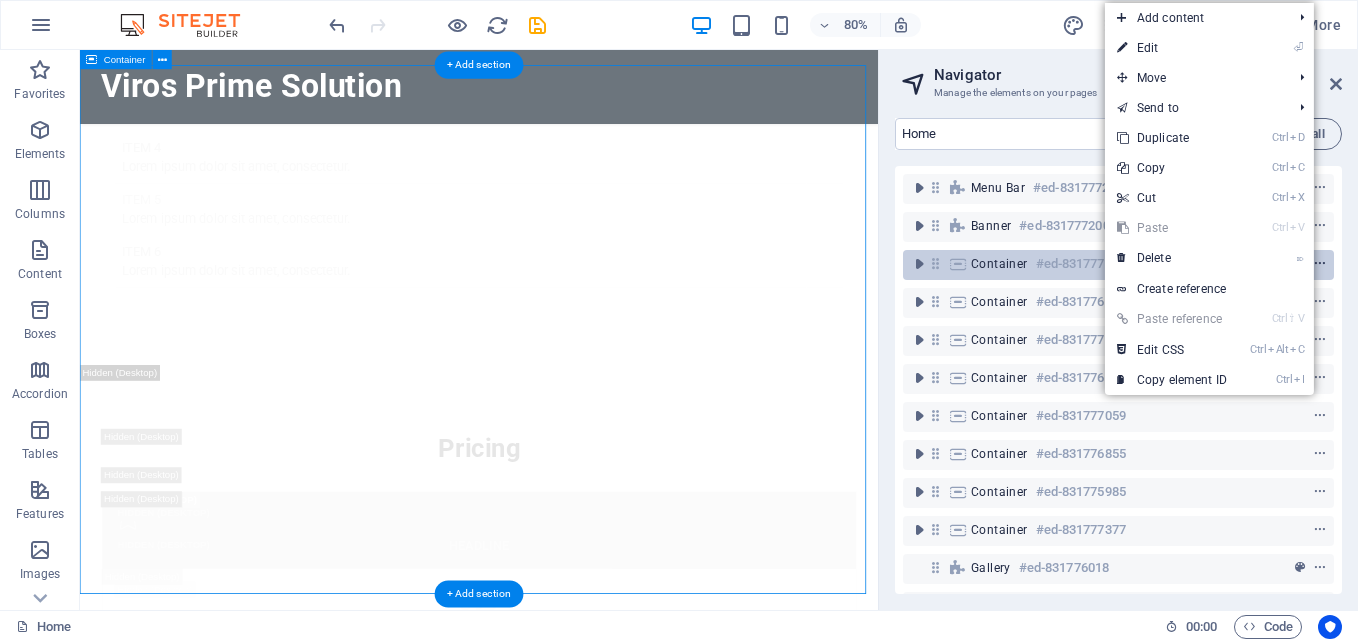 scroll, scrollTop: 601, scrollLeft: 0, axis: vertical 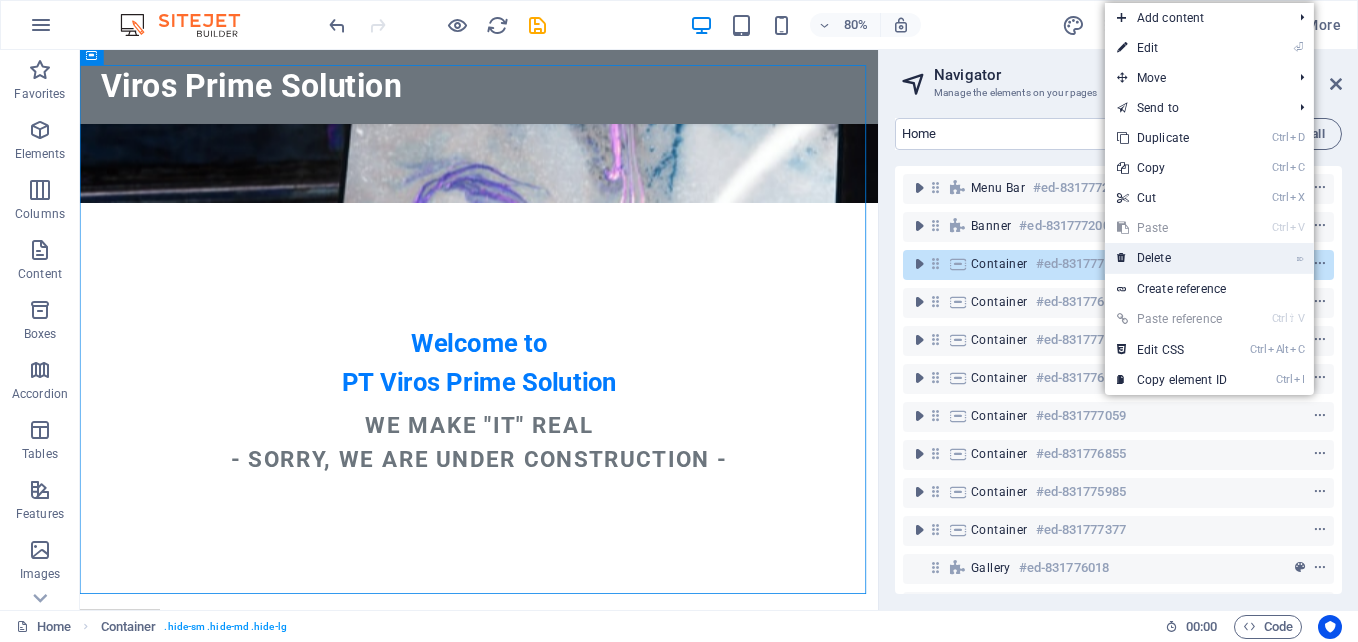 click on "⌦  Delete" at bounding box center [1172, 258] 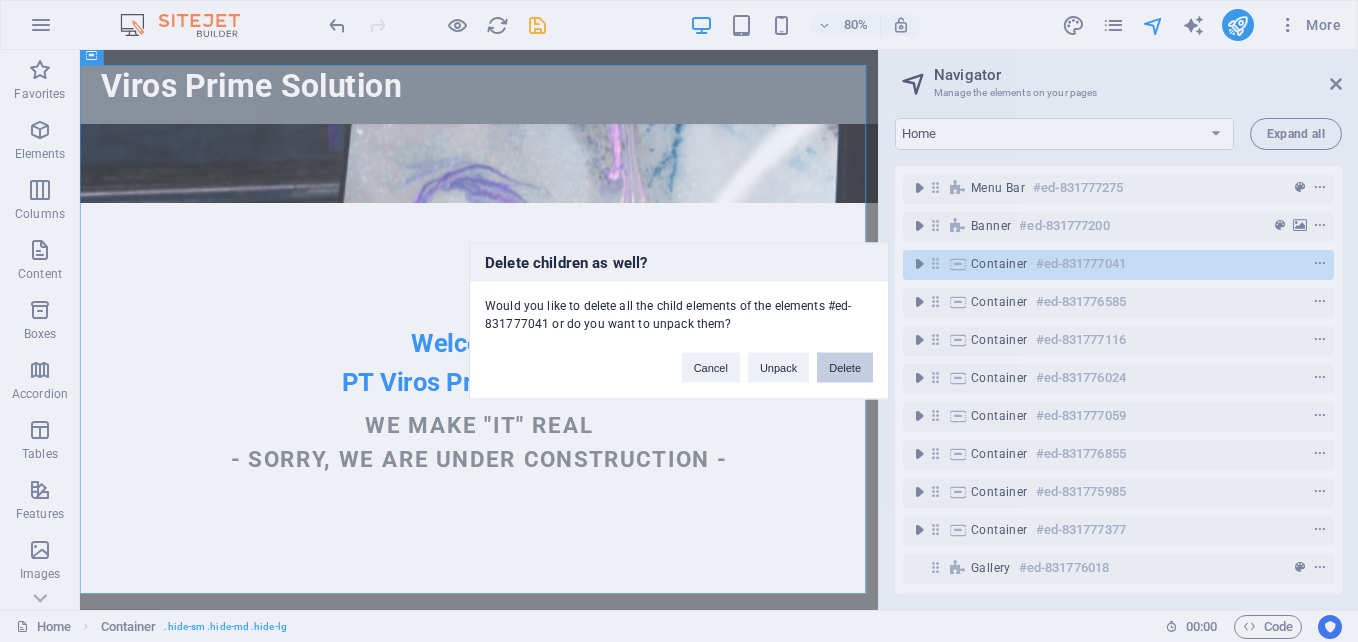 click on "Delete" at bounding box center (845, 368) 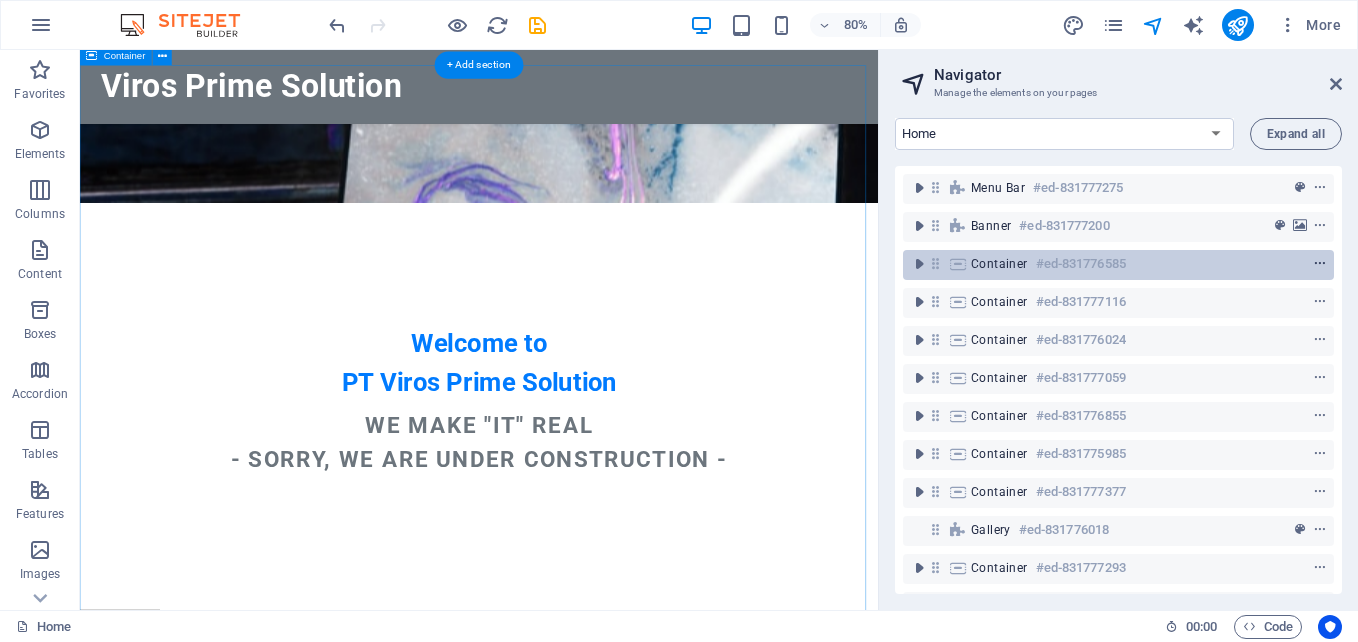 click at bounding box center [1320, 264] 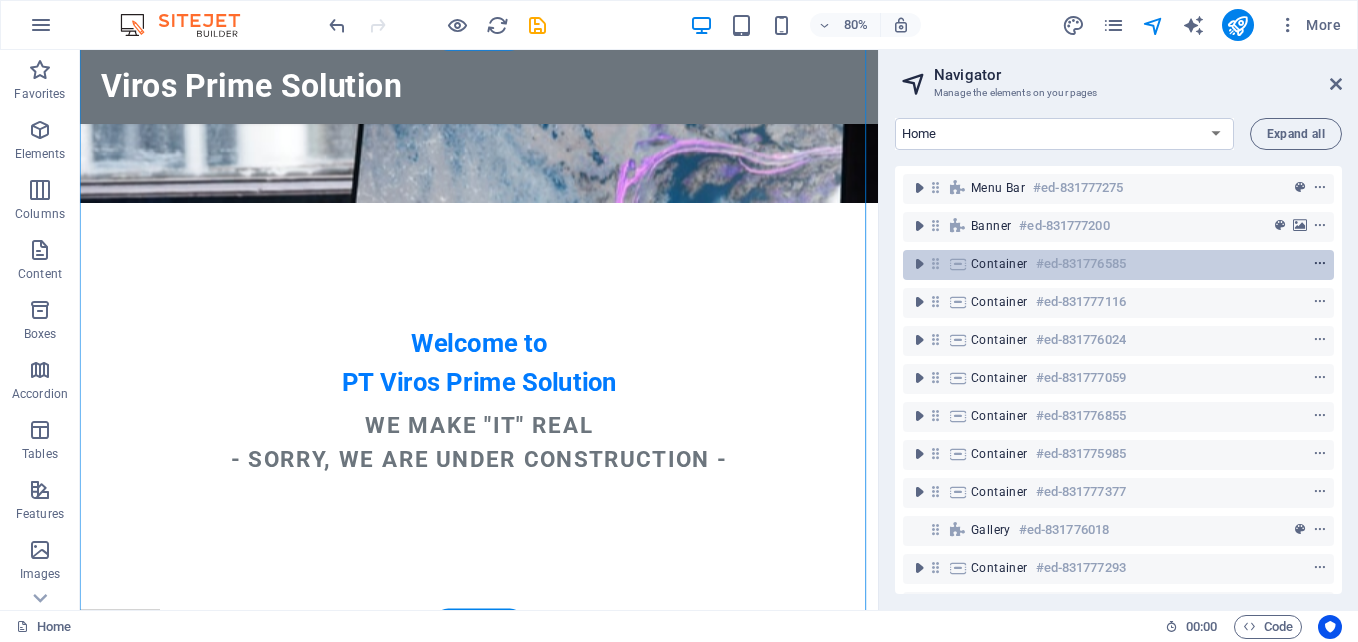 scroll, scrollTop: 636, scrollLeft: 0, axis: vertical 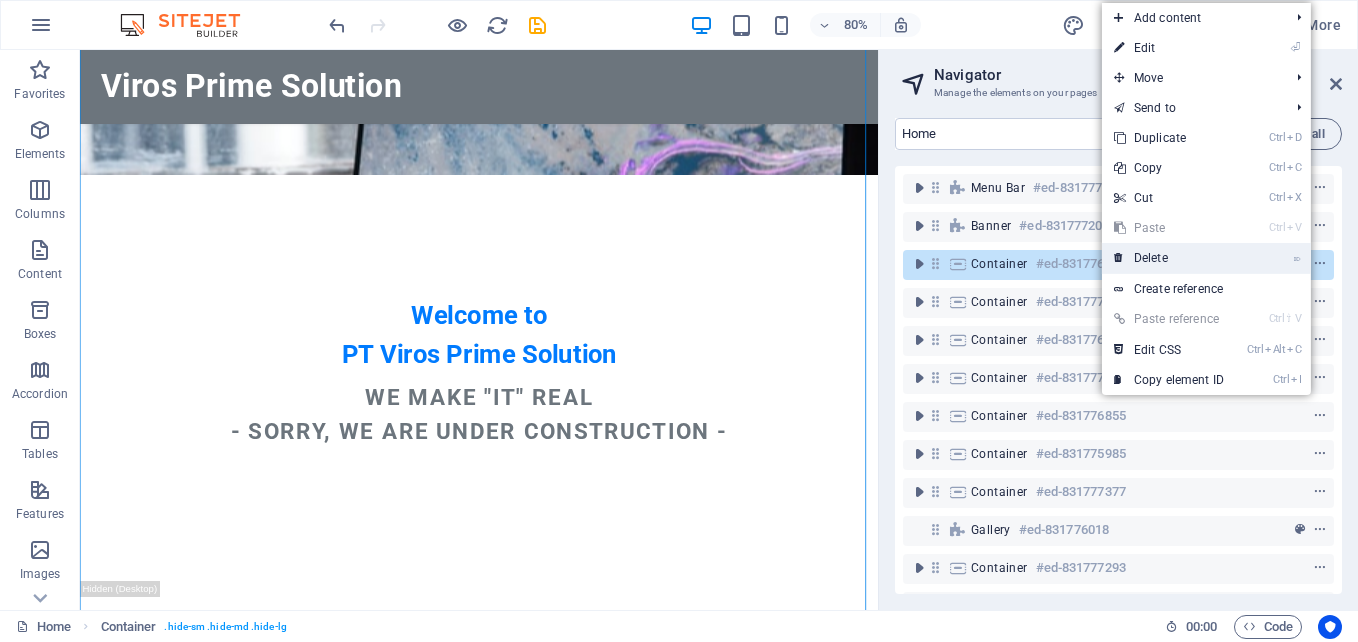 click on "⌦  Delete" at bounding box center (1169, 258) 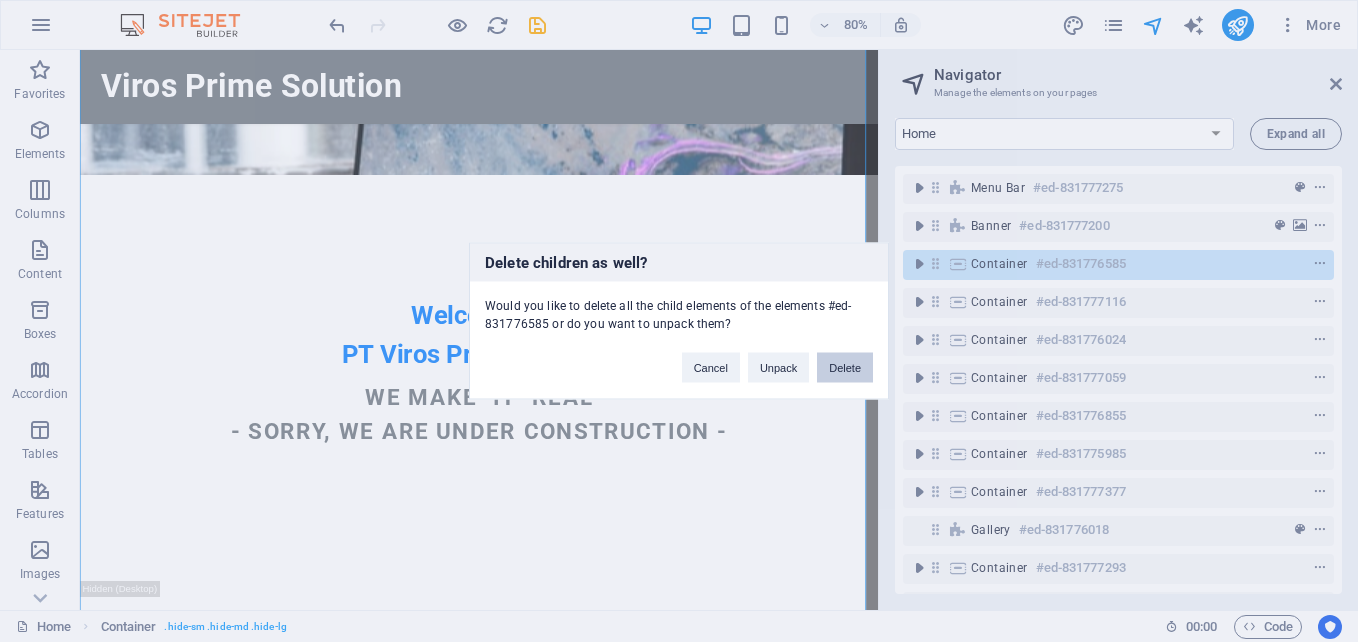 click on "Delete" at bounding box center (845, 368) 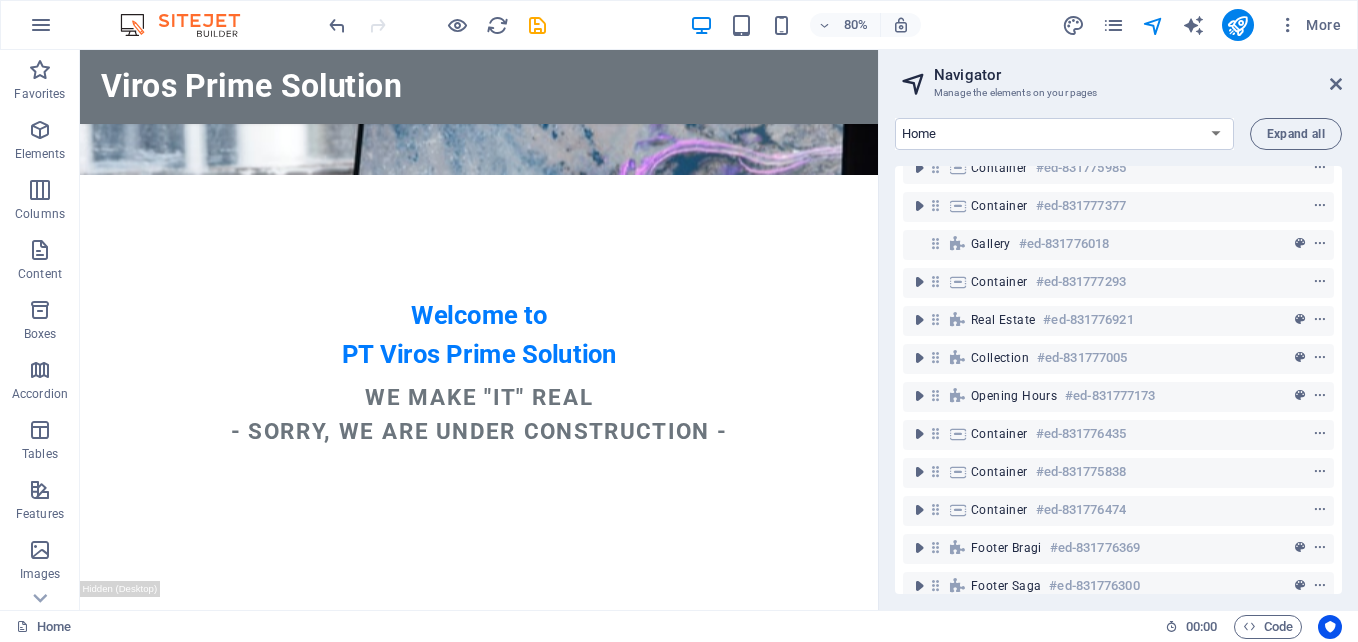 scroll, scrollTop: 249, scrollLeft: 0, axis: vertical 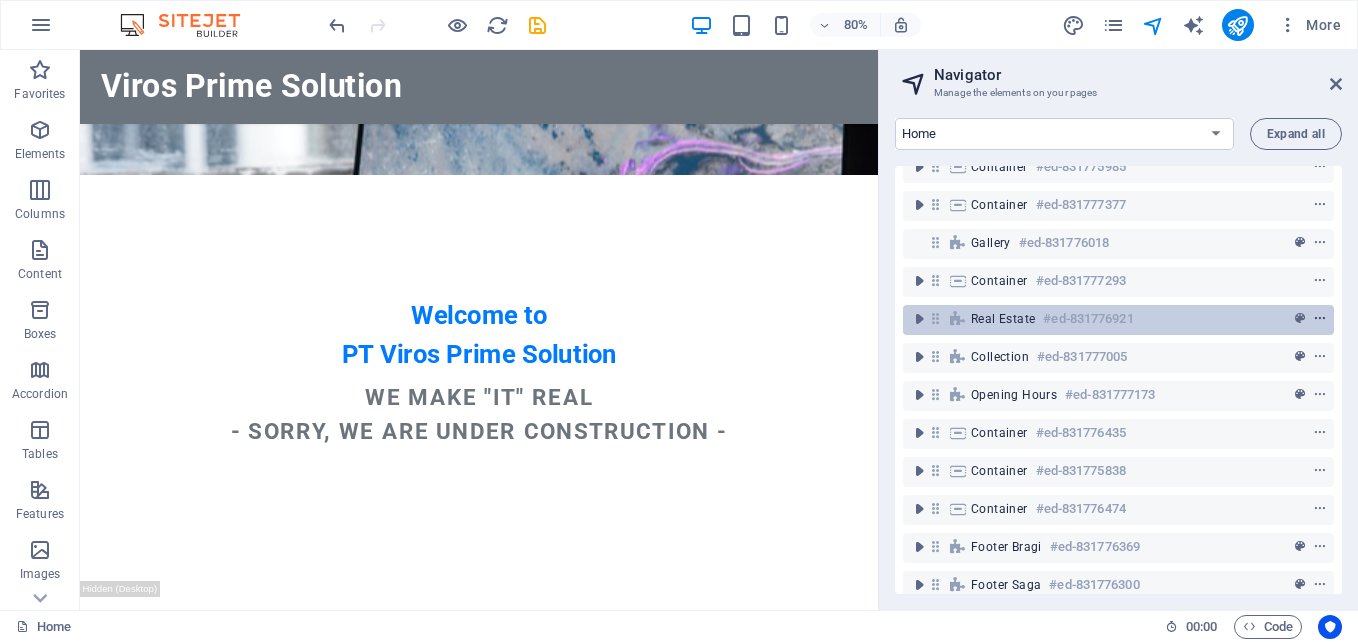 click at bounding box center [1320, 319] 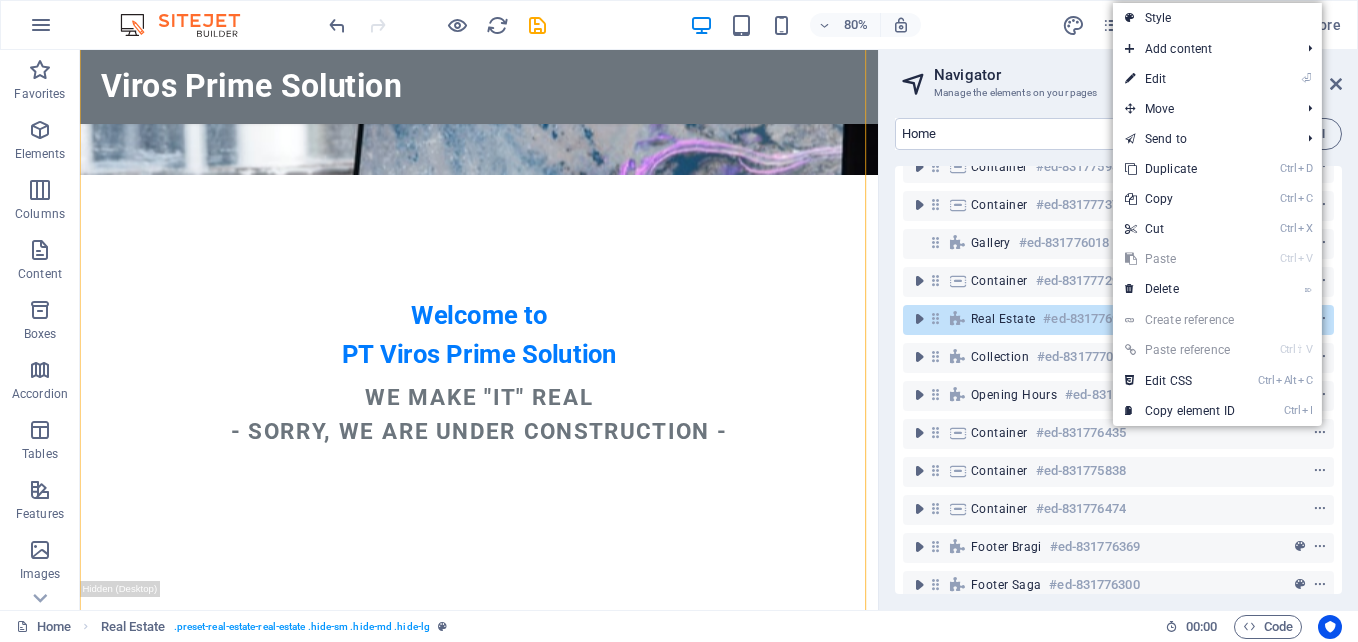 scroll, scrollTop: 9068, scrollLeft: 0, axis: vertical 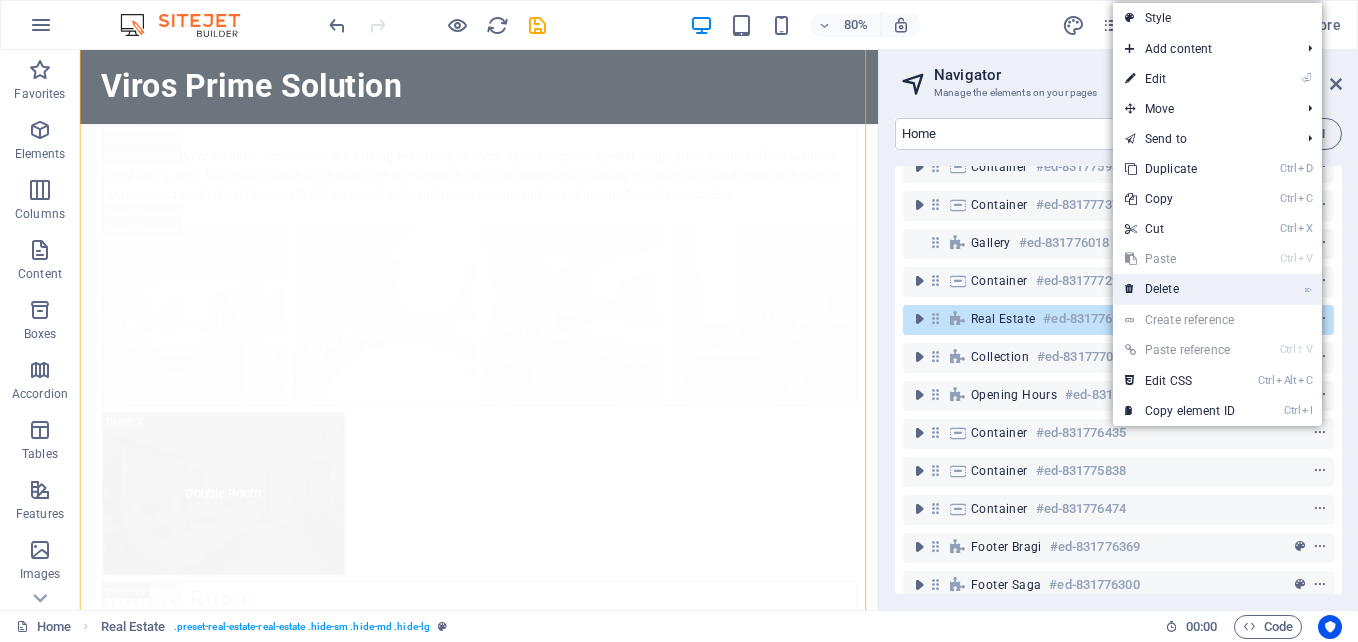 click on "⌦  Delete" at bounding box center (1180, 289) 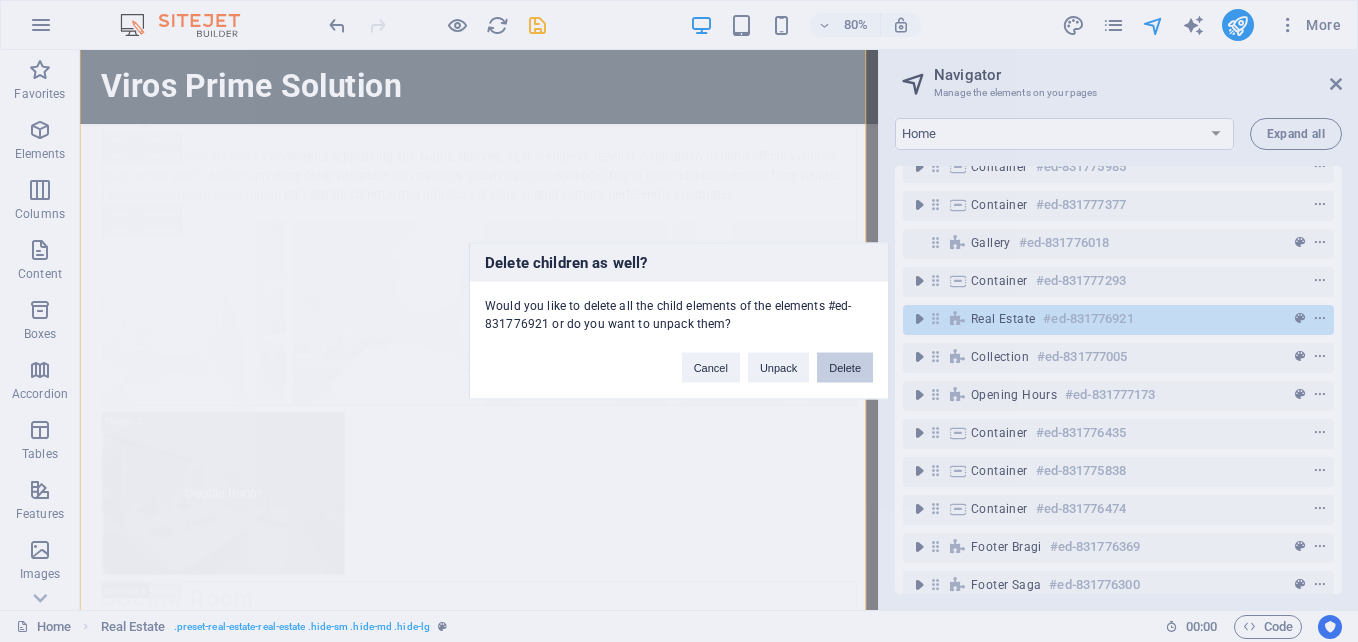 click on "Delete" at bounding box center (845, 368) 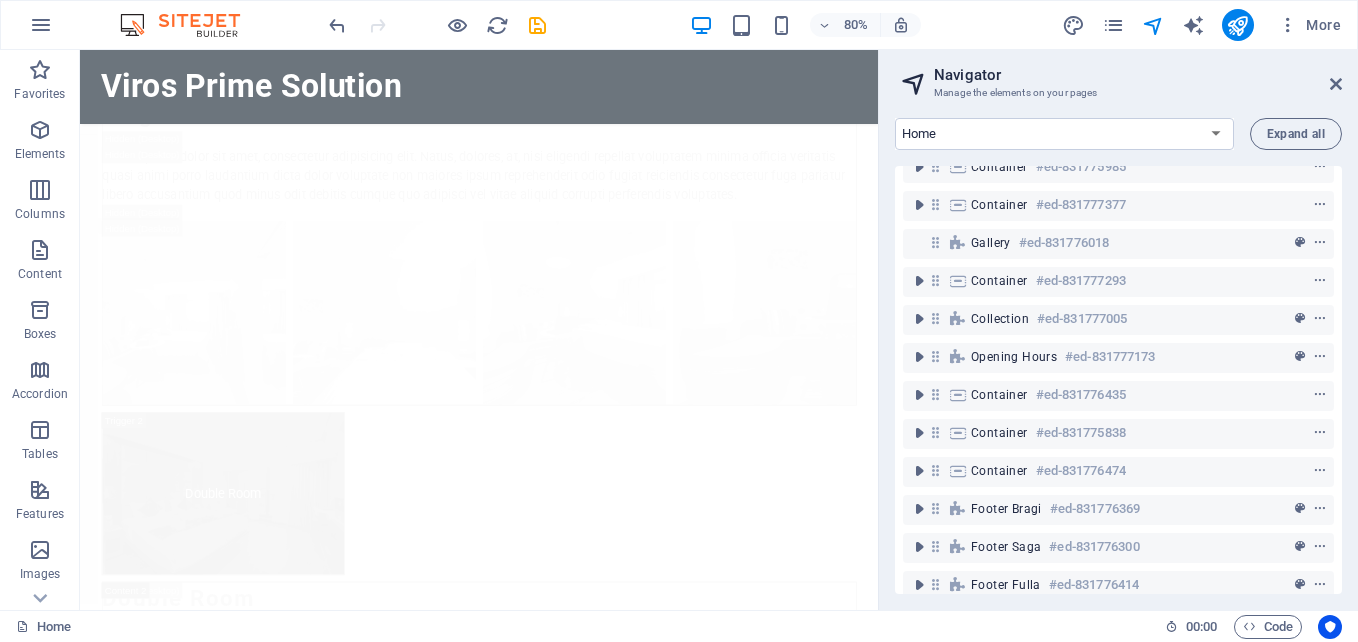 scroll, scrollTop: 279, scrollLeft: 0, axis: vertical 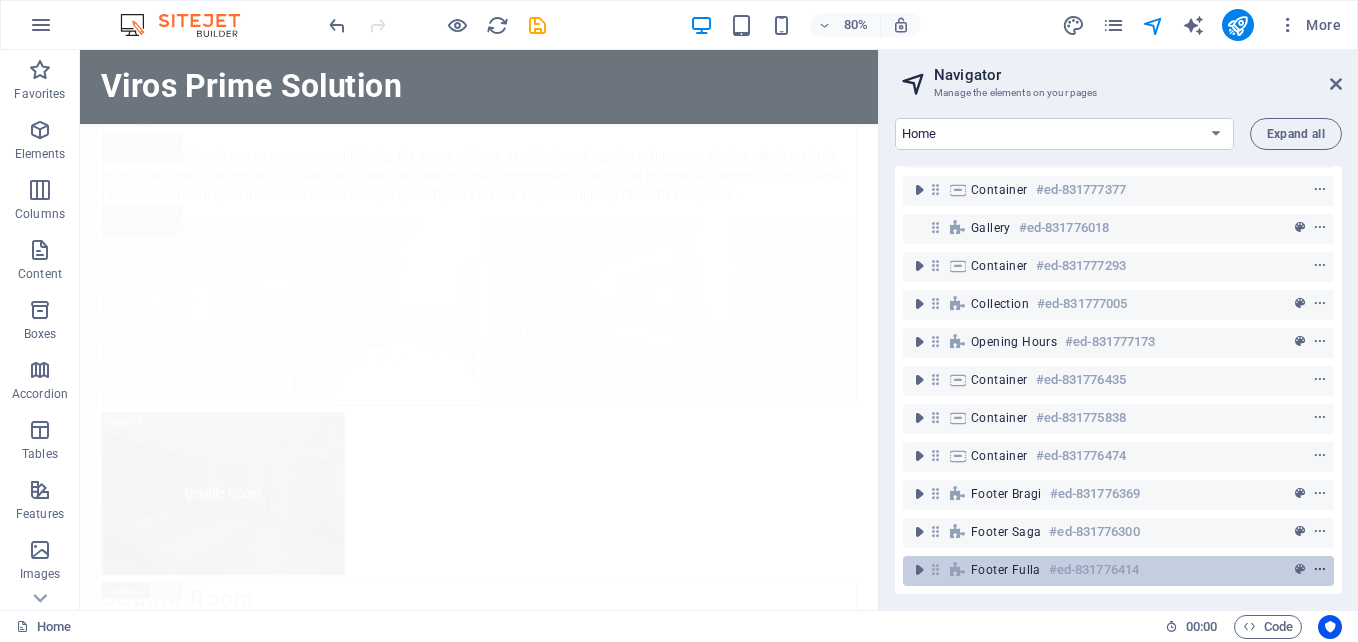 click at bounding box center (1320, 570) 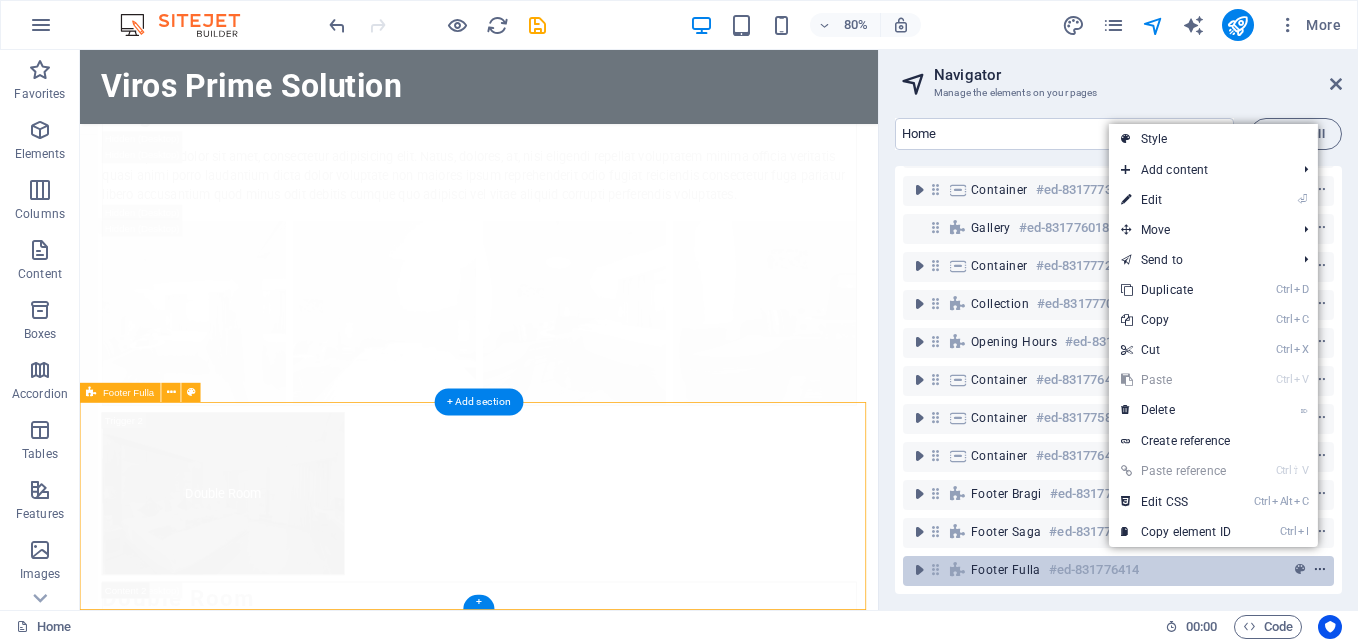 scroll, scrollTop: 12756, scrollLeft: 0, axis: vertical 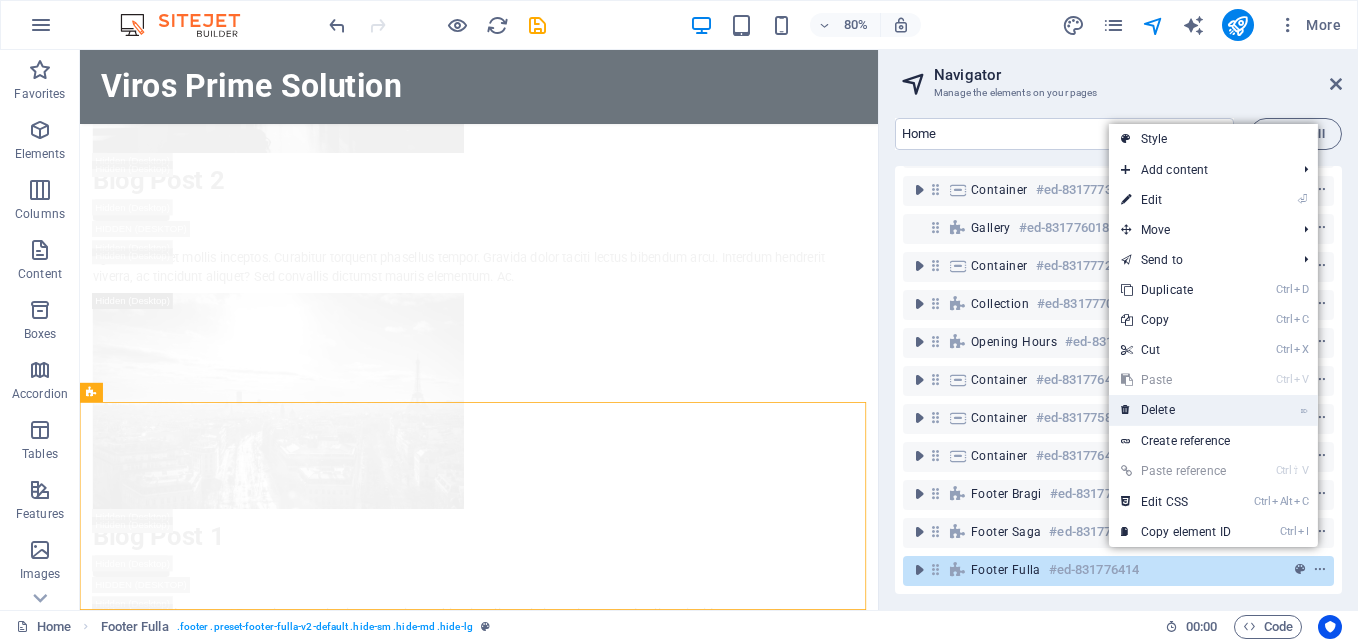 click on "⌦  Delete" at bounding box center [1176, 410] 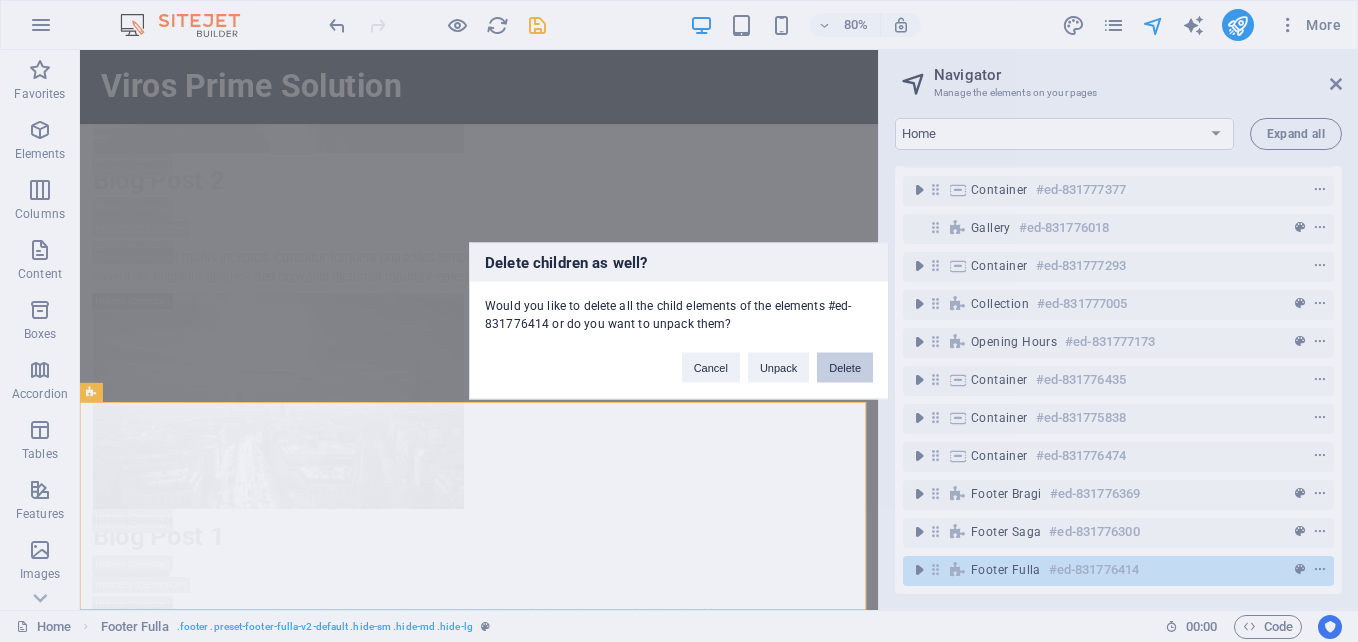 click on "Delete" at bounding box center [845, 368] 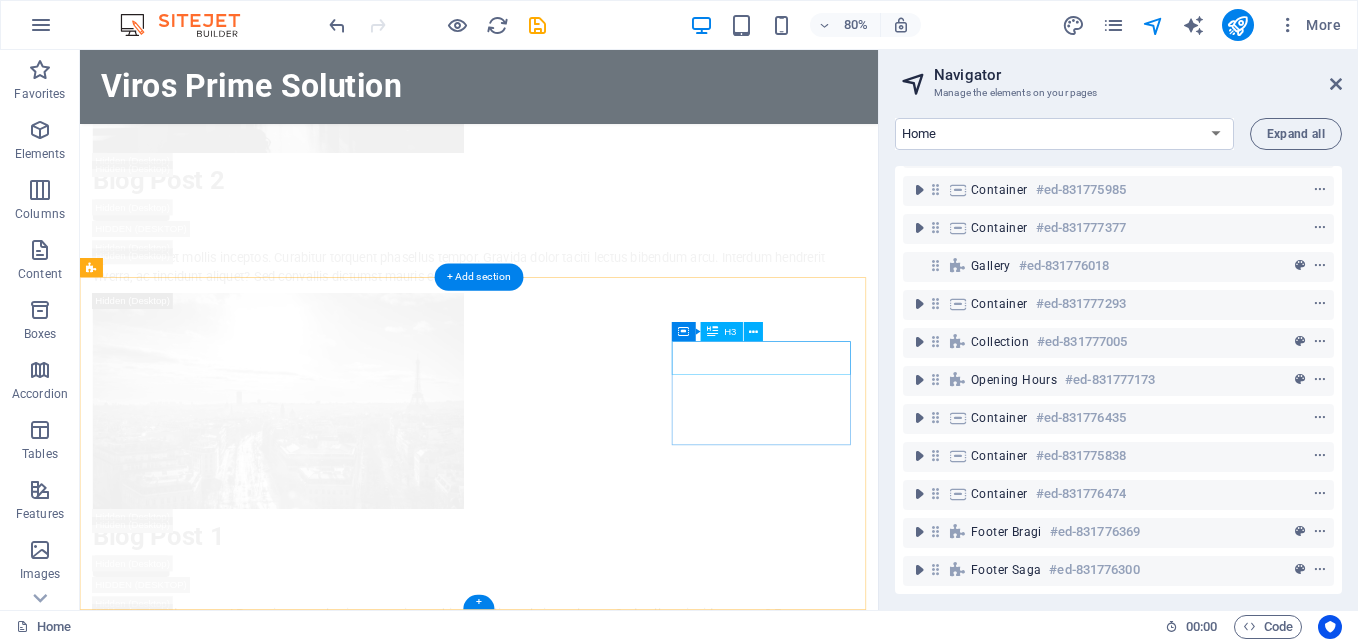 scroll, scrollTop: 12496, scrollLeft: 0, axis: vertical 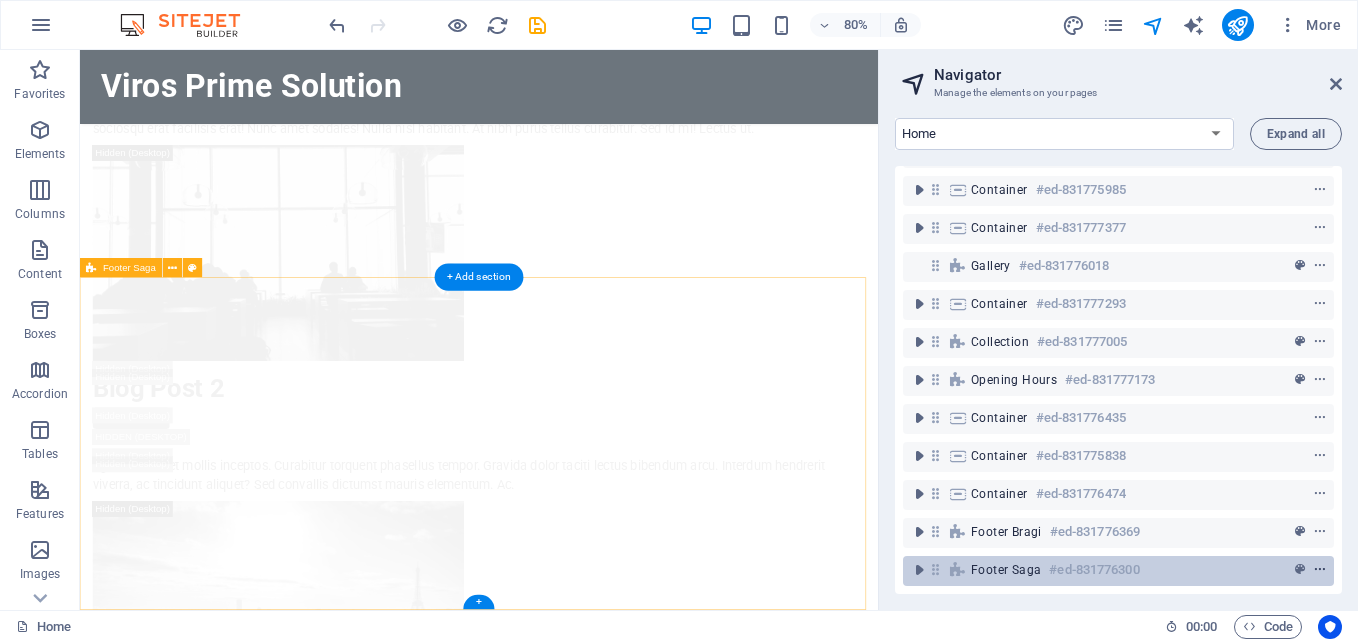 click at bounding box center [1320, 570] 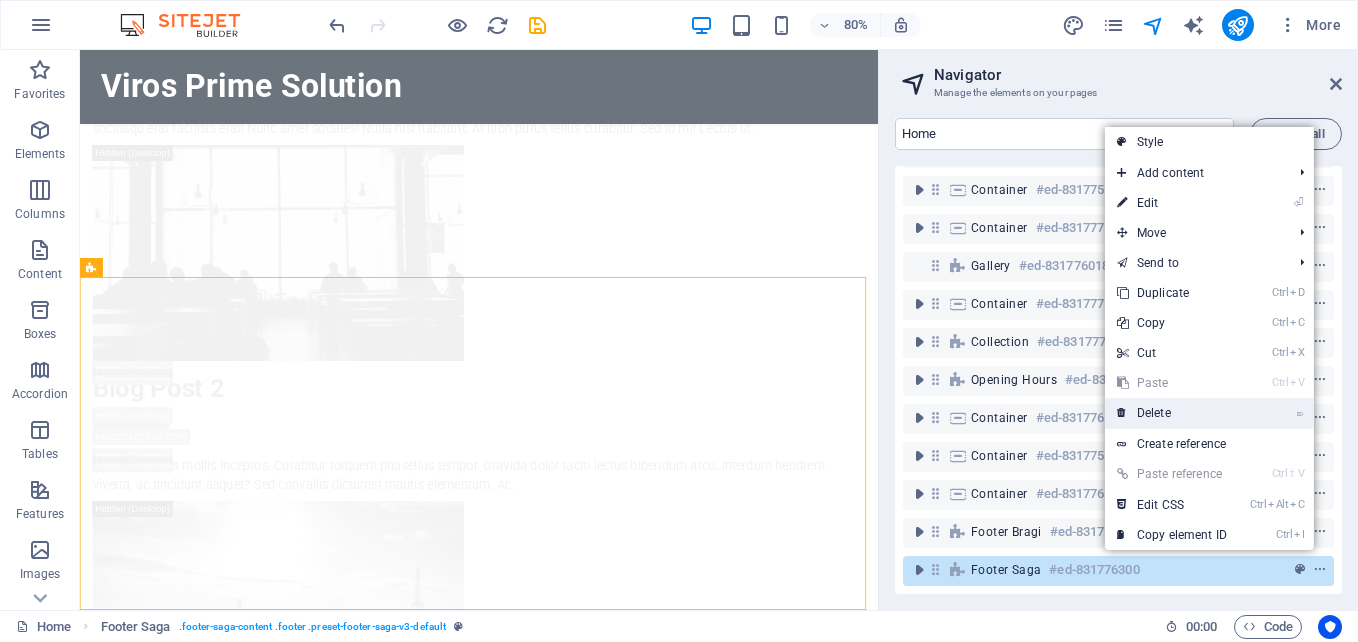 click on "⌦  Delete" at bounding box center (1172, 413) 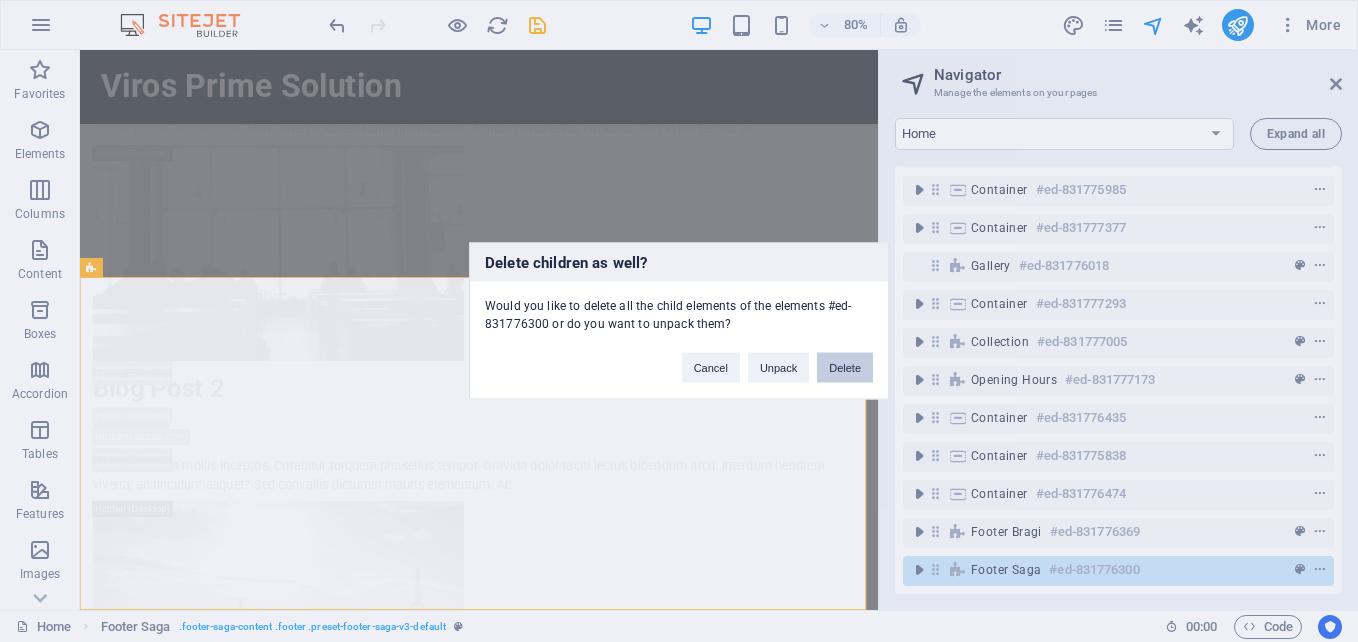 click on "Delete" at bounding box center [845, 368] 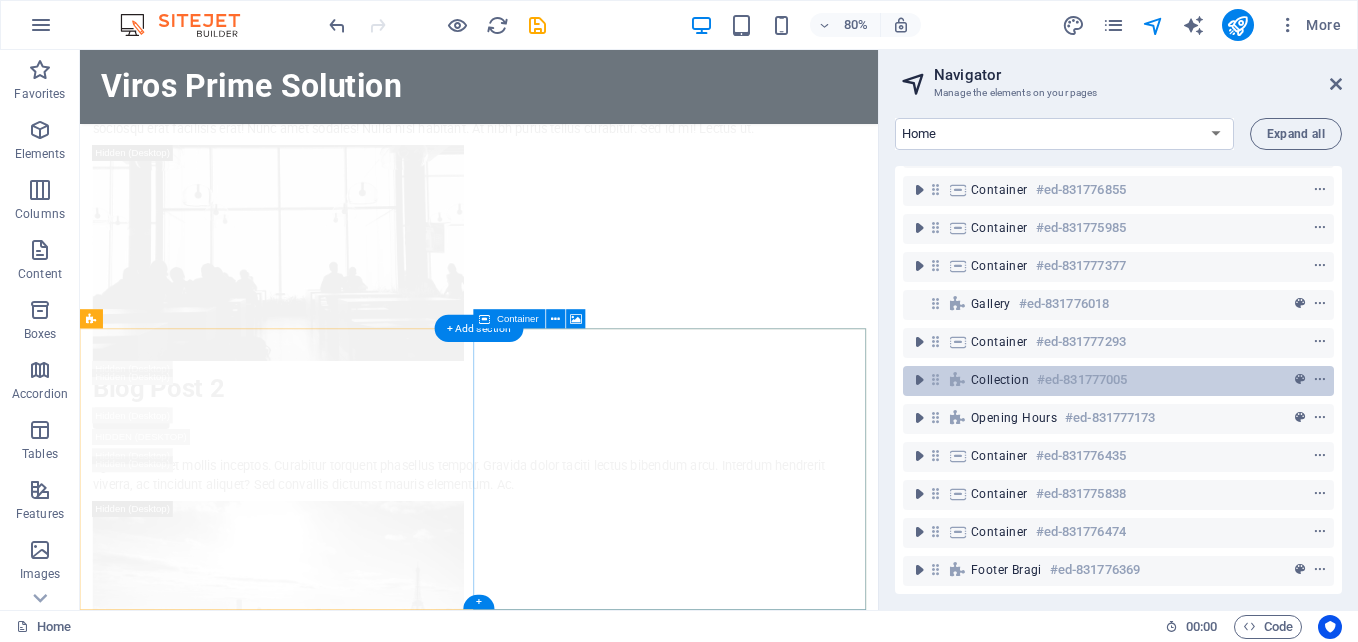 scroll, scrollTop: 203, scrollLeft: 0, axis: vertical 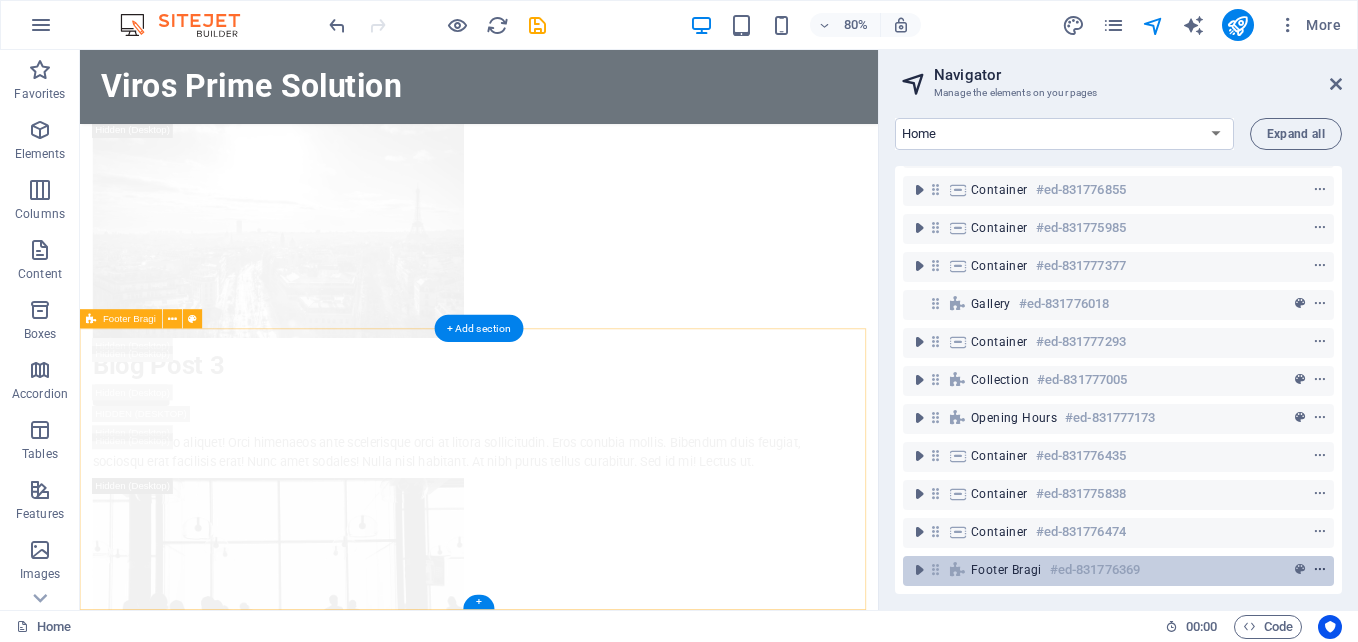 click at bounding box center (1320, 570) 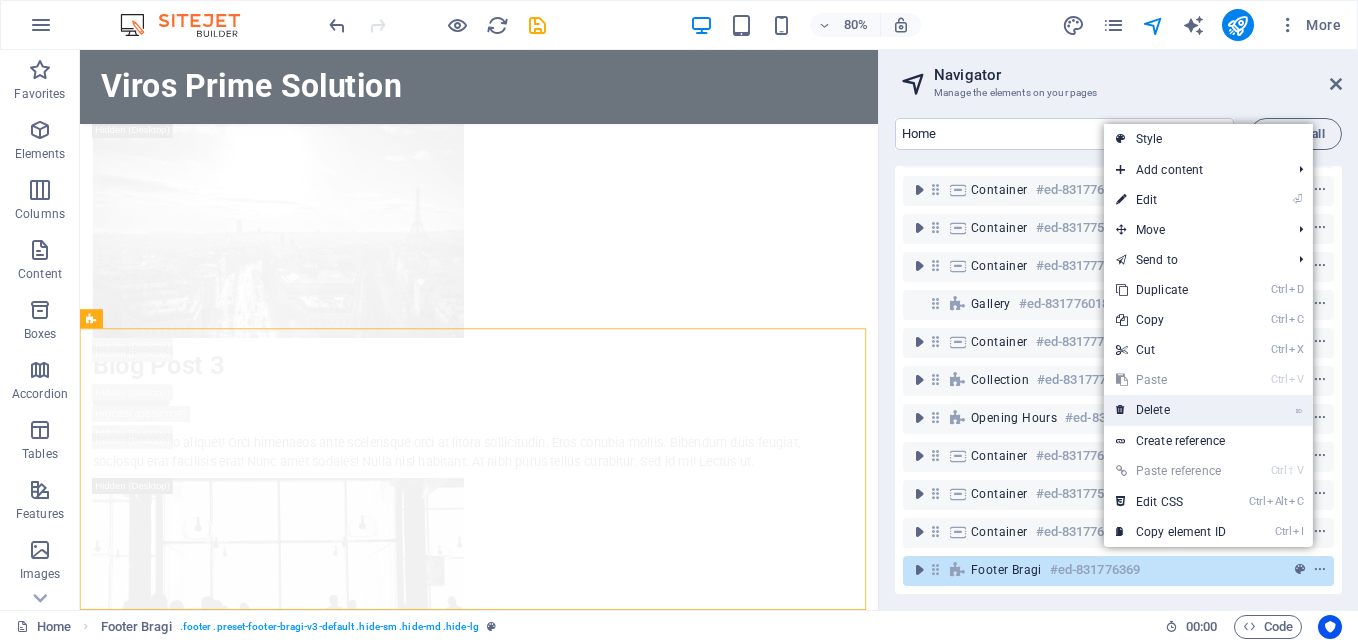 click on "⌦  Delete" at bounding box center [1171, 410] 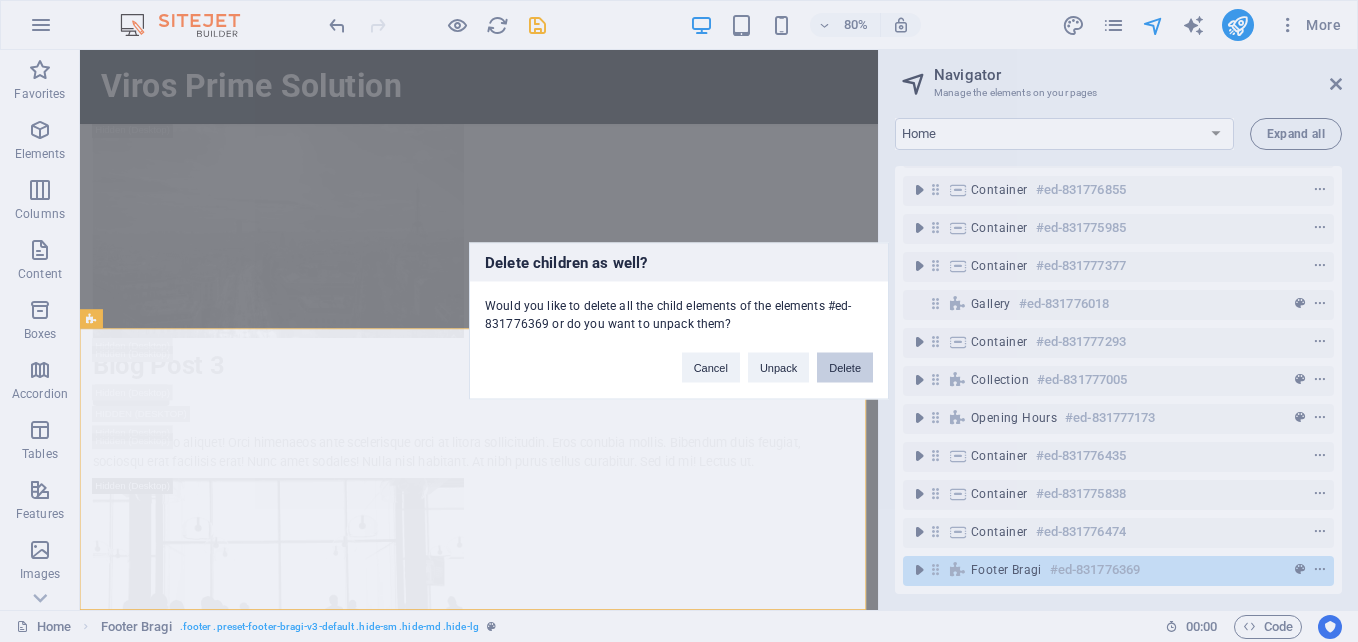 click on "Delete" at bounding box center [845, 368] 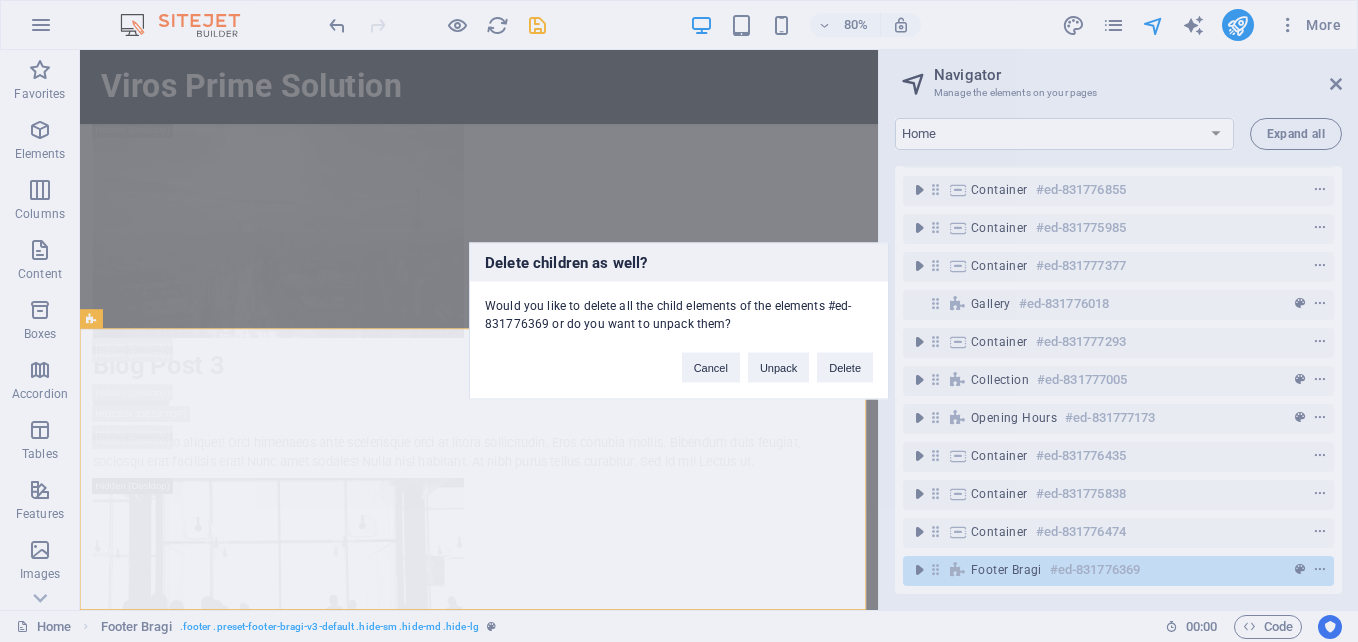 scroll, scrollTop: 11728, scrollLeft: 0, axis: vertical 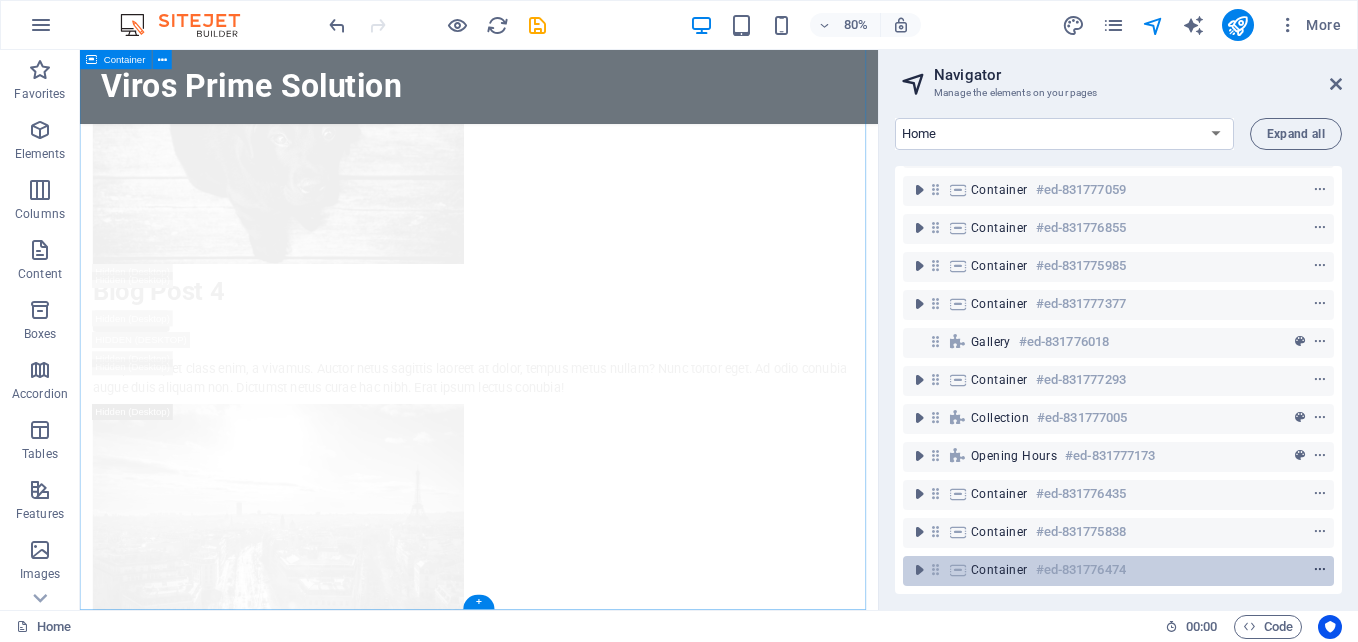 click at bounding box center (1320, 570) 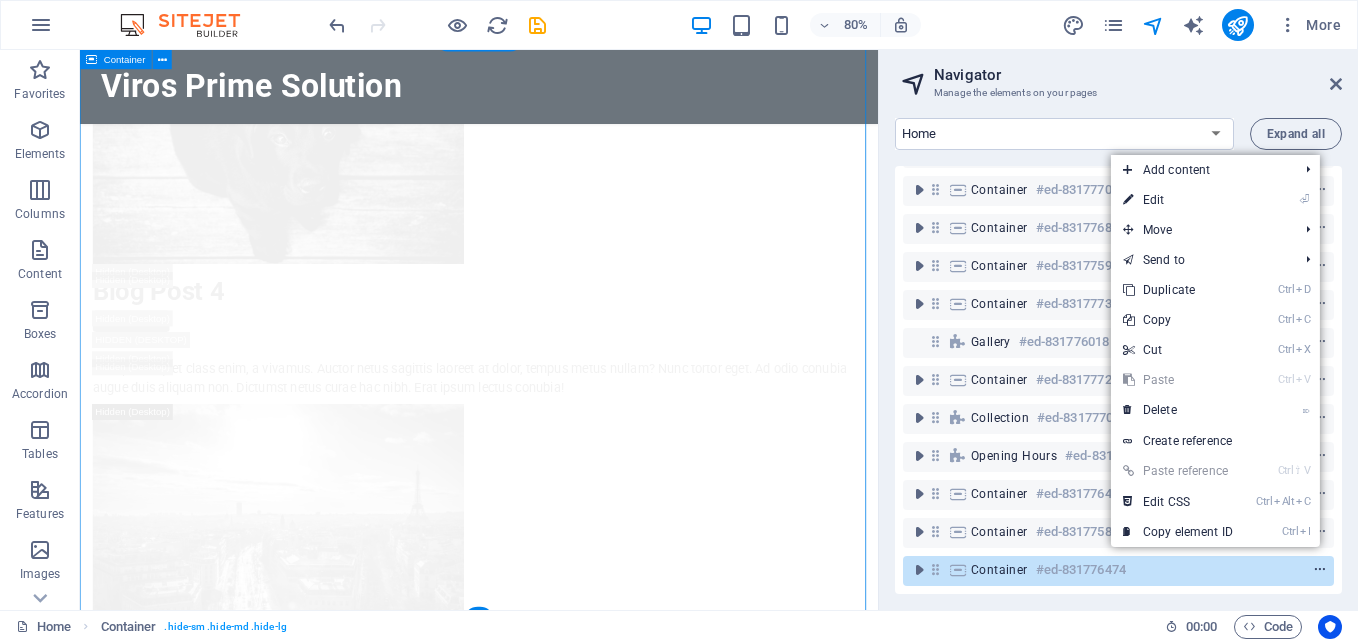 scroll, scrollTop: 11713, scrollLeft: 0, axis: vertical 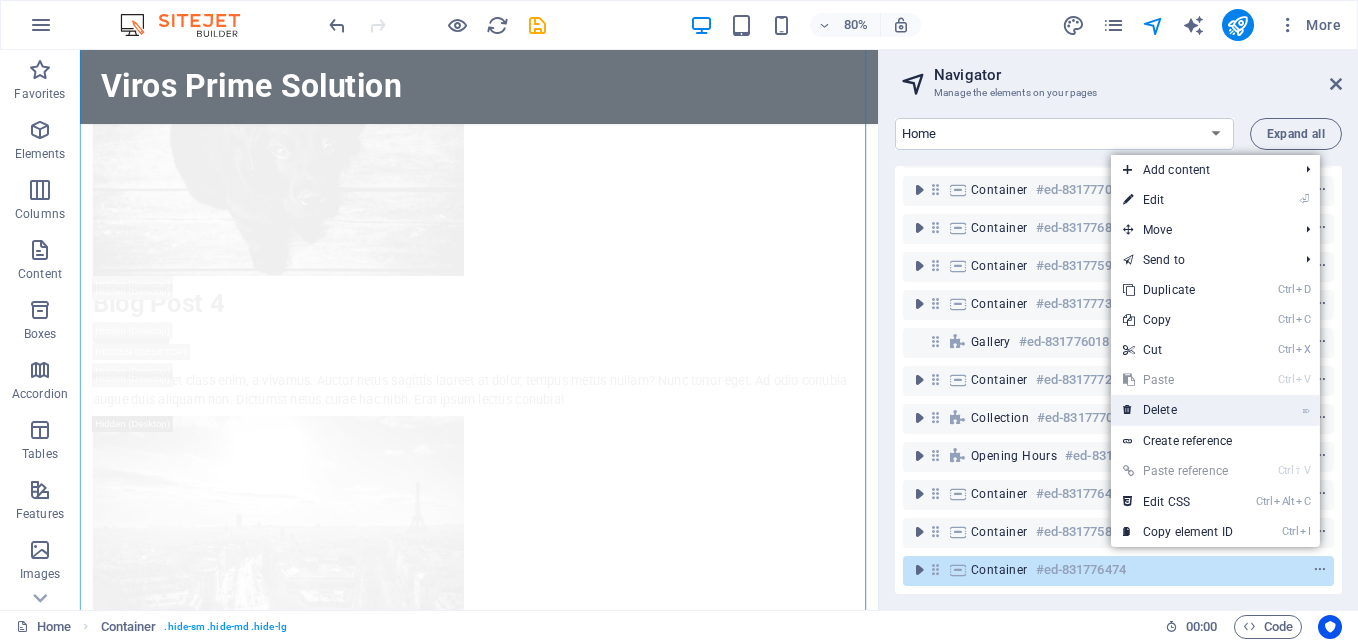 click on "⌦  Delete" at bounding box center (1178, 410) 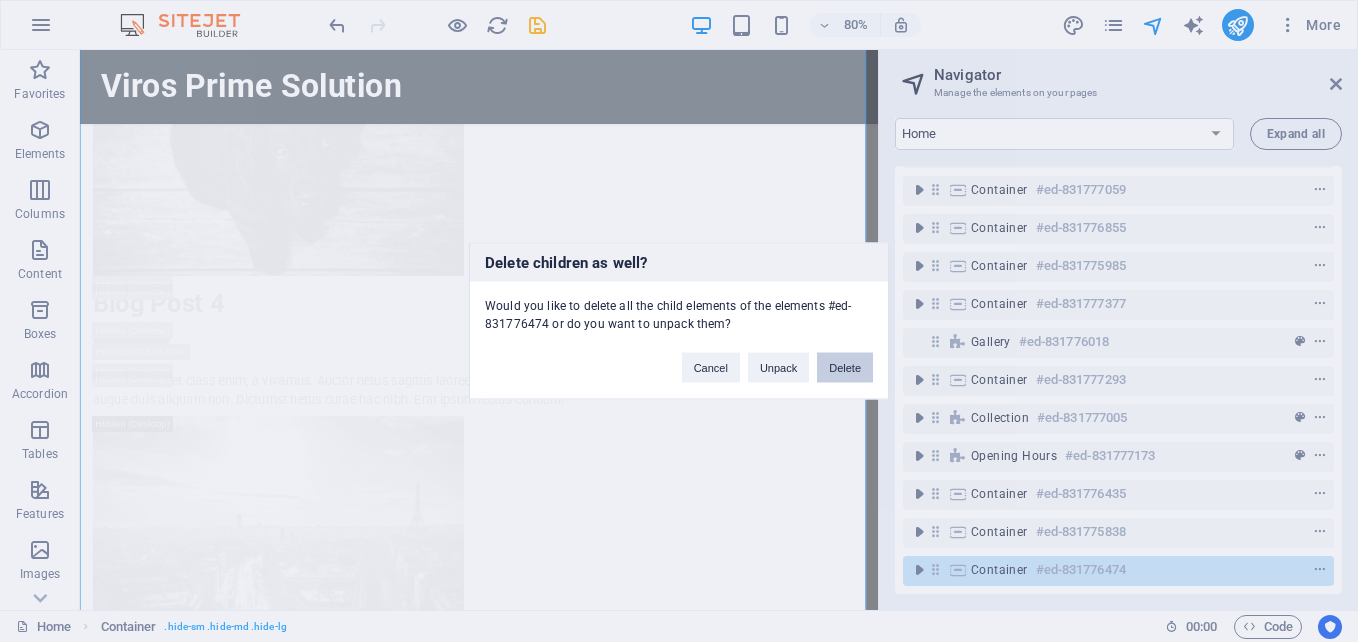 click on "Delete" at bounding box center (845, 368) 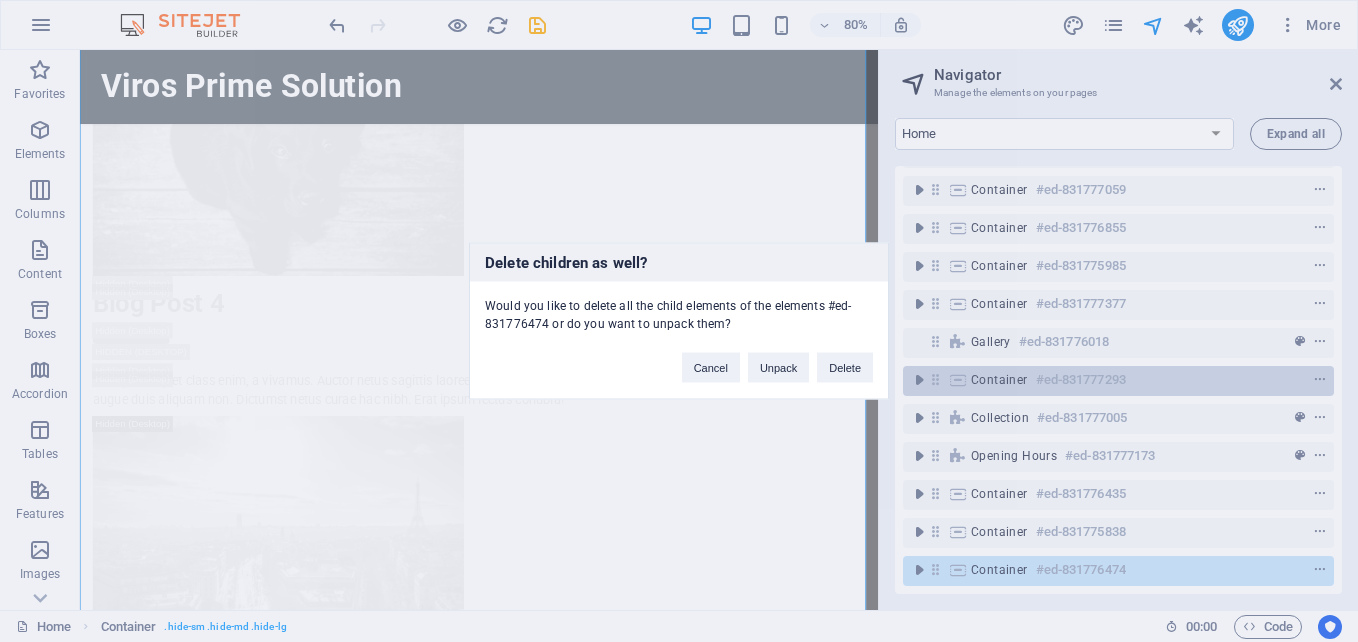 scroll, scrollTop: 10998, scrollLeft: 0, axis: vertical 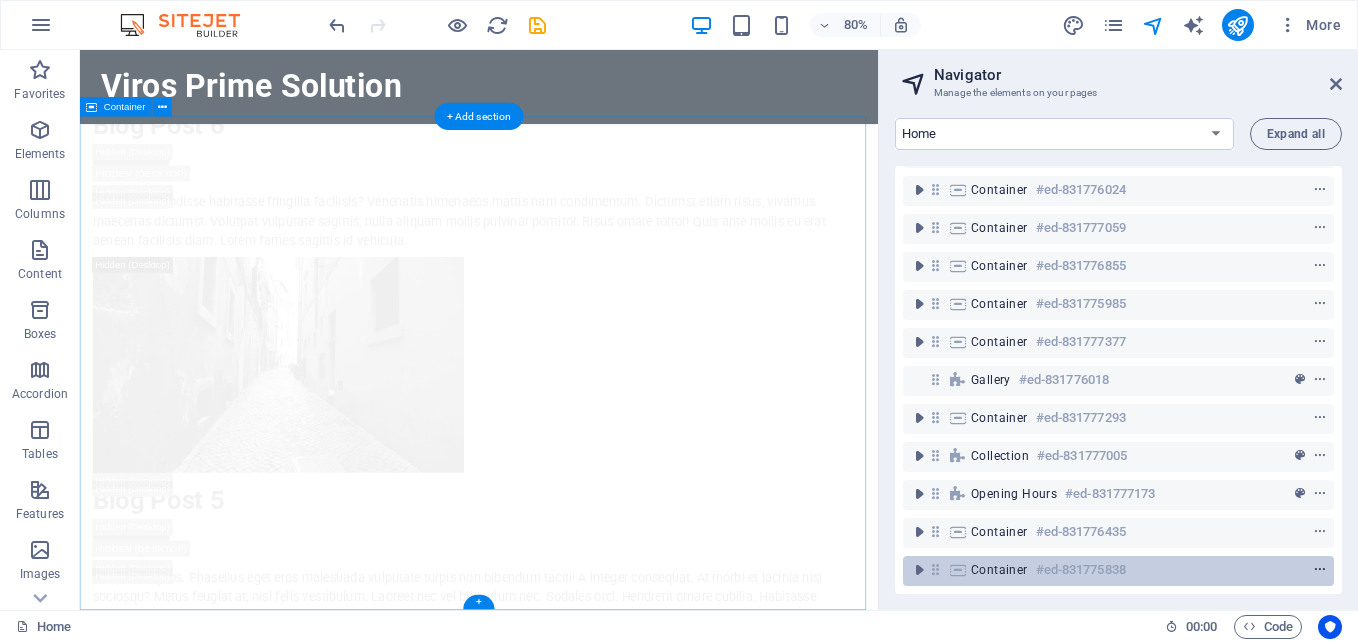 click at bounding box center (1320, 570) 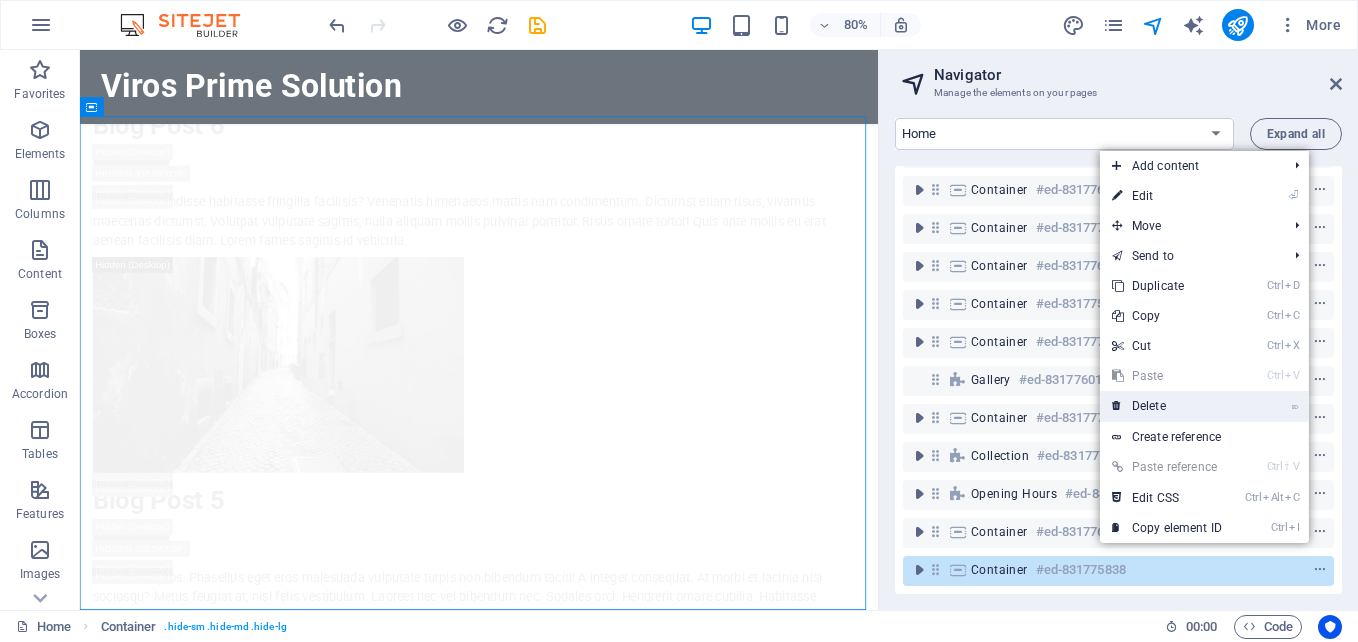 click on "⌦  Delete" at bounding box center (1167, 406) 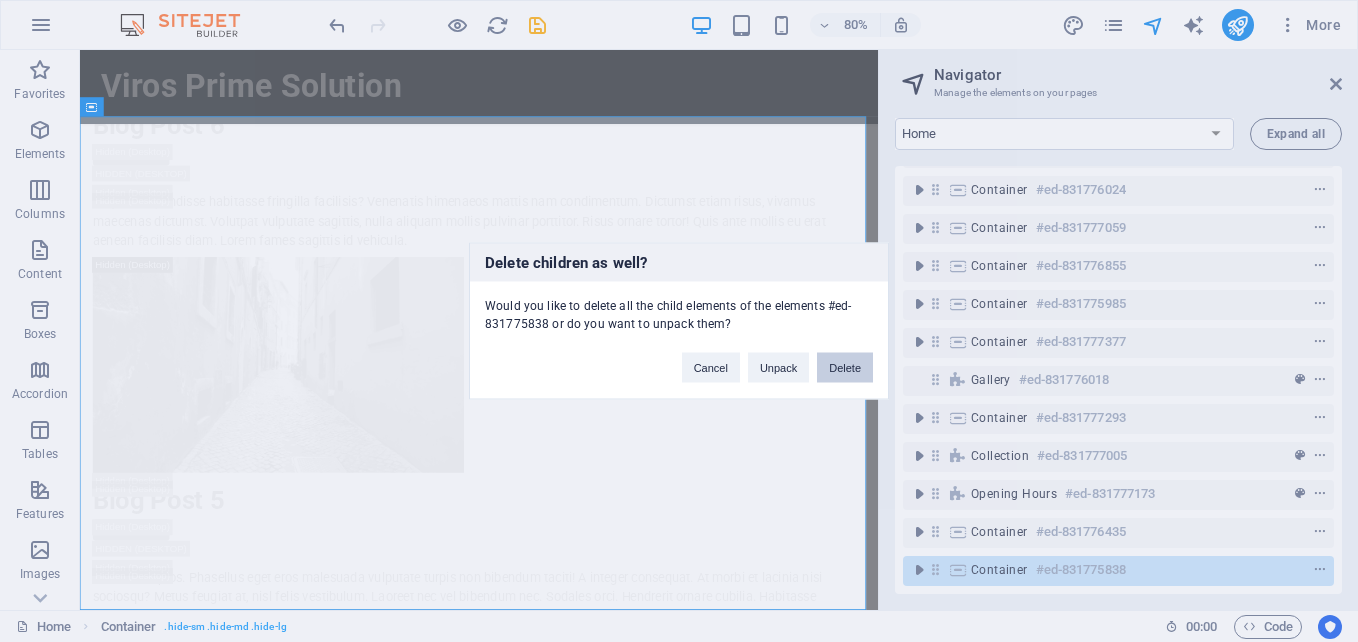click on "Delete" at bounding box center (845, 368) 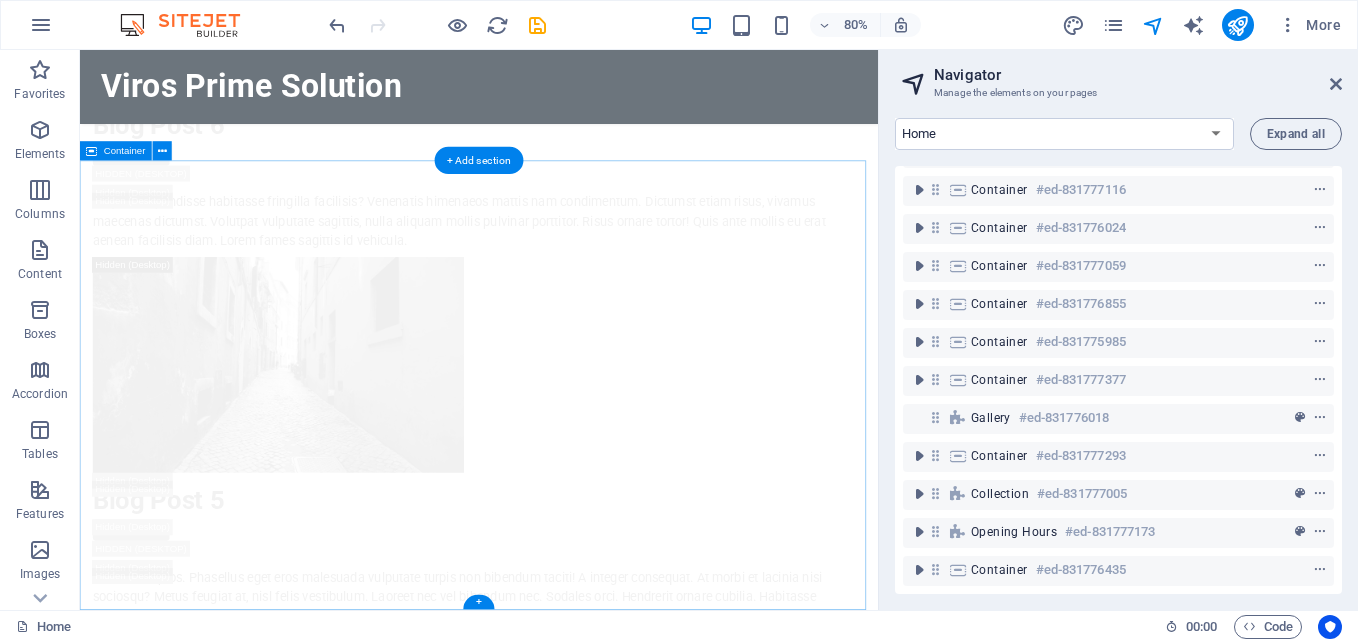 scroll, scrollTop: 10381, scrollLeft: 0, axis: vertical 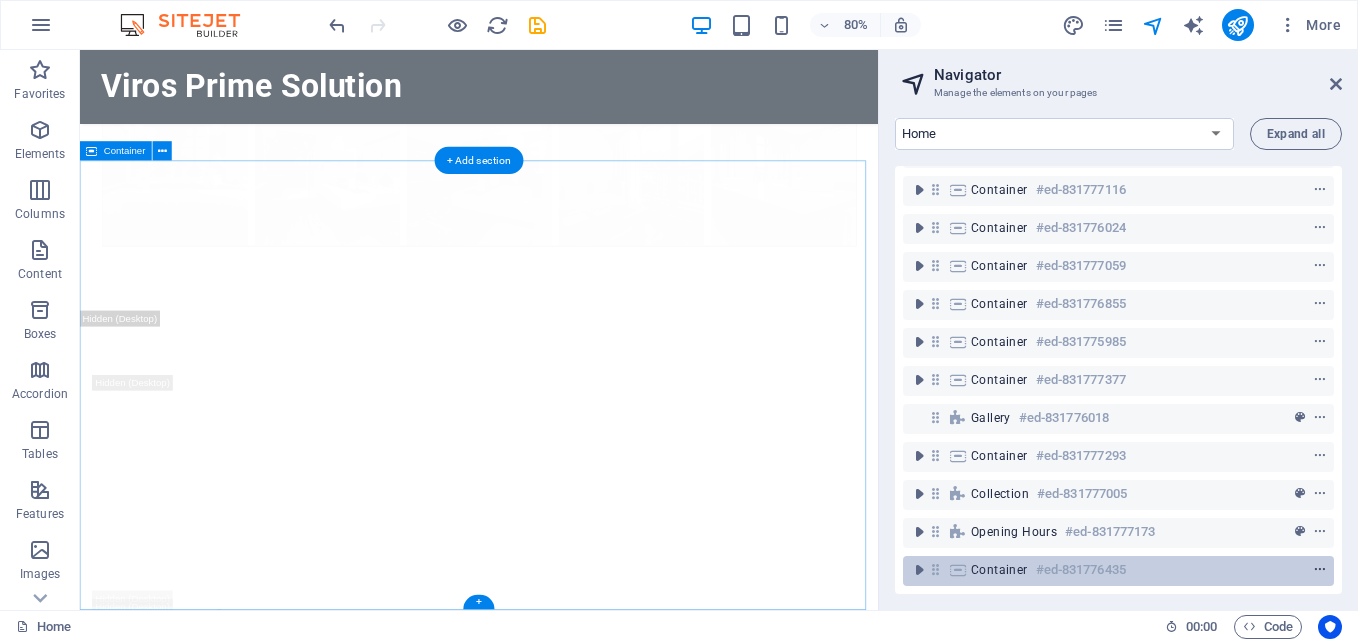 click at bounding box center [1320, 570] 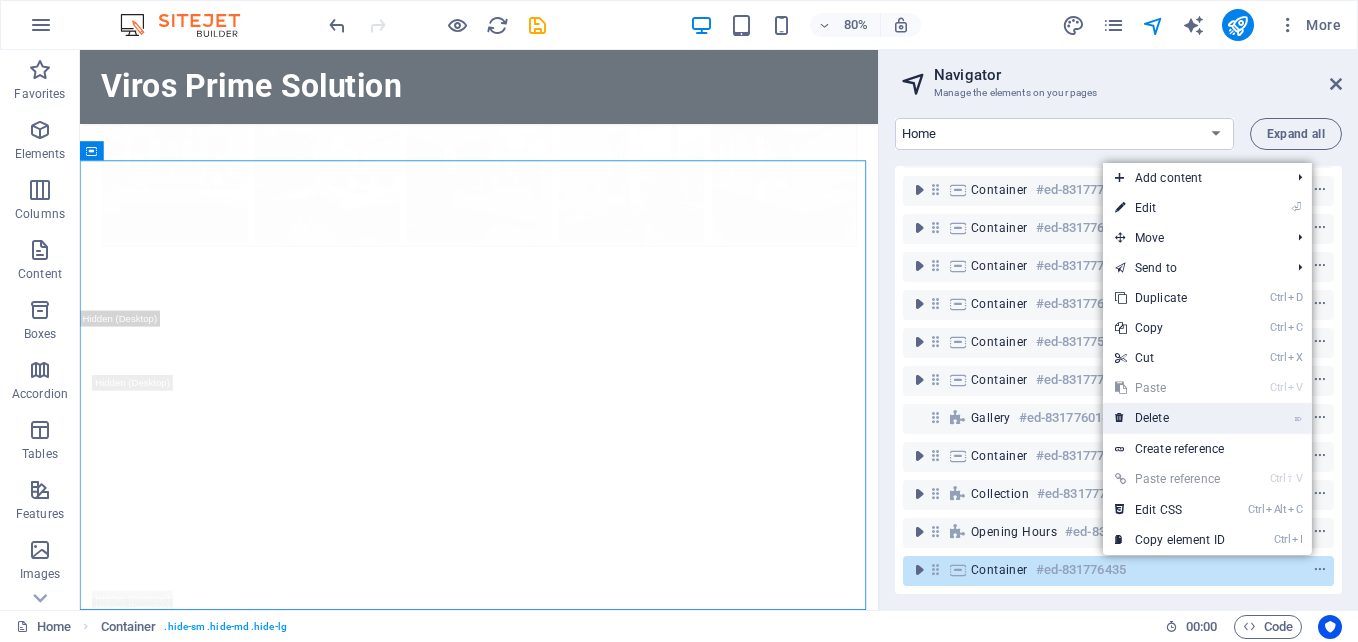 click on "⌦  Delete" at bounding box center (1170, 418) 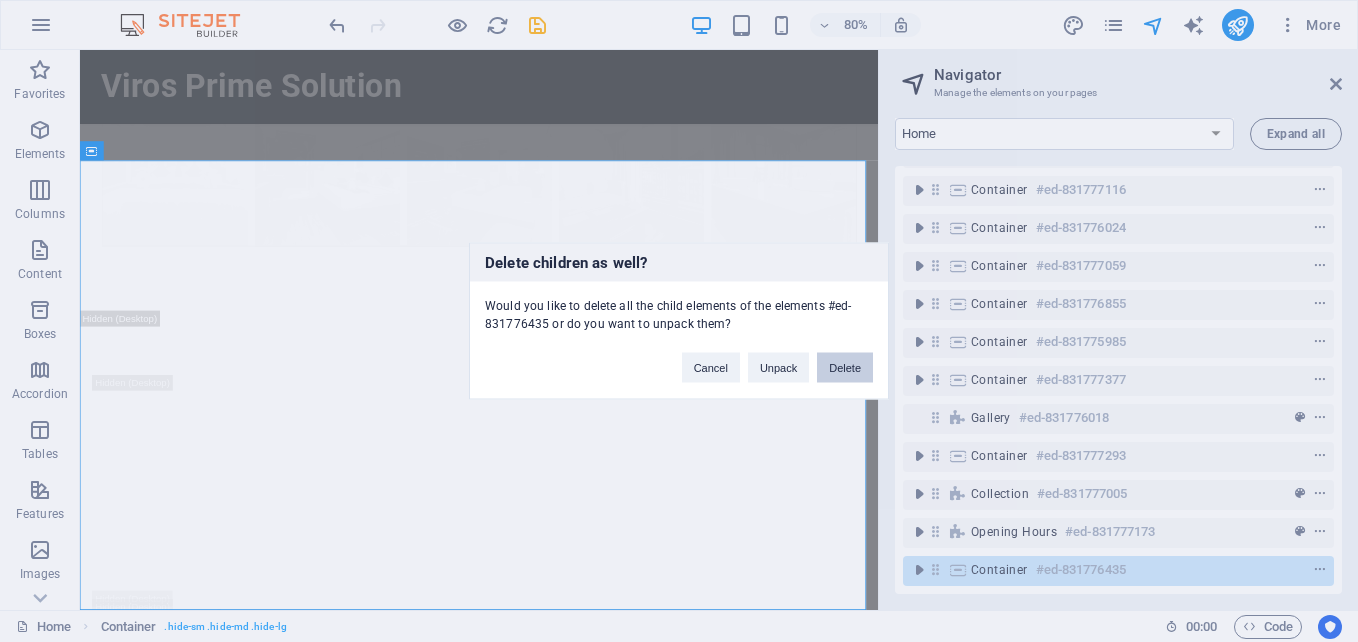 click on "Delete" at bounding box center [845, 368] 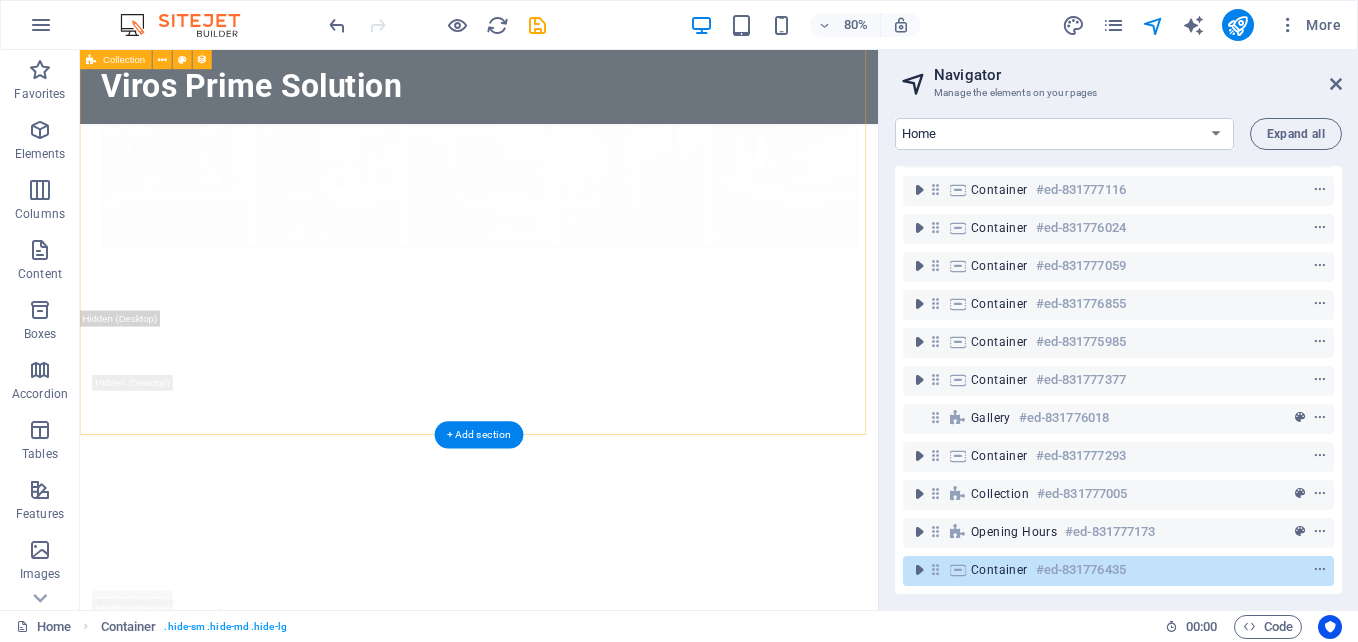 scroll, scrollTop: 9819, scrollLeft: 0, axis: vertical 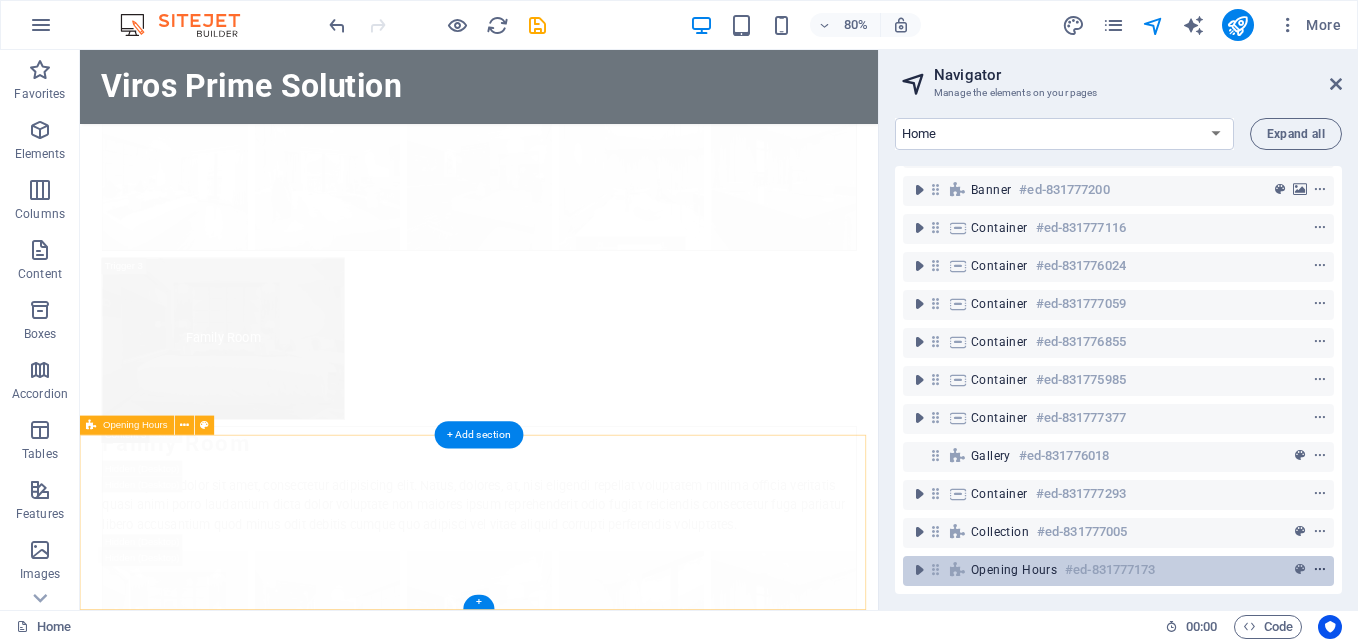 click at bounding box center [1320, 570] 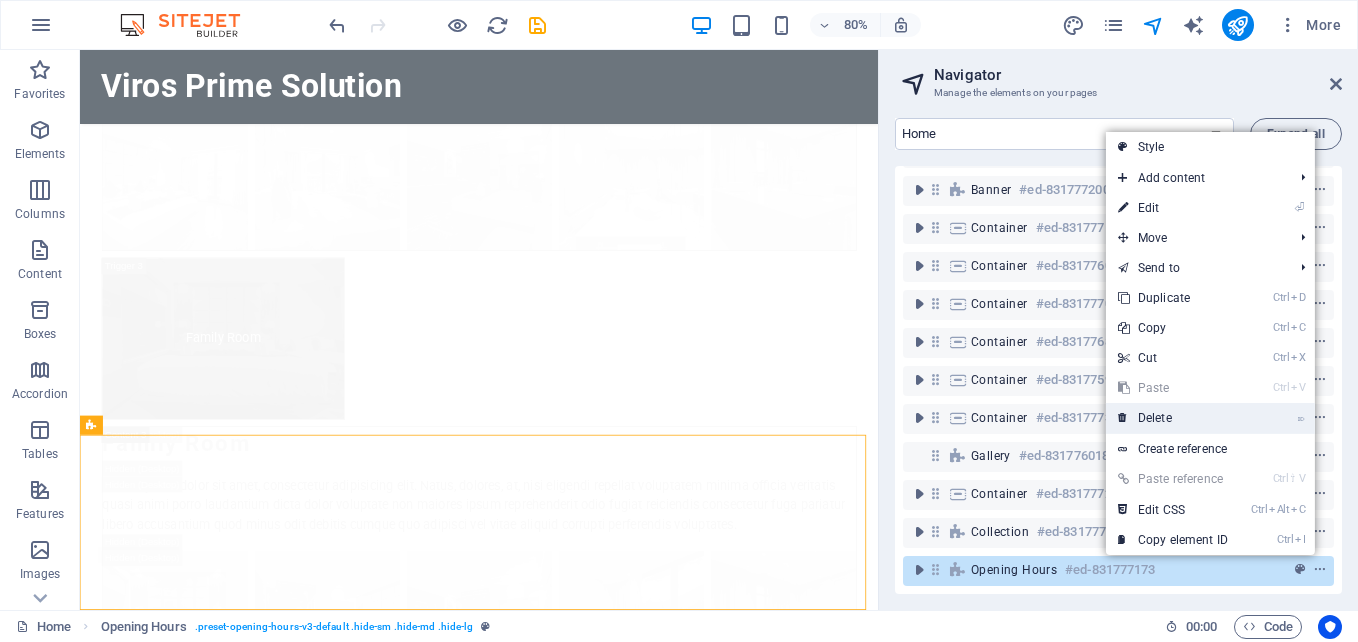 click on "⌦  Delete" at bounding box center (1173, 418) 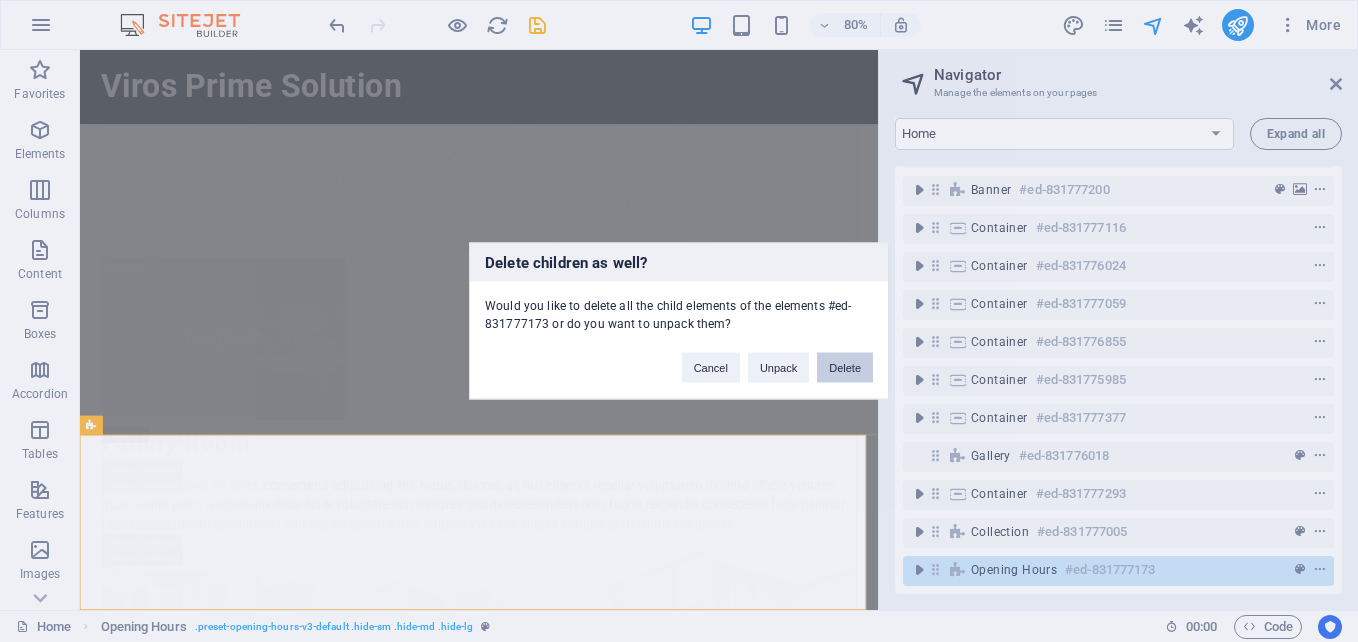 click on "Delete" at bounding box center [845, 368] 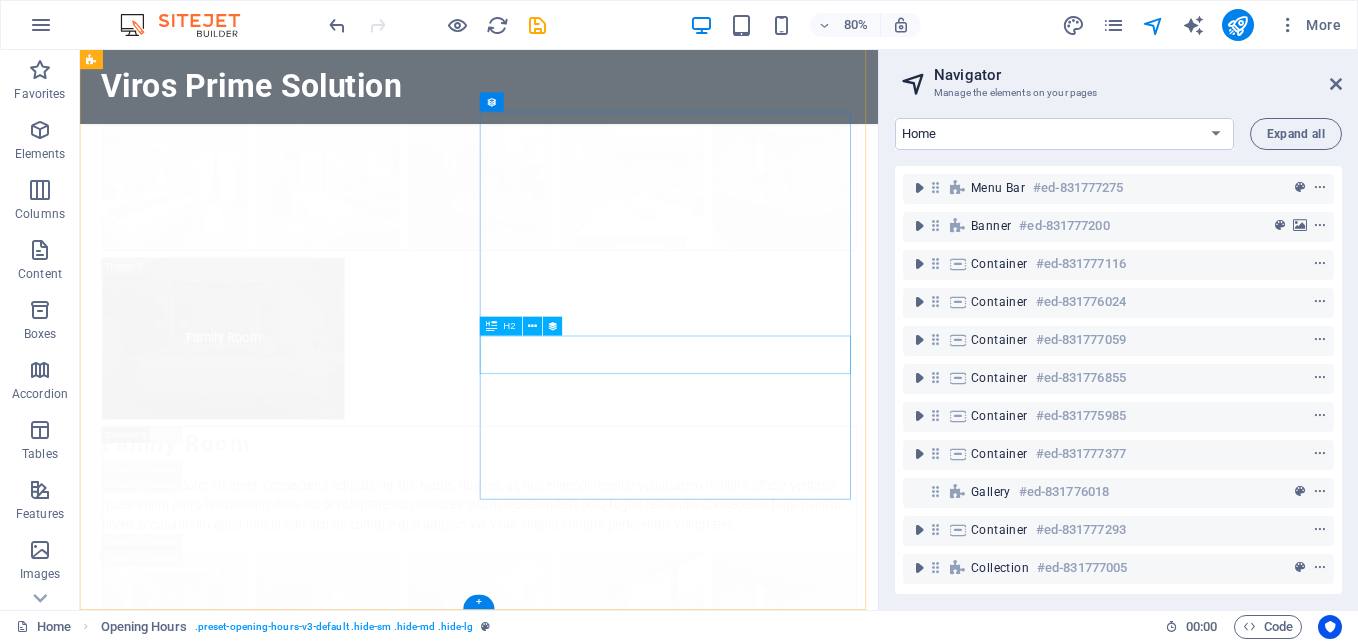 scroll, scrollTop: 9600, scrollLeft: 0, axis: vertical 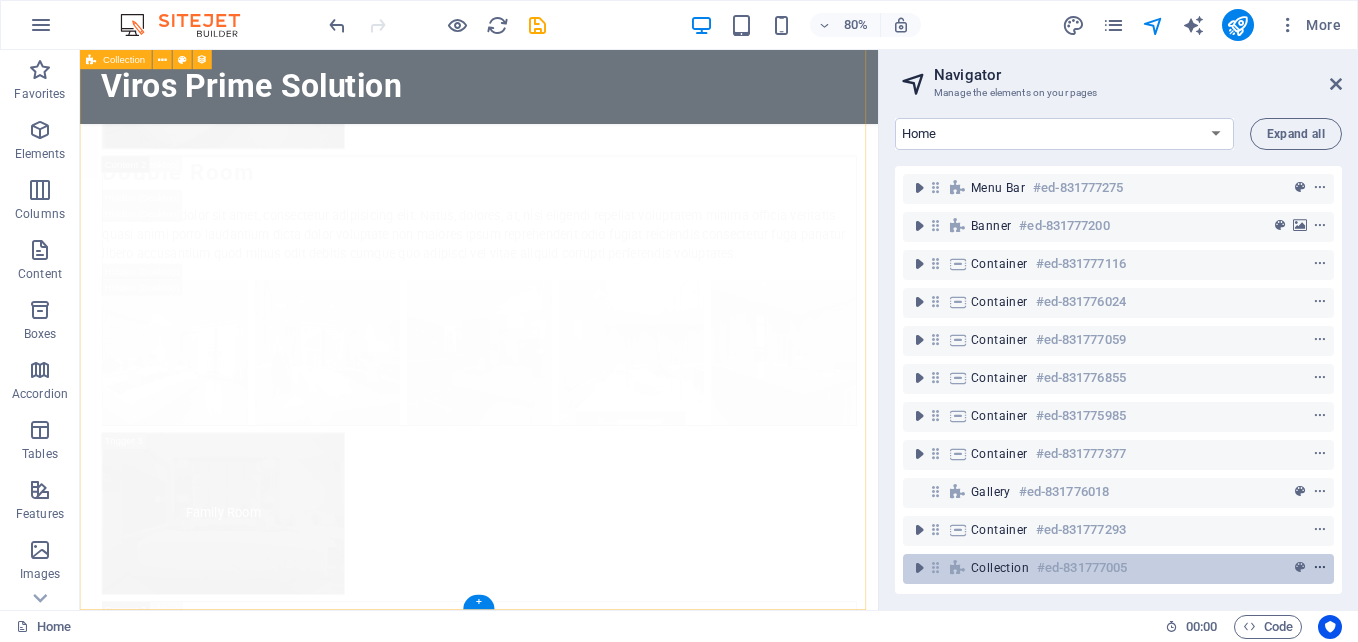 click at bounding box center (1320, 568) 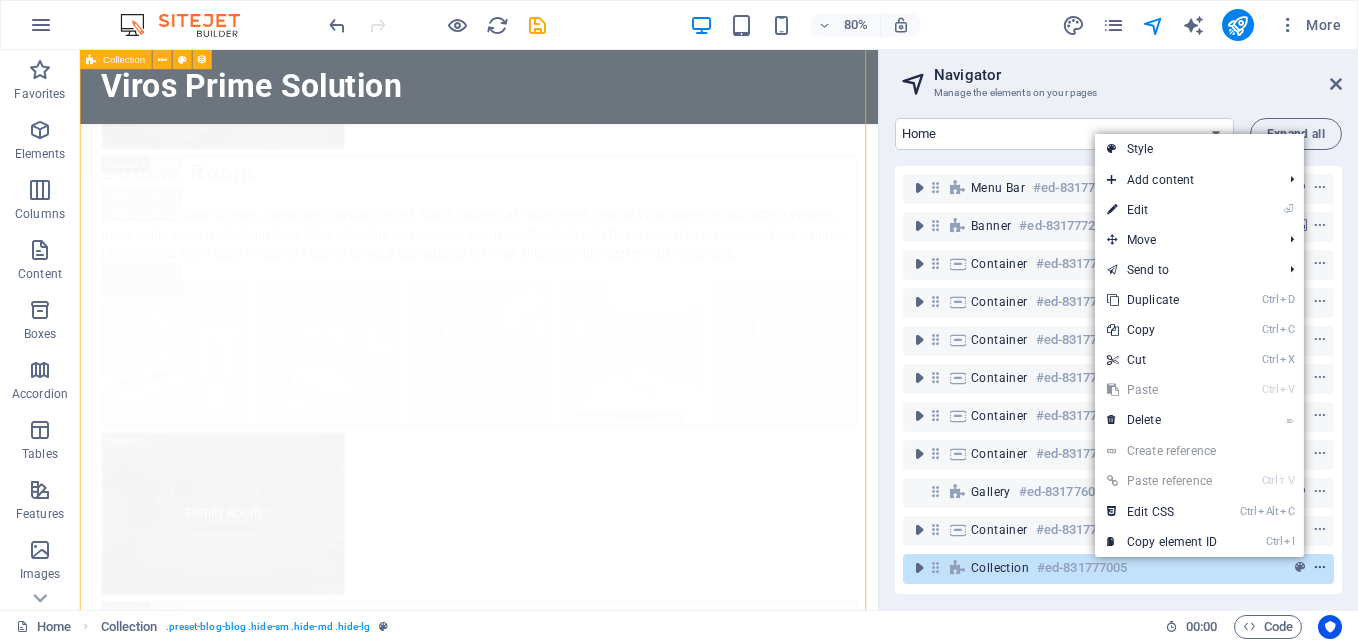 scroll, scrollTop: 9098, scrollLeft: 0, axis: vertical 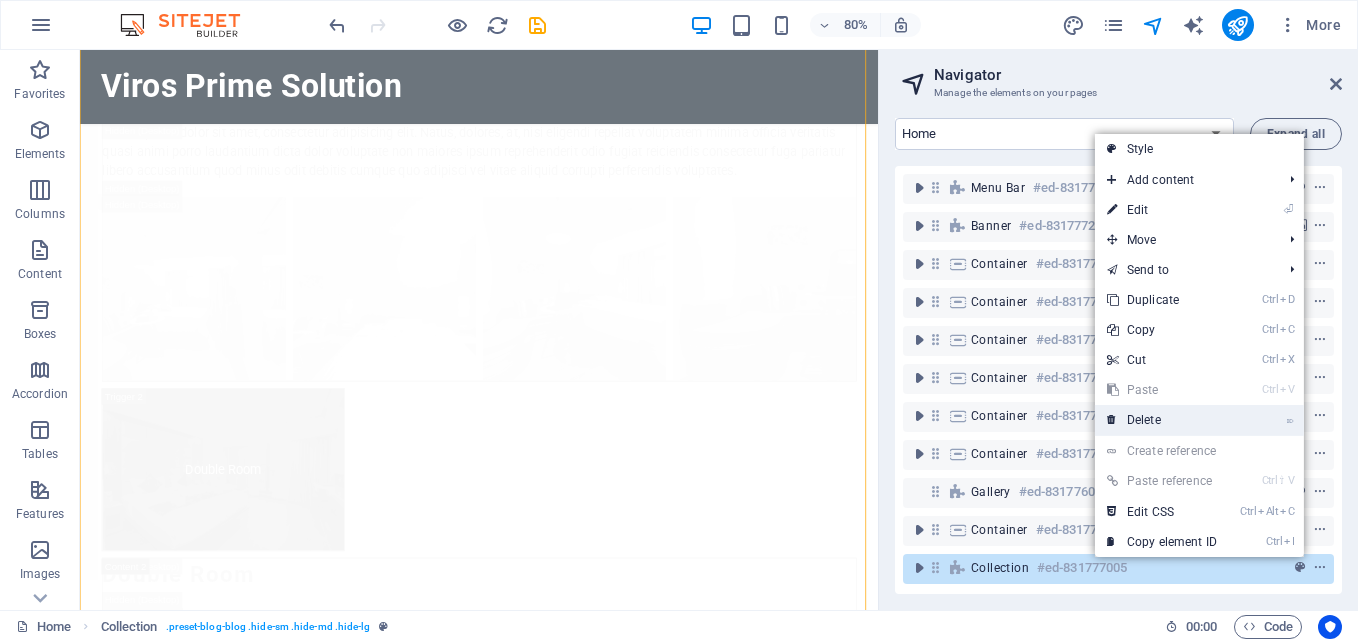 click on "⌦  Delete" at bounding box center (1162, 420) 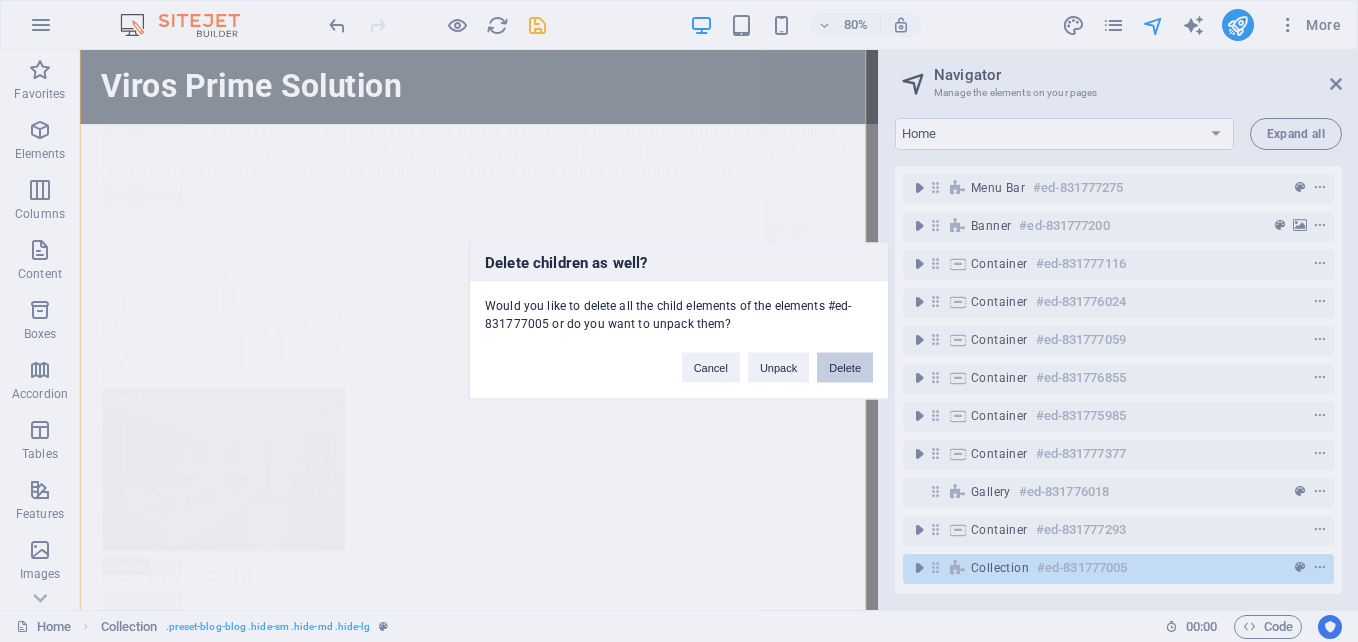 click on "Delete" at bounding box center (845, 368) 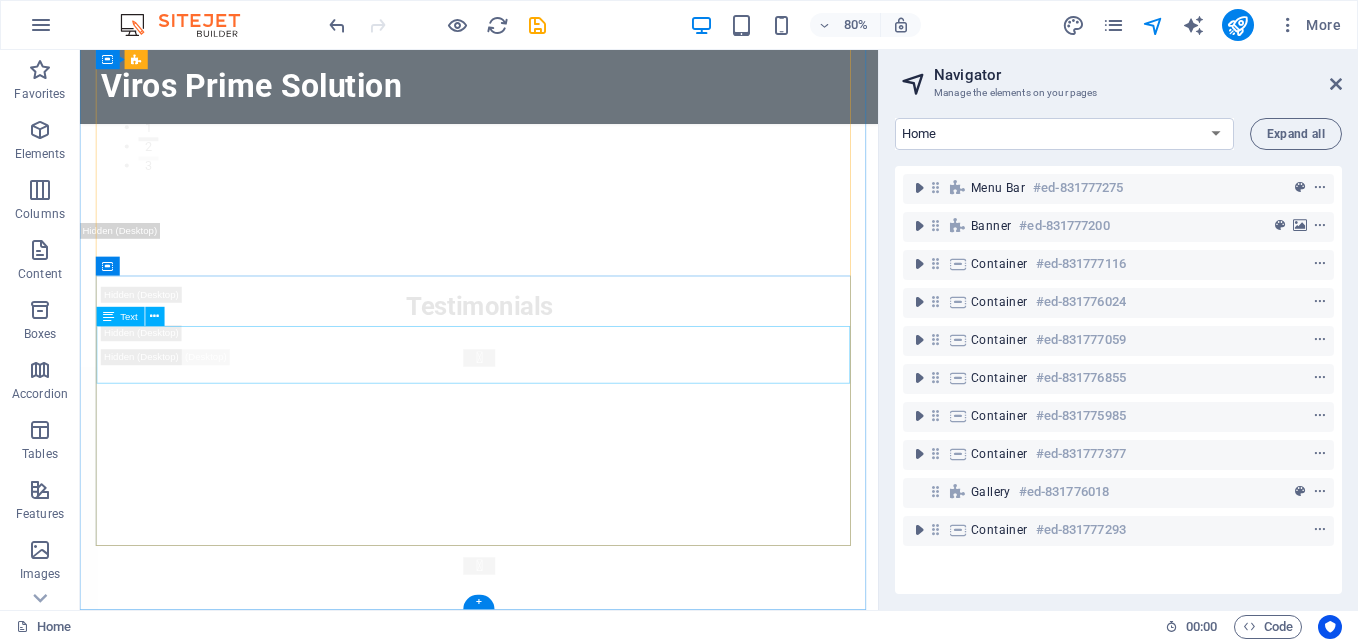 scroll, scrollTop: 0, scrollLeft: 0, axis: both 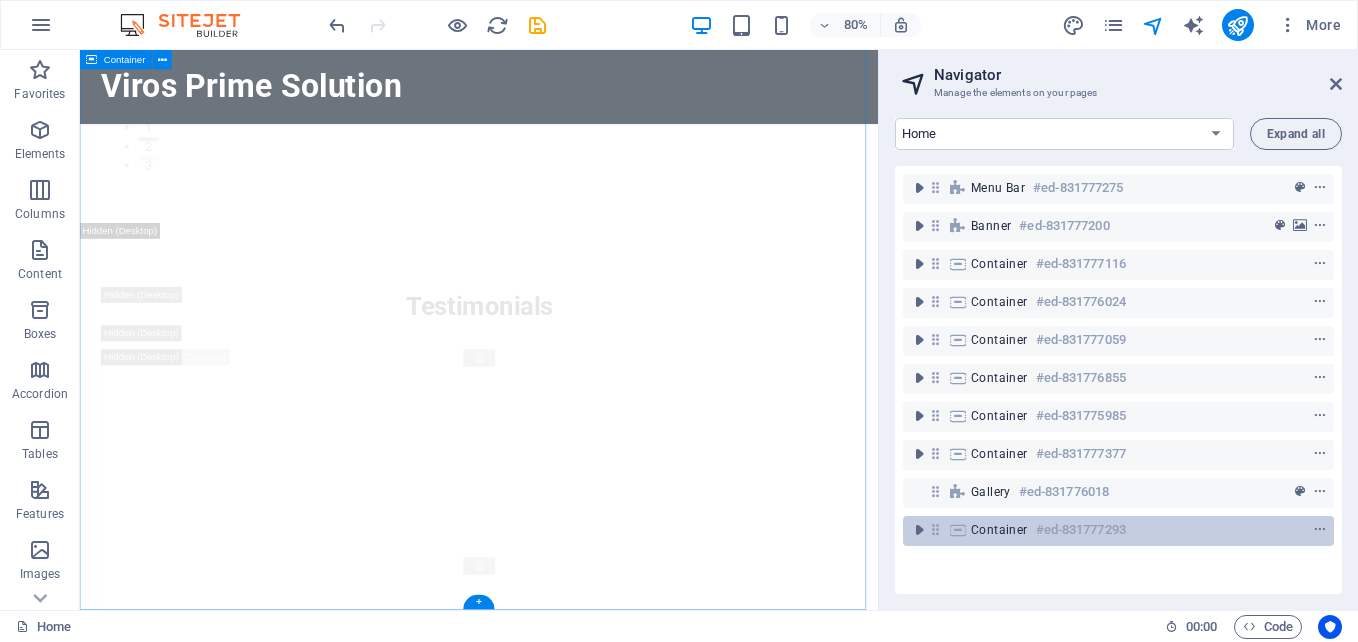 click on "Container #ed-831777293" at bounding box center (1118, 531) 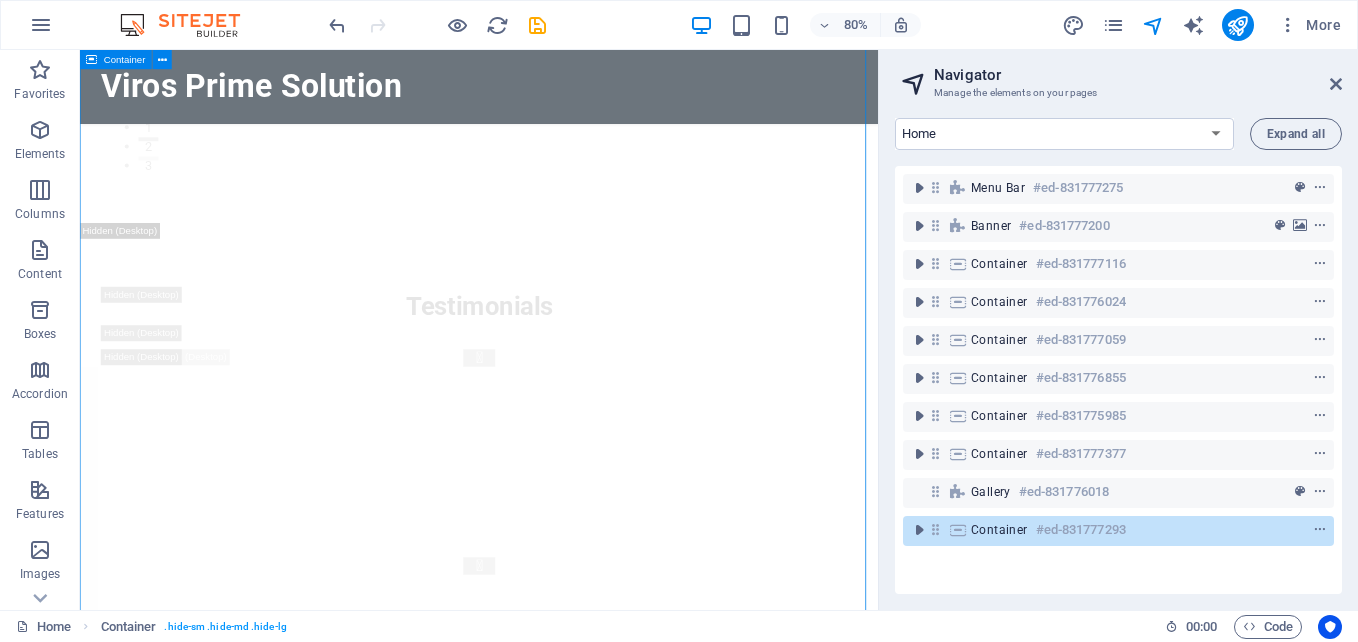 scroll, scrollTop: 7250, scrollLeft: 0, axis: vertical 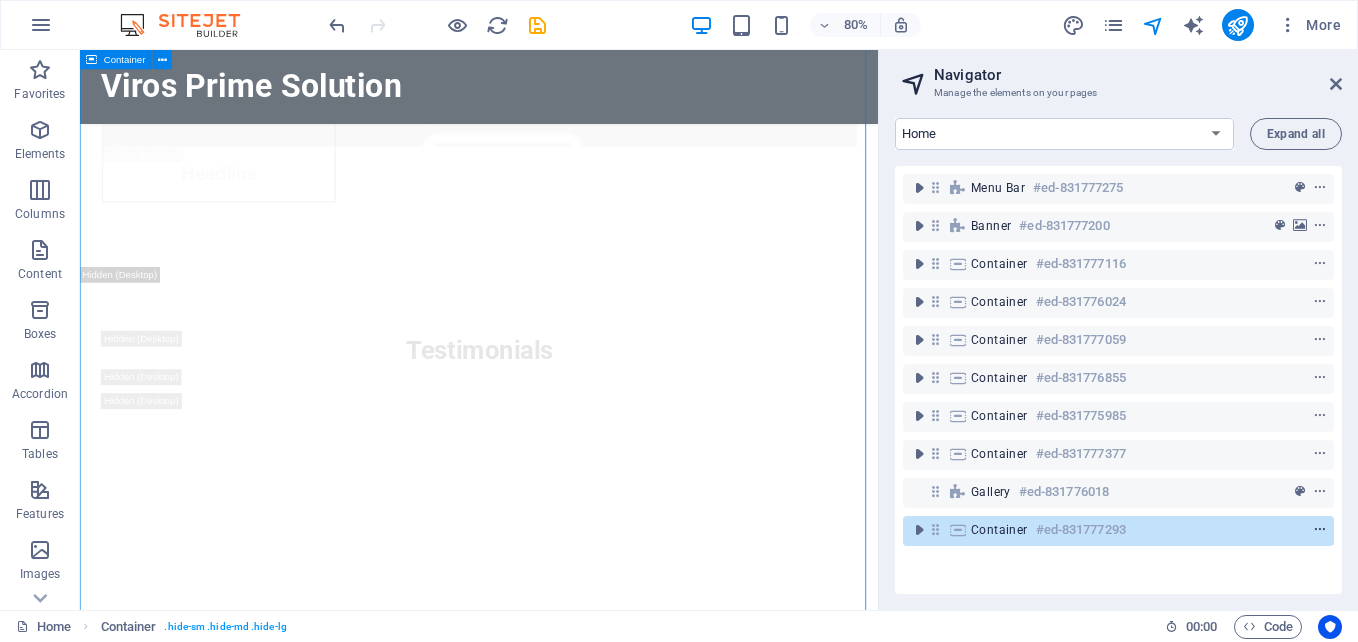 click at bounding box center (1320, 530) 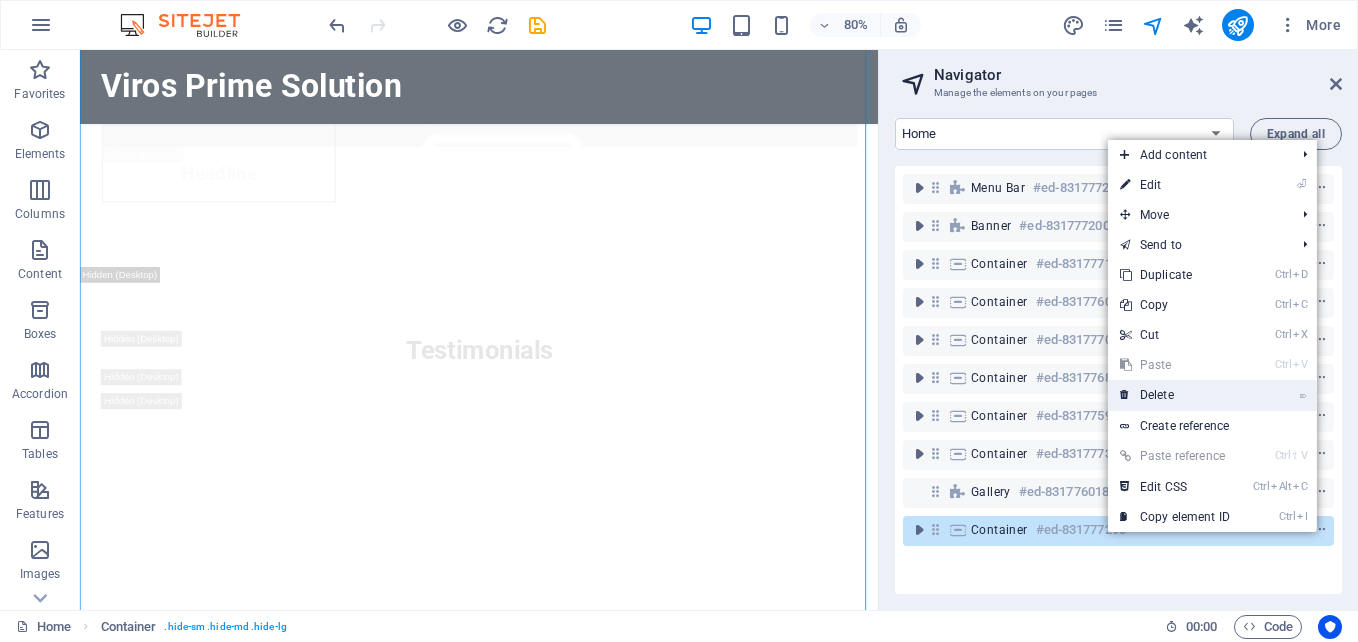 click on "⌦  Delete" at bounding box center (1175, 395) 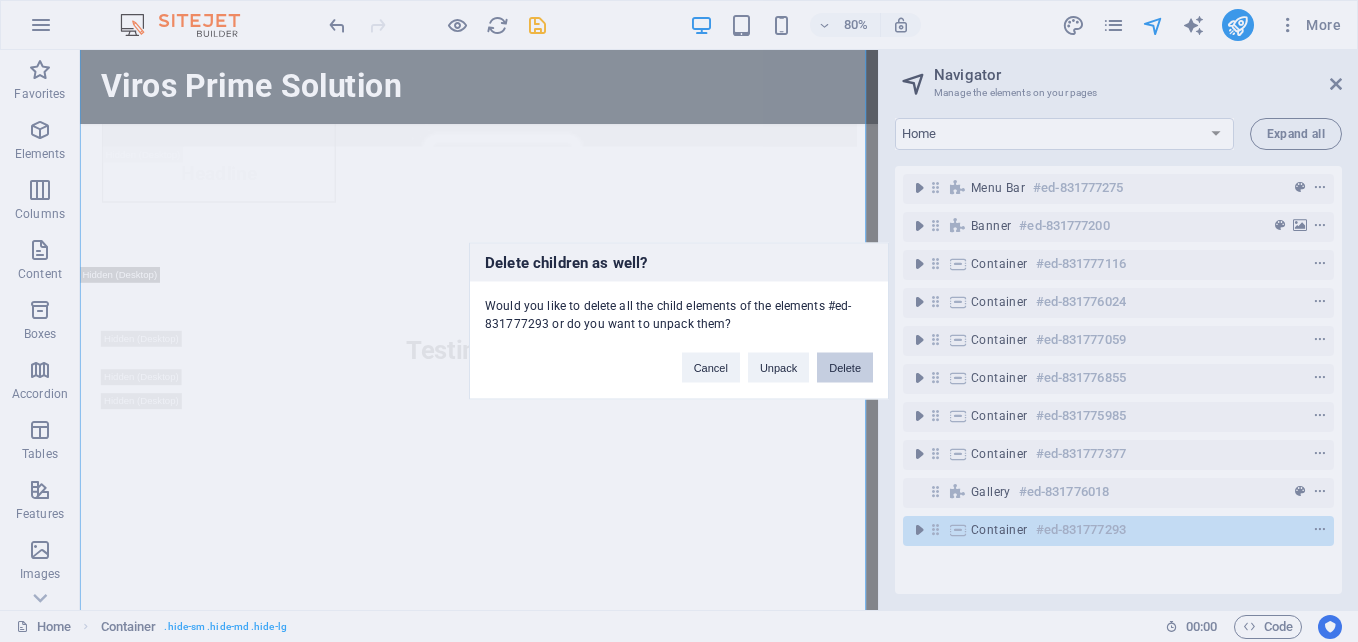 click on "Delete" at bounding box center [845, 368] 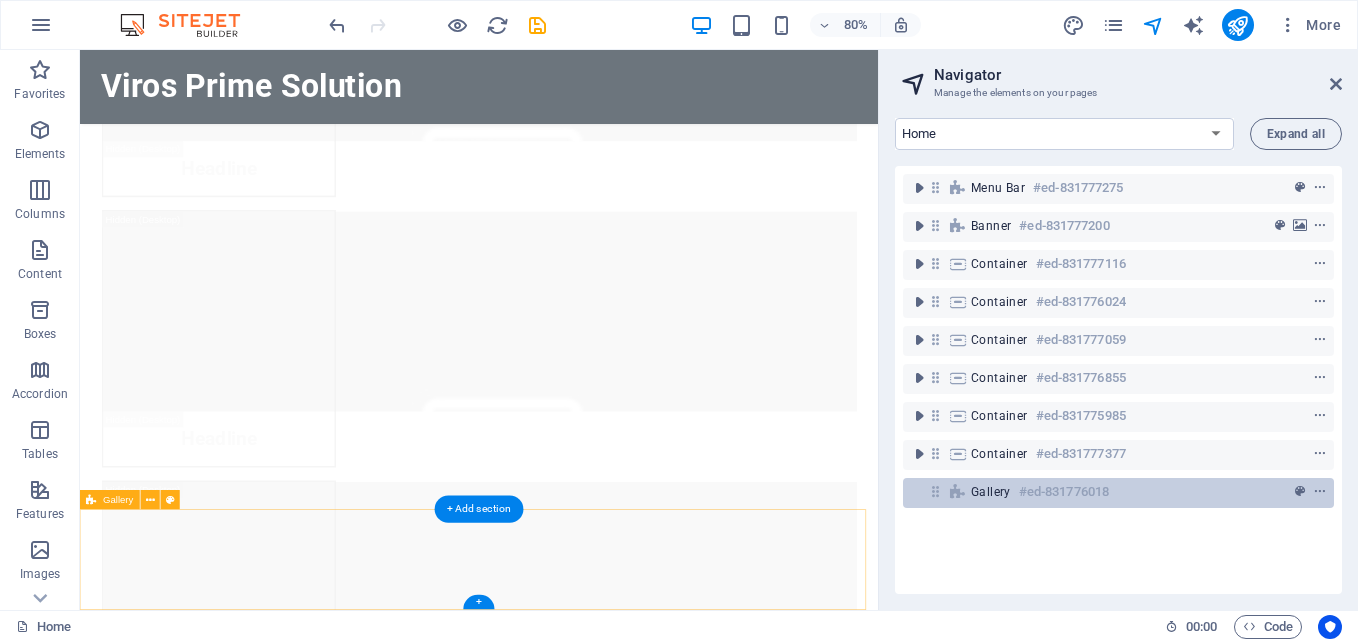 click on "Gallery #ed-831776018" at bounding box center [1118, 493] 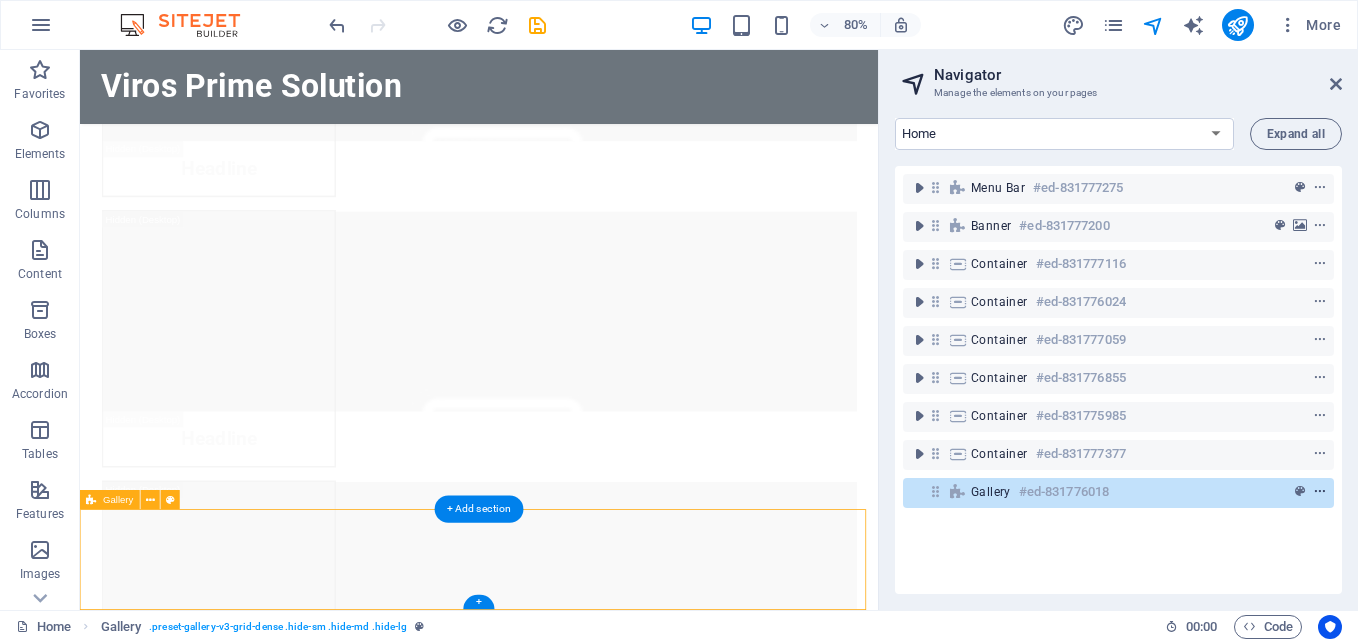 click at bounding box center (1320, 492) 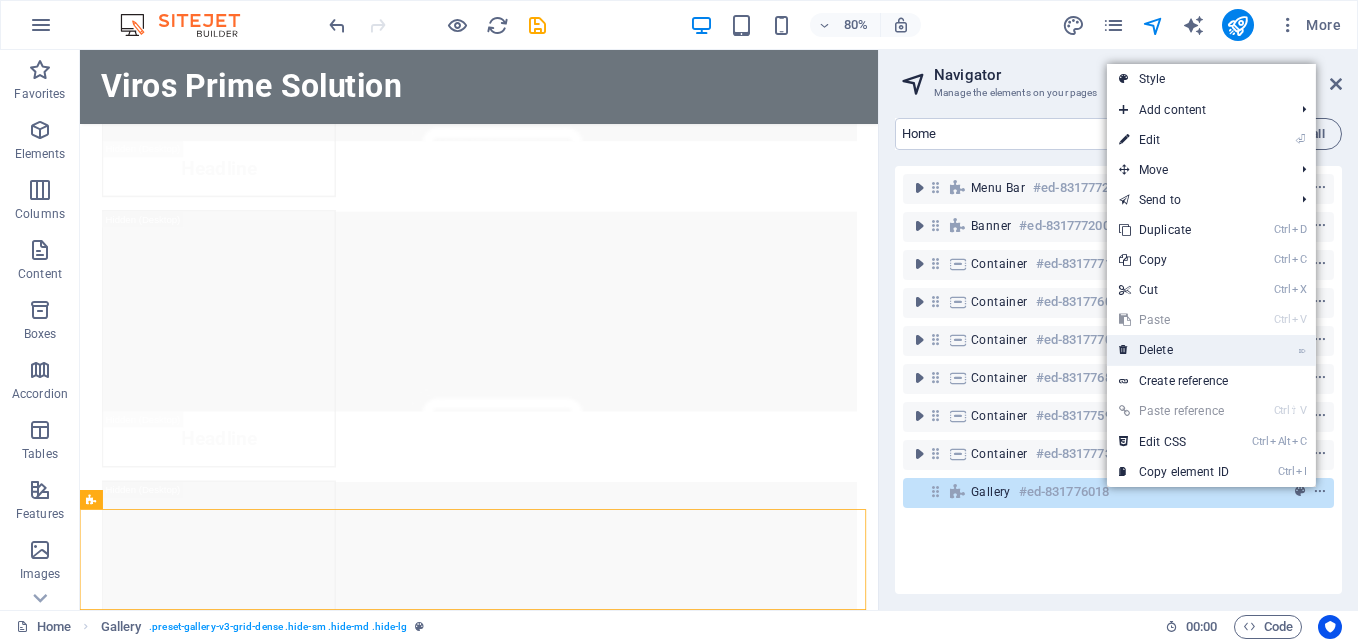 click on "⌦  Delete" at bounding box center (1174, 350) 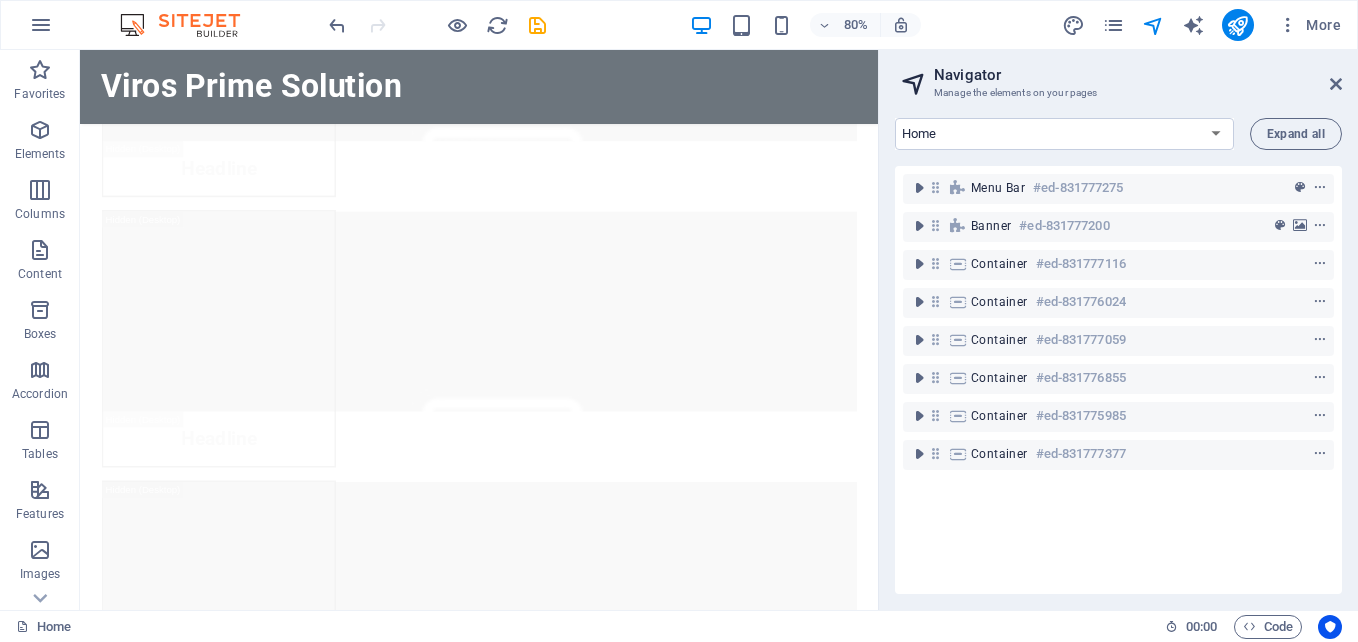 scroll, scrollTop: 5779, scrollLeft: 0, axis: vertical 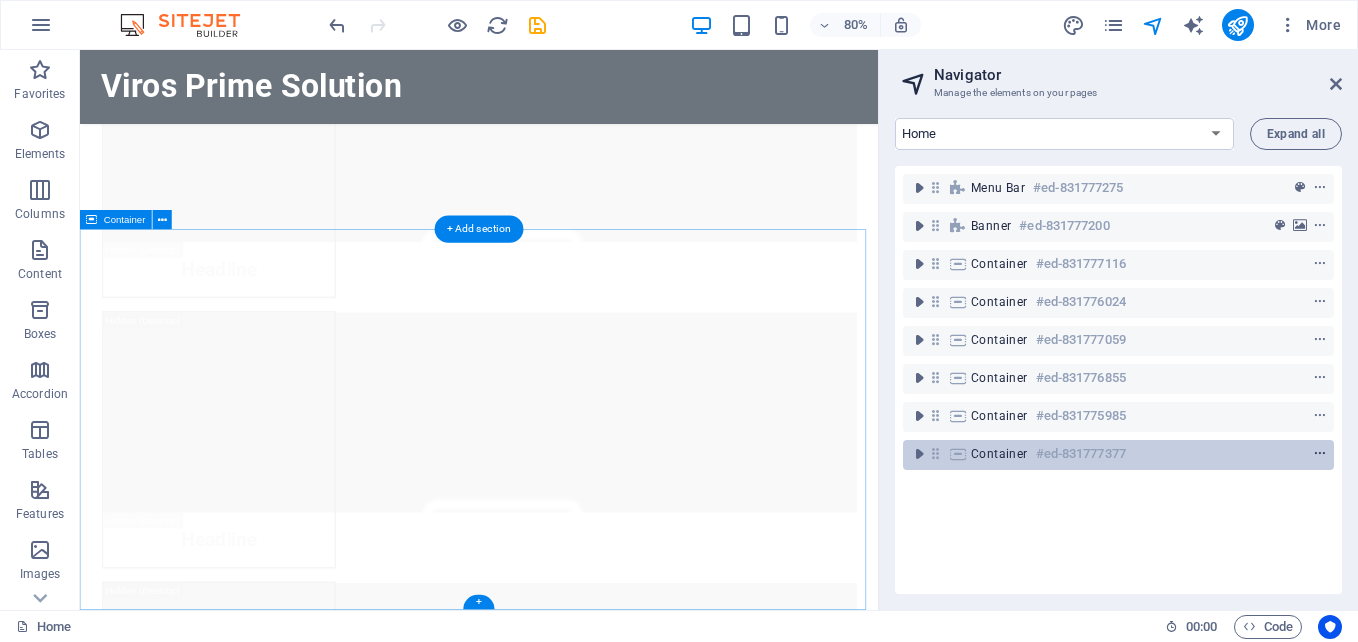 click at bounding box center (1320, 454) 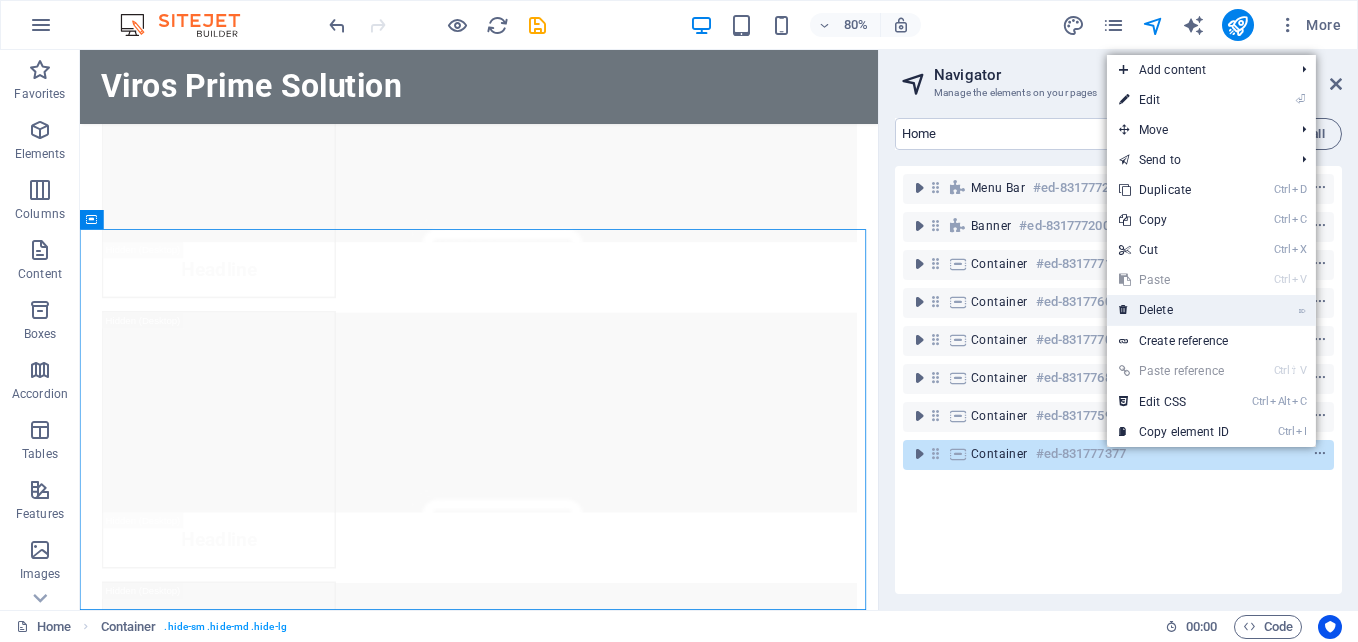 click on "⌦  Delete" at bounding box center (1174, 310) 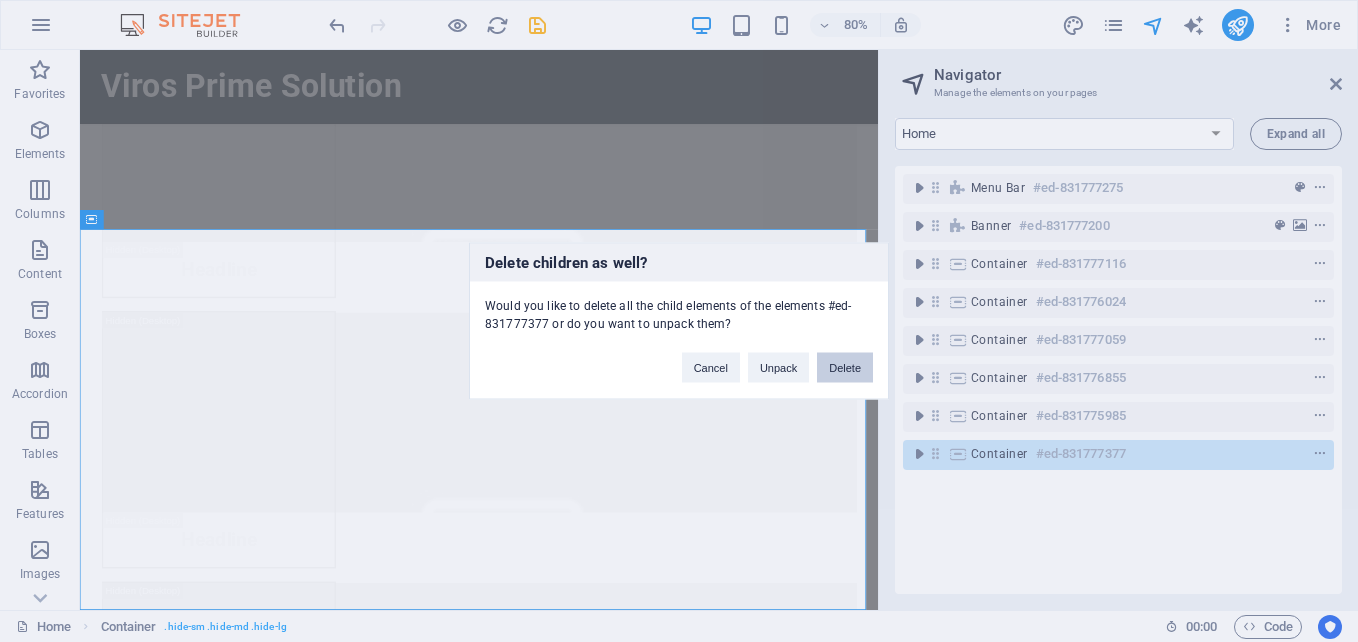 click on "Delete" at bounding box center [845, 368] 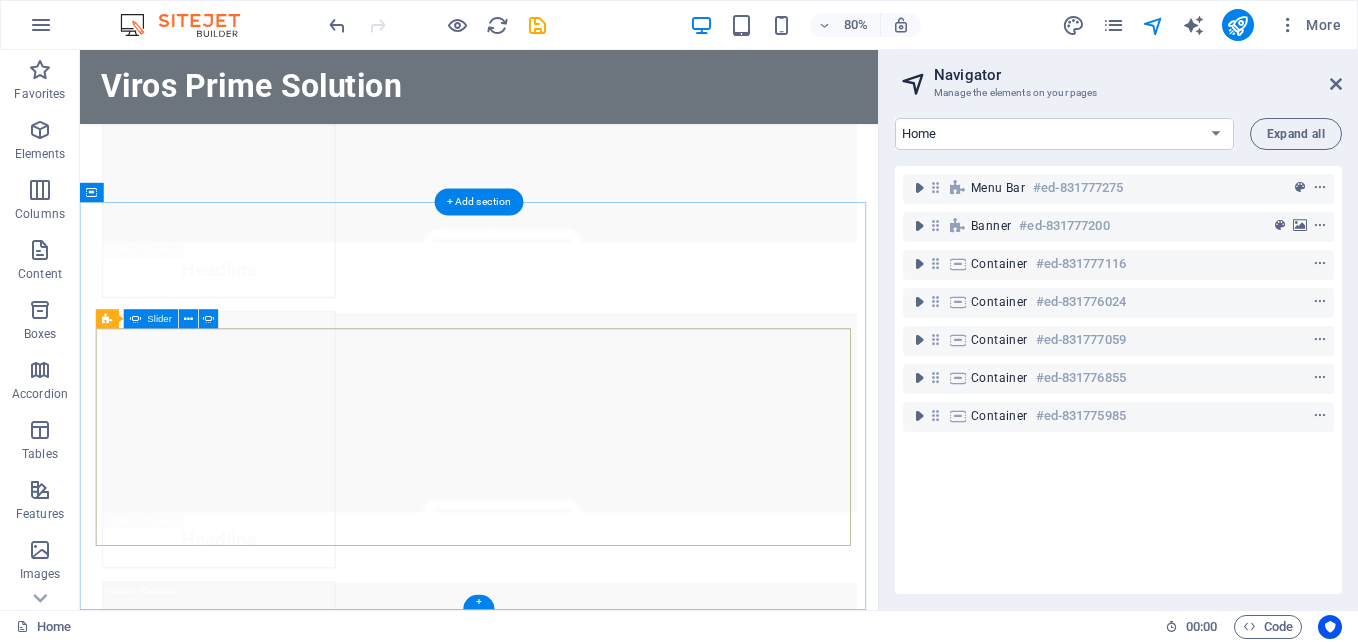 scroll, scrollTop: 5303, scrollLeft: 0, axis: vertical 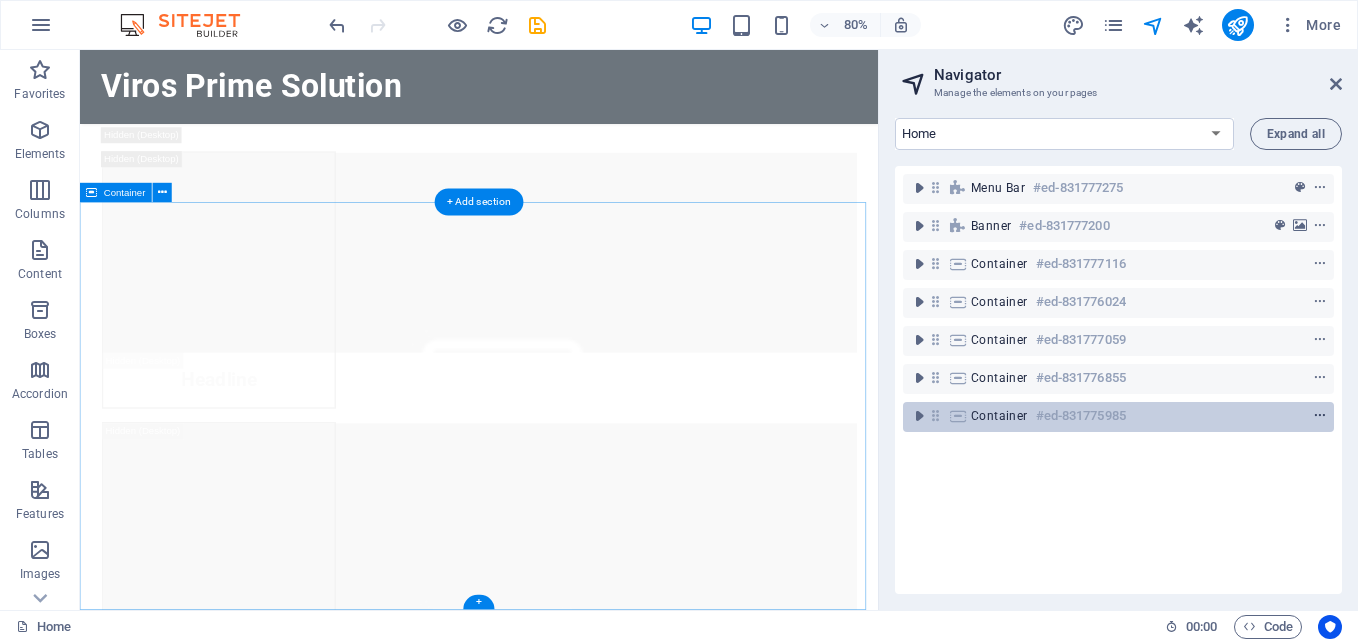 click at bounding box center [1320, 416] 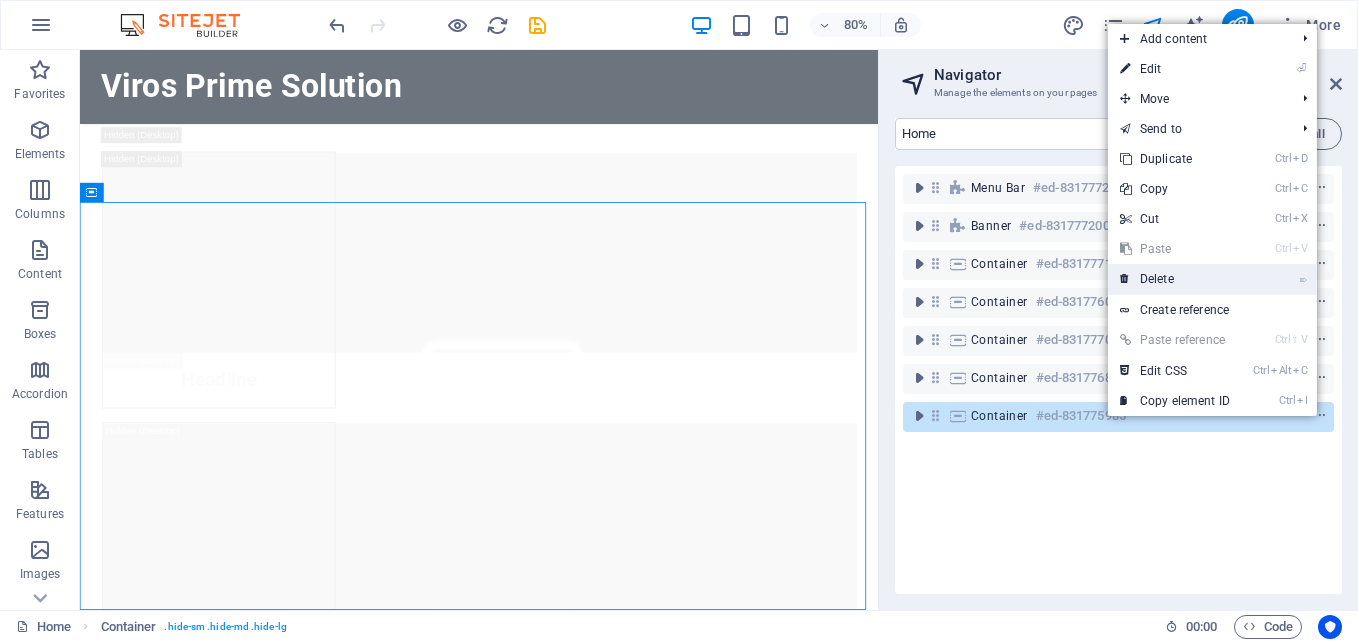 click on "⌦  Delete" at bounding box center (1175, 279) 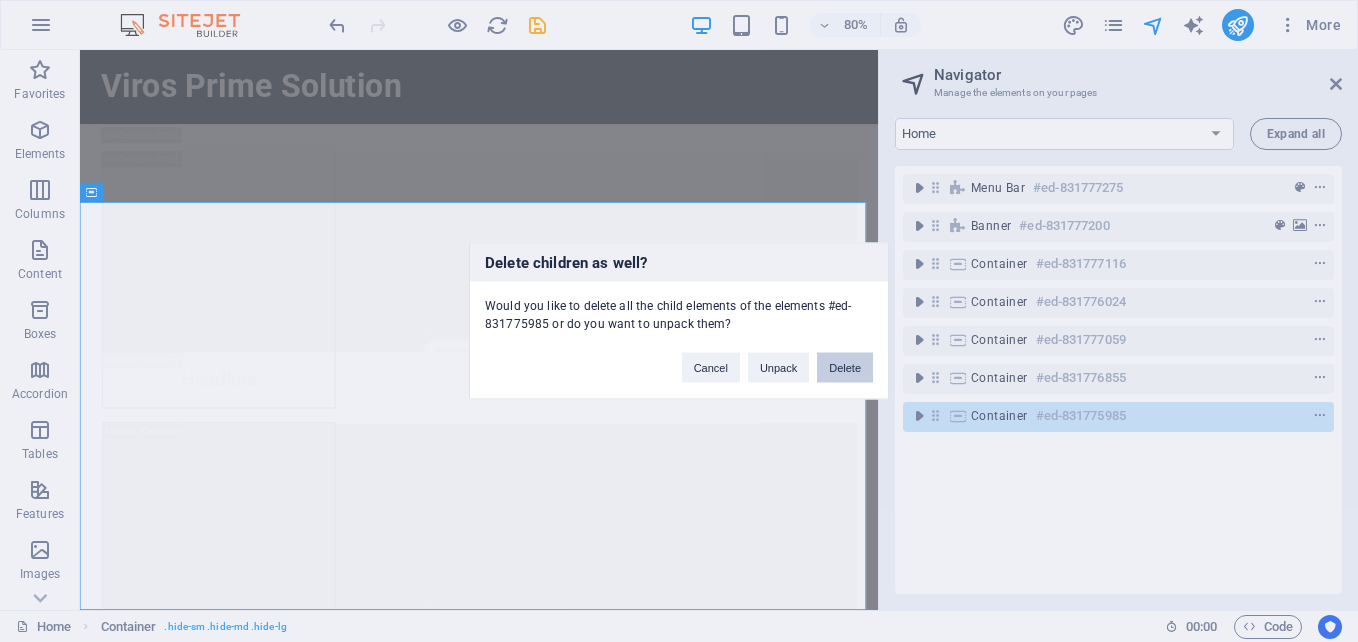 click on "Delete" at bounding box center [845, 368] 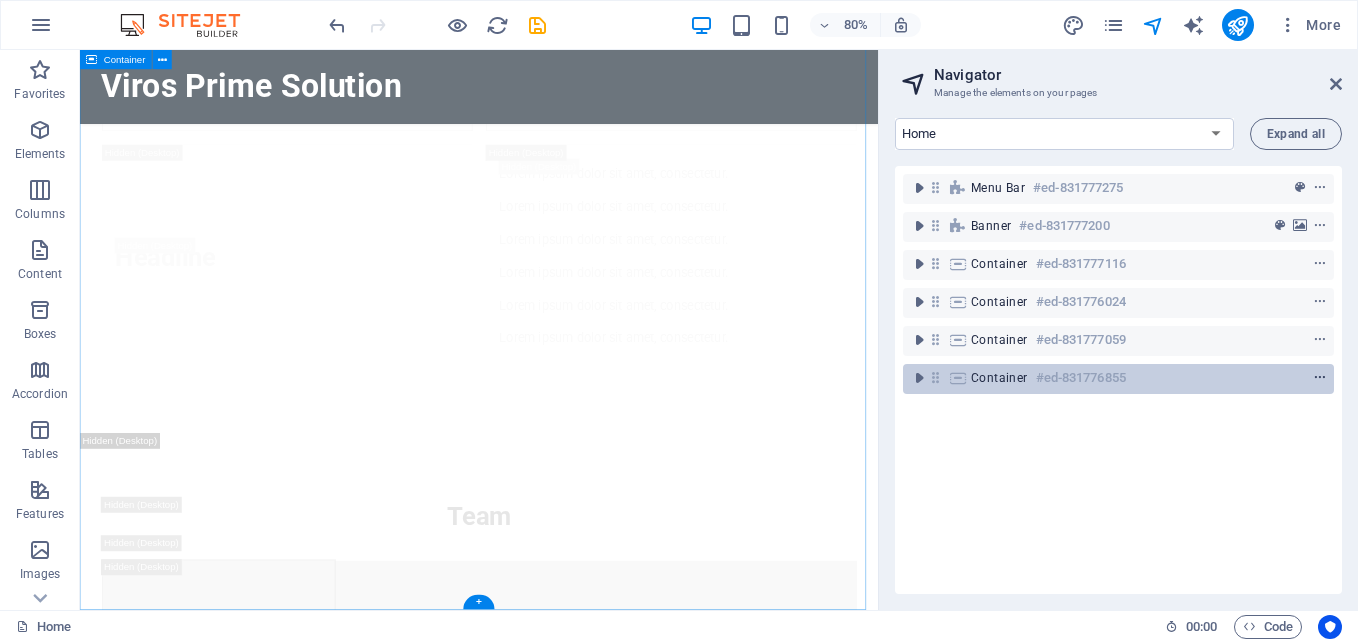 click at bounding box center (1320, 378) 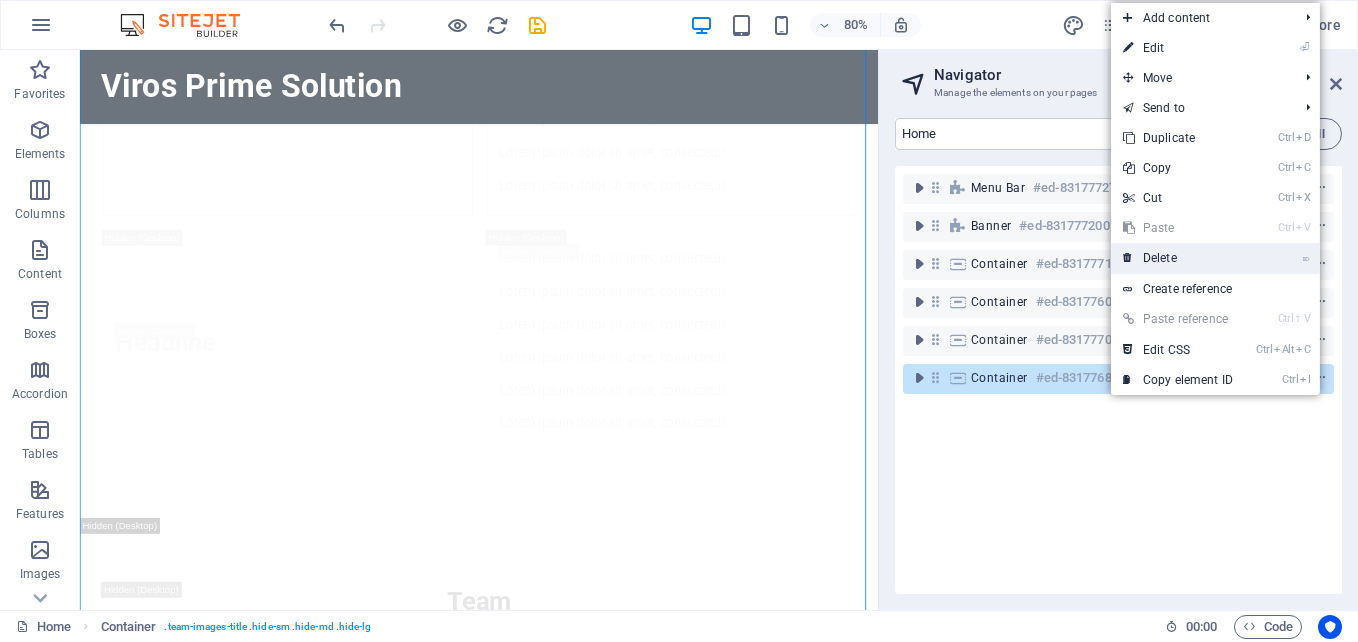 click on "⌦  Delete" at bounding box center (1178, 258) 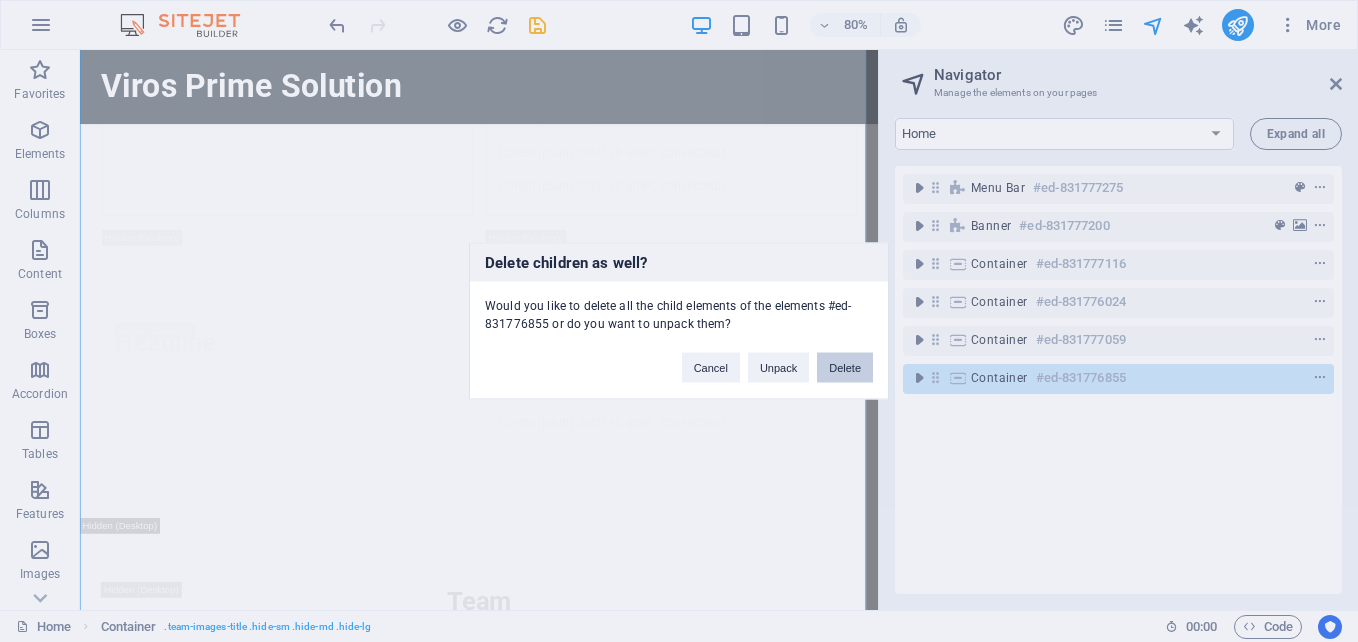 click on "Delete" at bounding box center (845, 368) 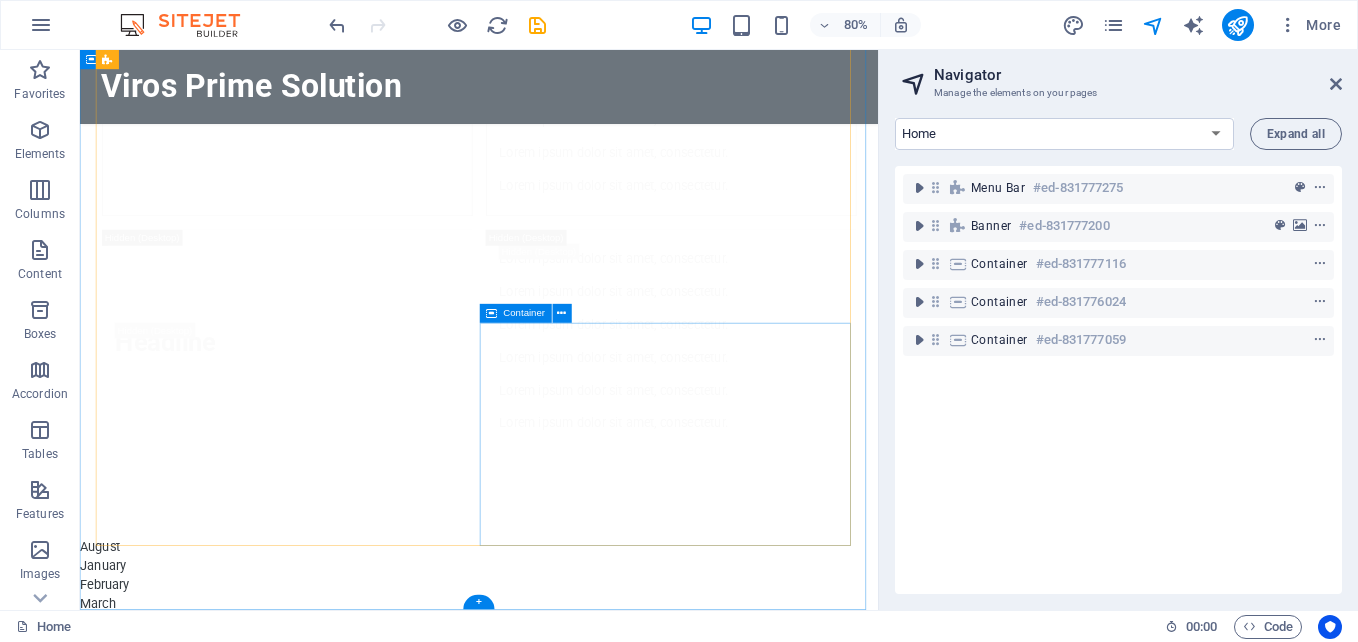 scroll, scrollTop: 3879, scrollLeft: 0, axis: vertical 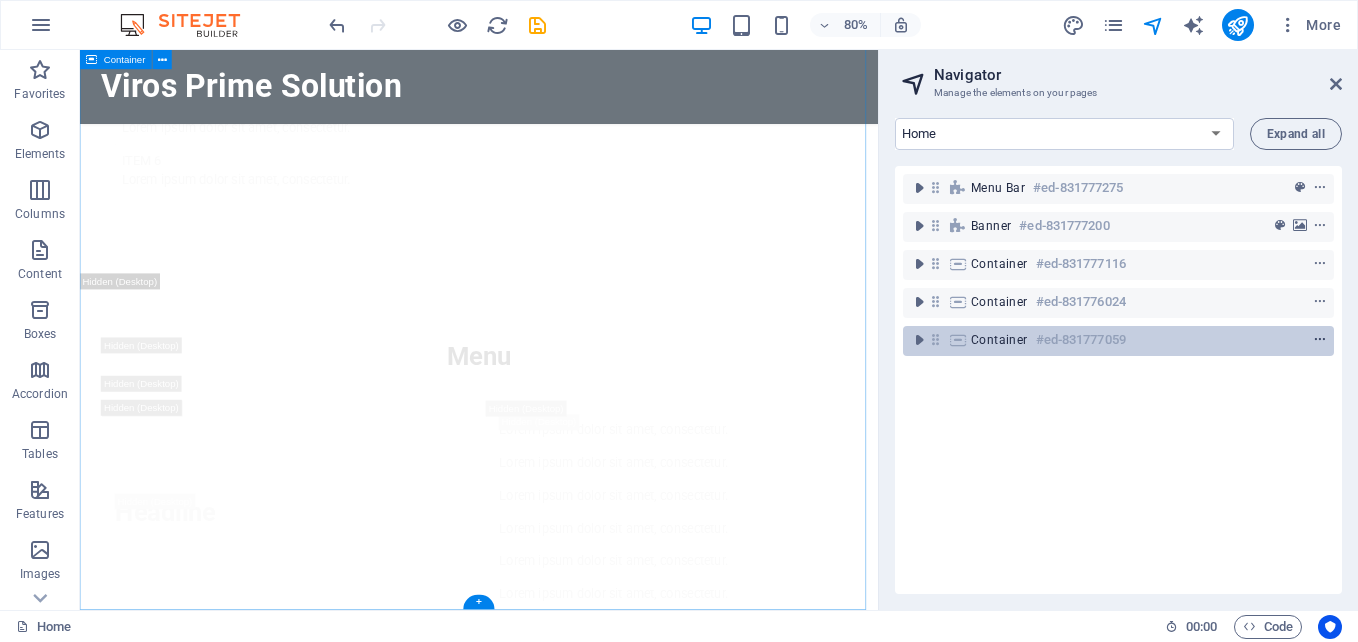 click at bounding box center [1320, 340] 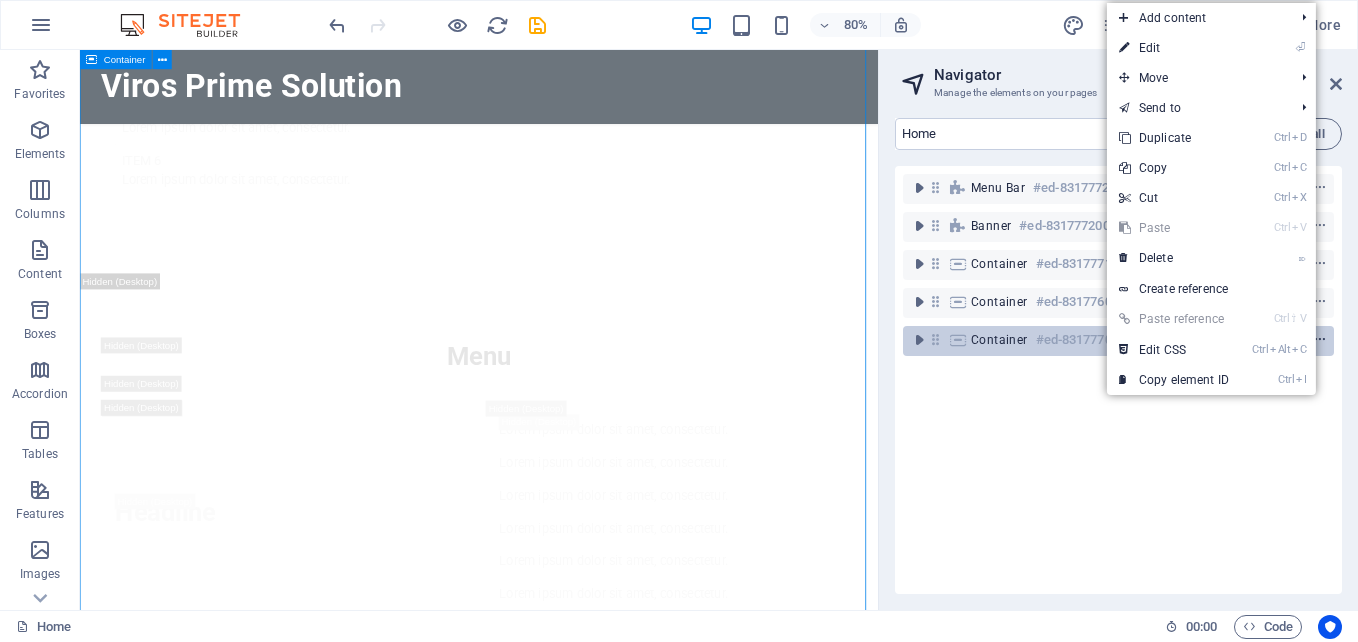 scroll, scrollTop: 3676, scrollLeft: 0, axis: vertical 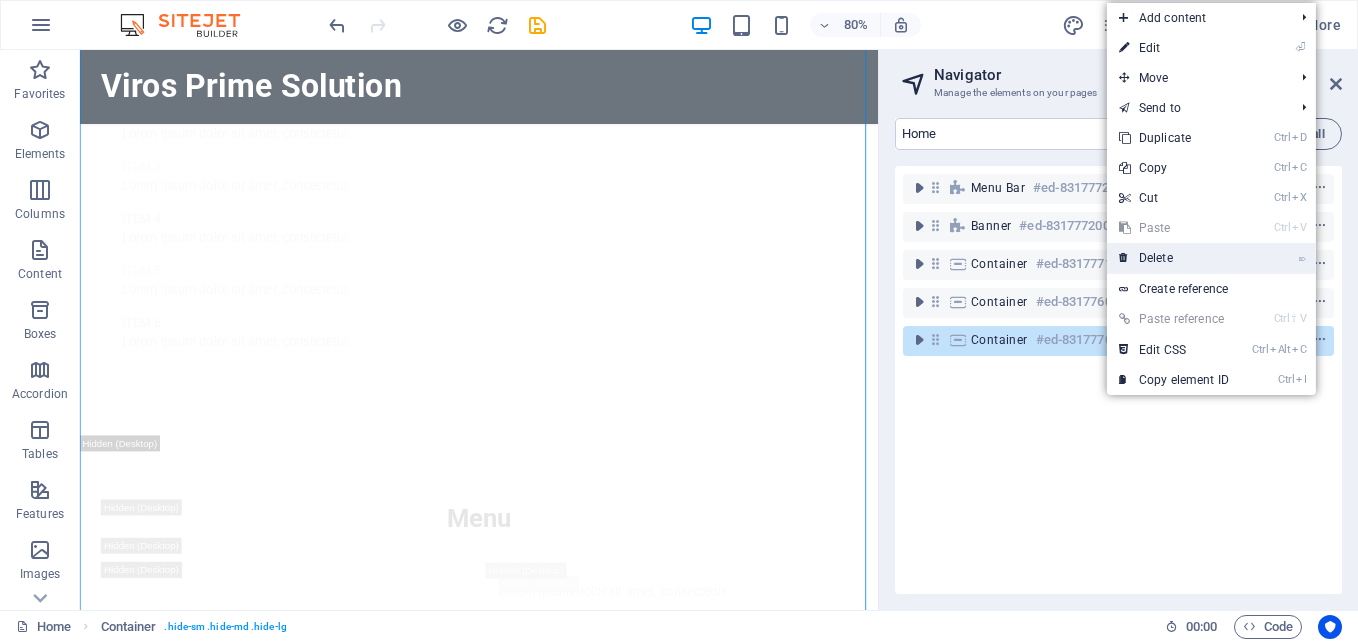 click on "⌦  Delete" at bounding box center (1174, 258) 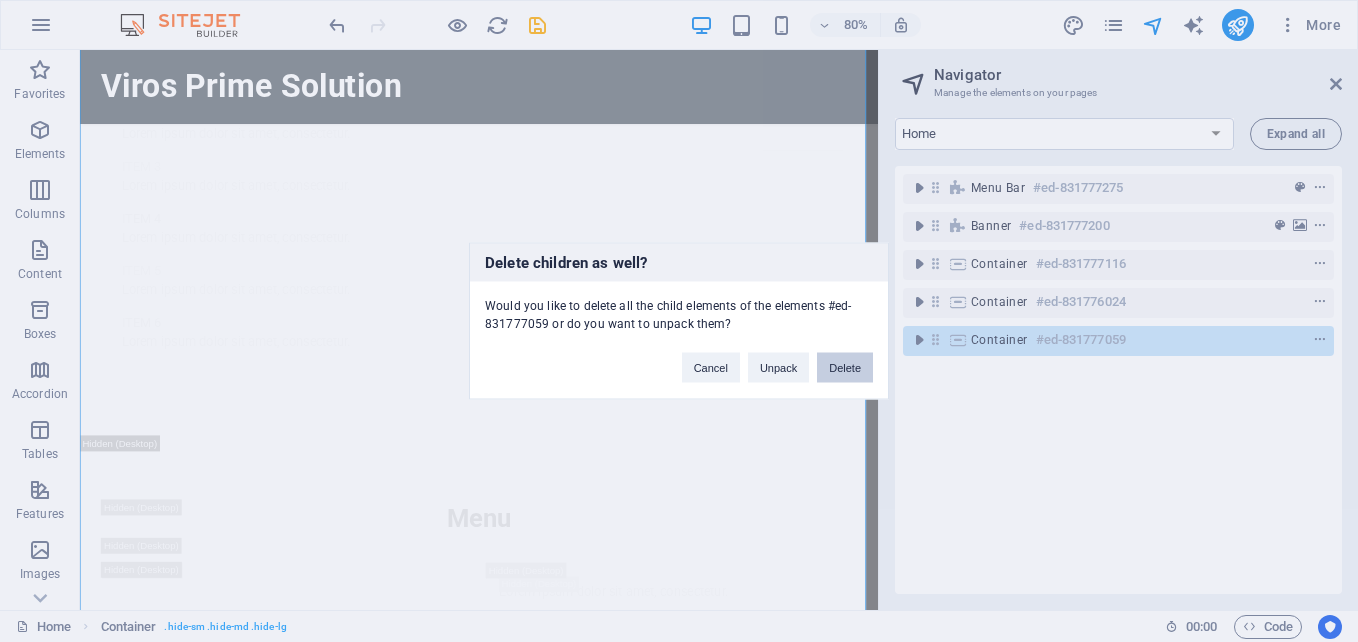 click on "Delete" at bounding box center (845, 368) 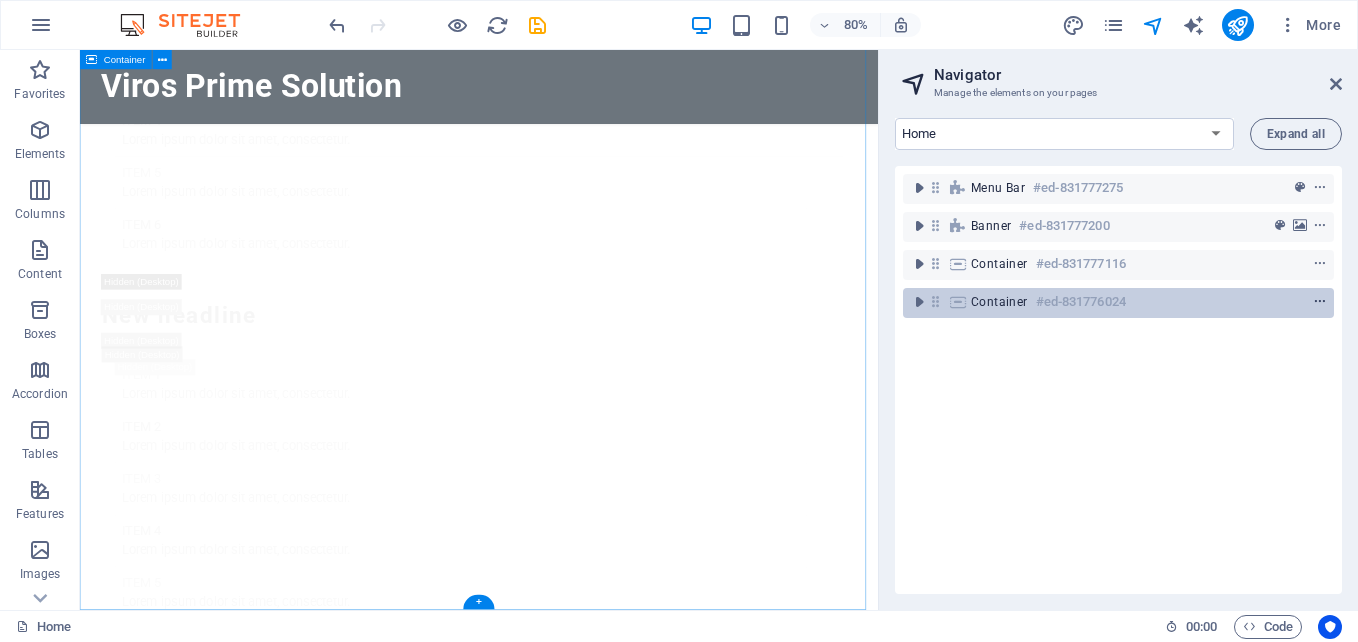 click at bounding box center [1320, 302] 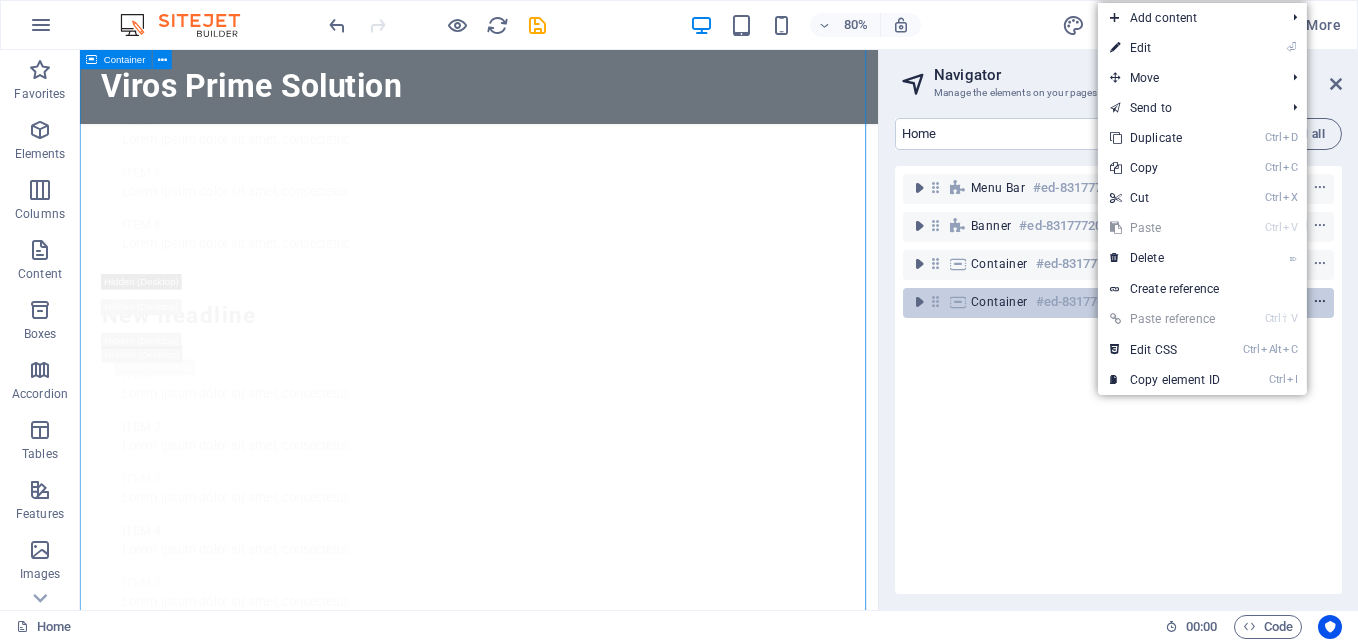 scroll, scrollTop: 2250, scrollLeft: 0, axis: vertical 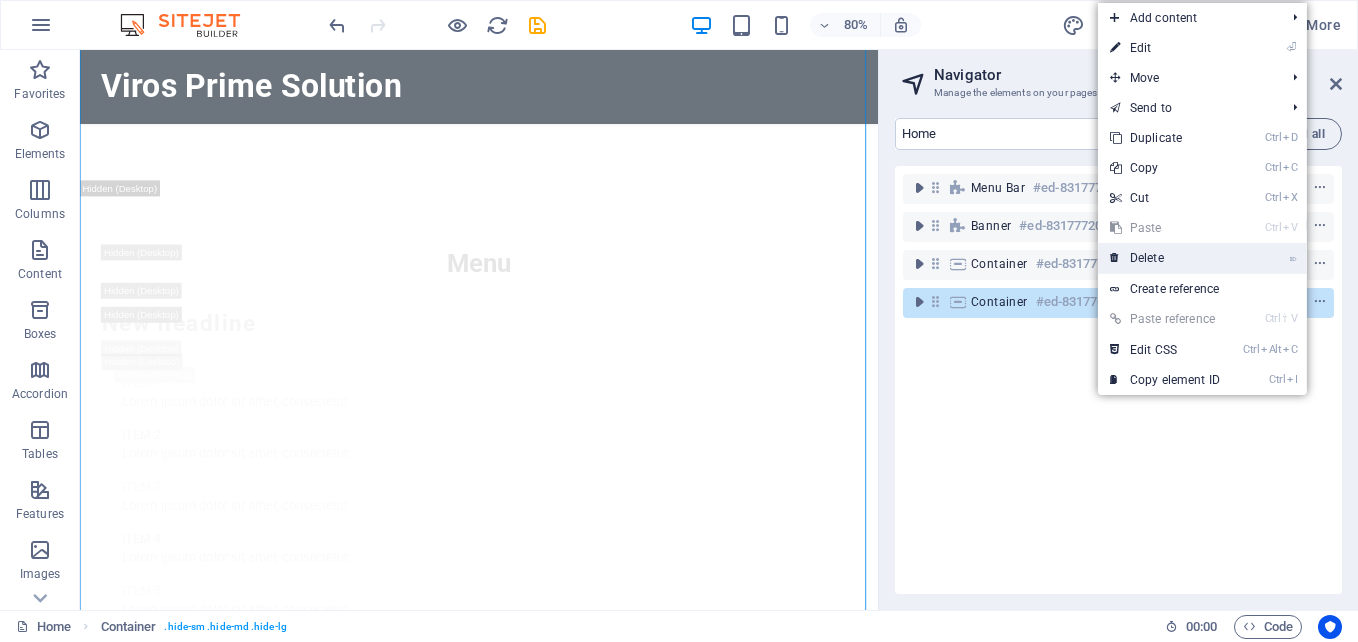 click on "⌦  Delete" at bounding box center (1165, 258) 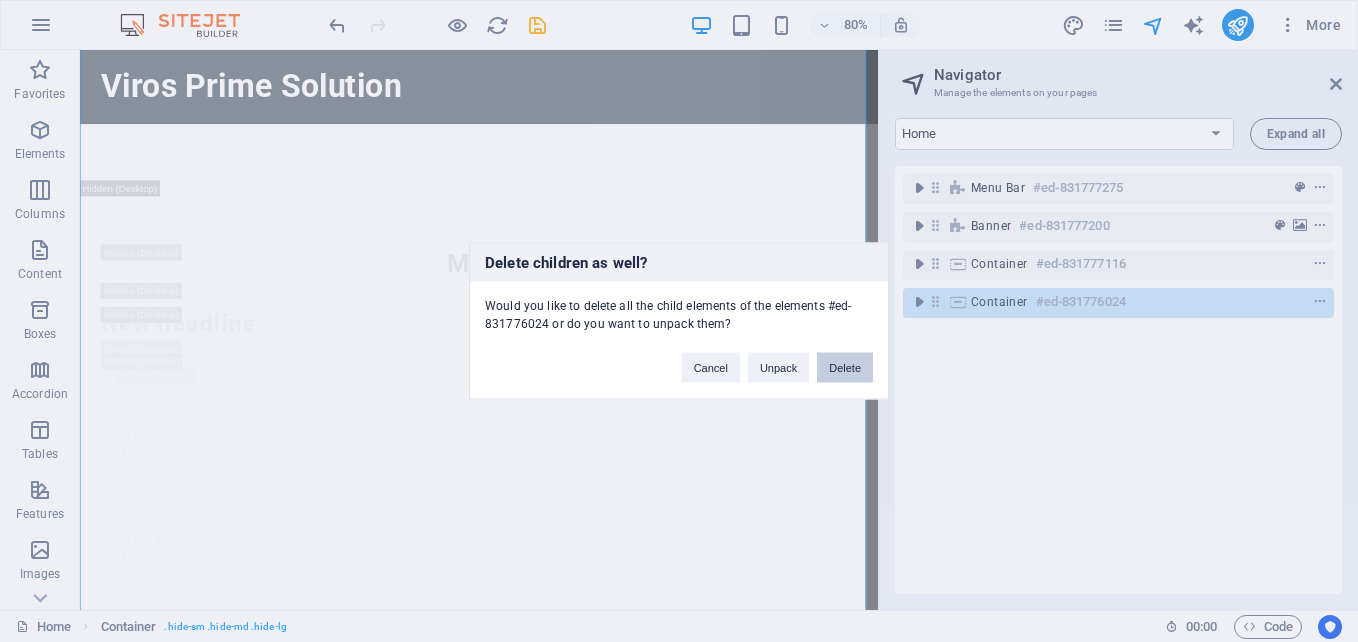click on "Delete" at bounding box center (845, 368) 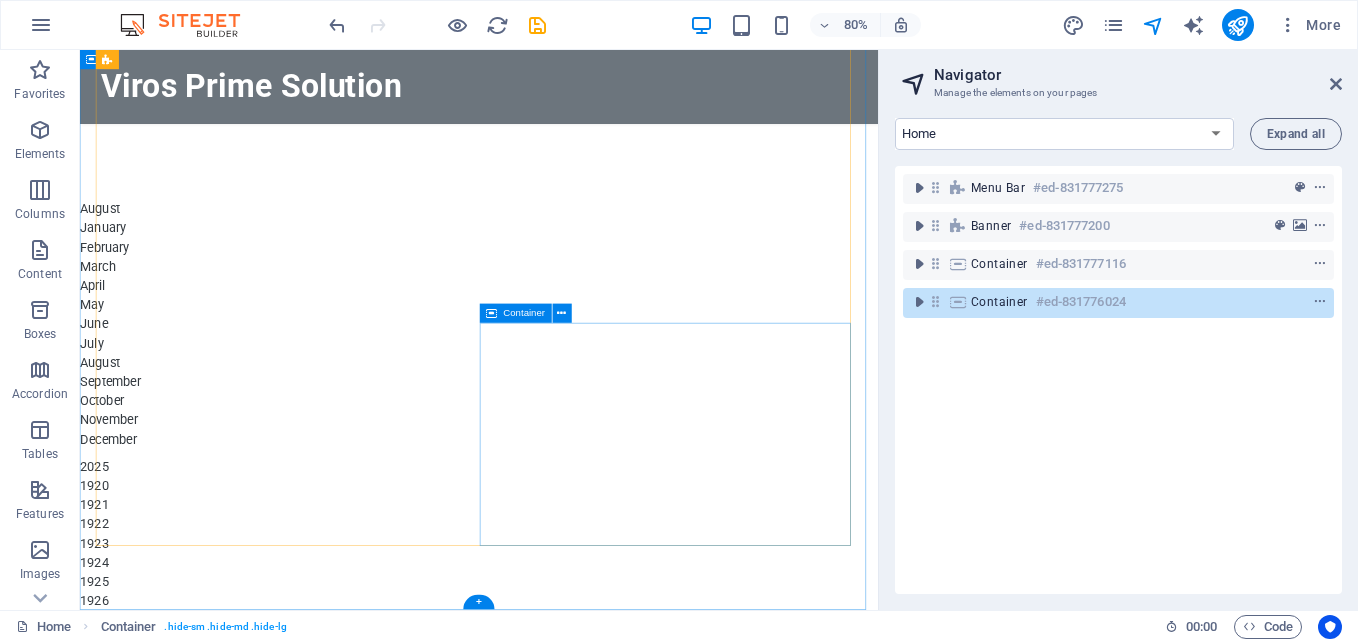 scroll, scrollTop: 1027, scrollLeft: 0, axis: vertical 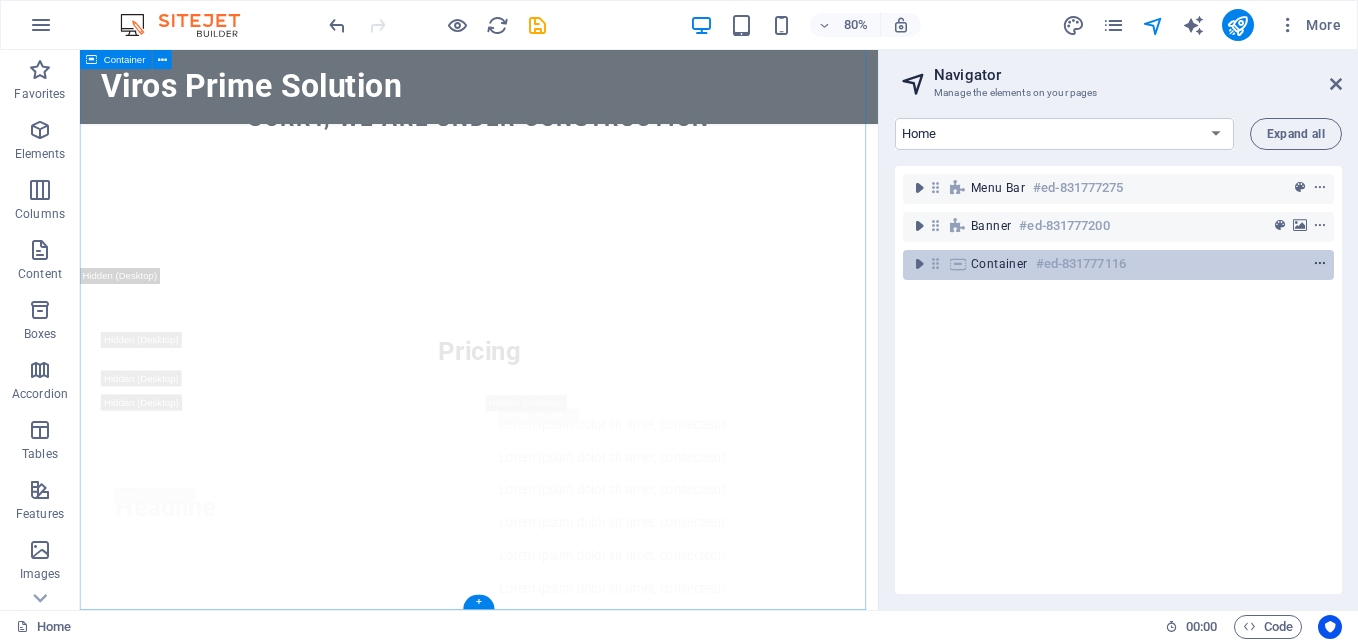 click at bounding box center (1320, 264) 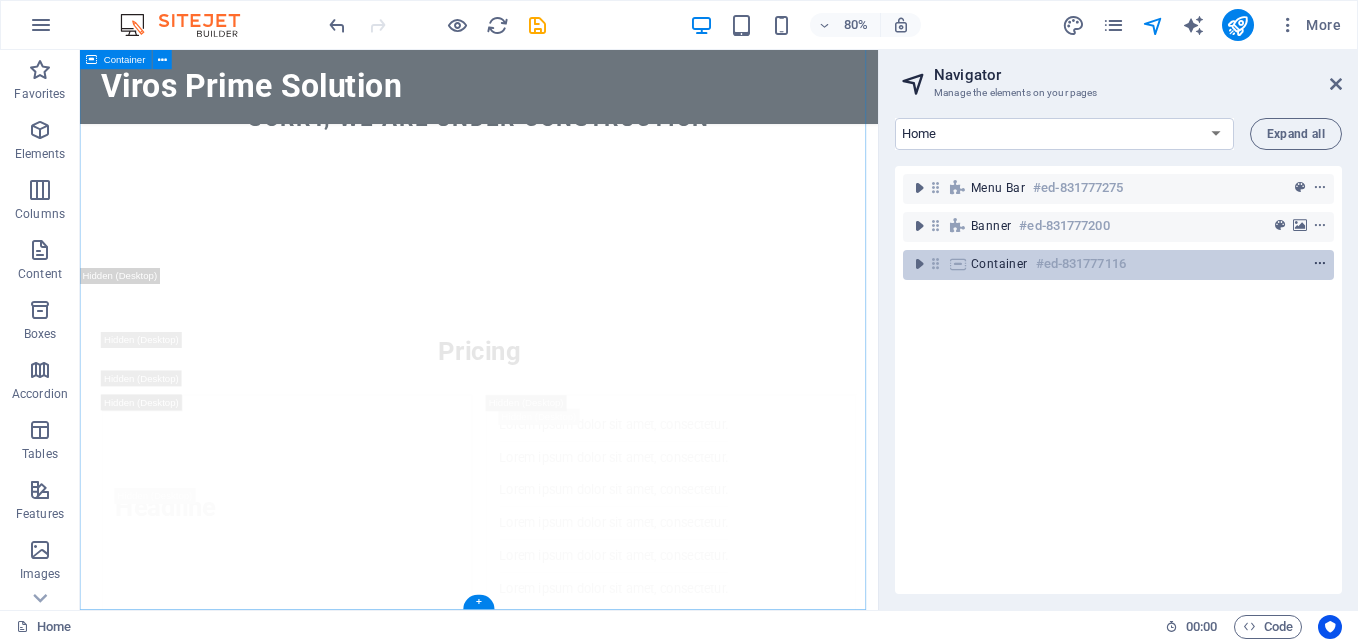 scroll, scrollTop: 824, scrollLeft: 0, axis: vertical 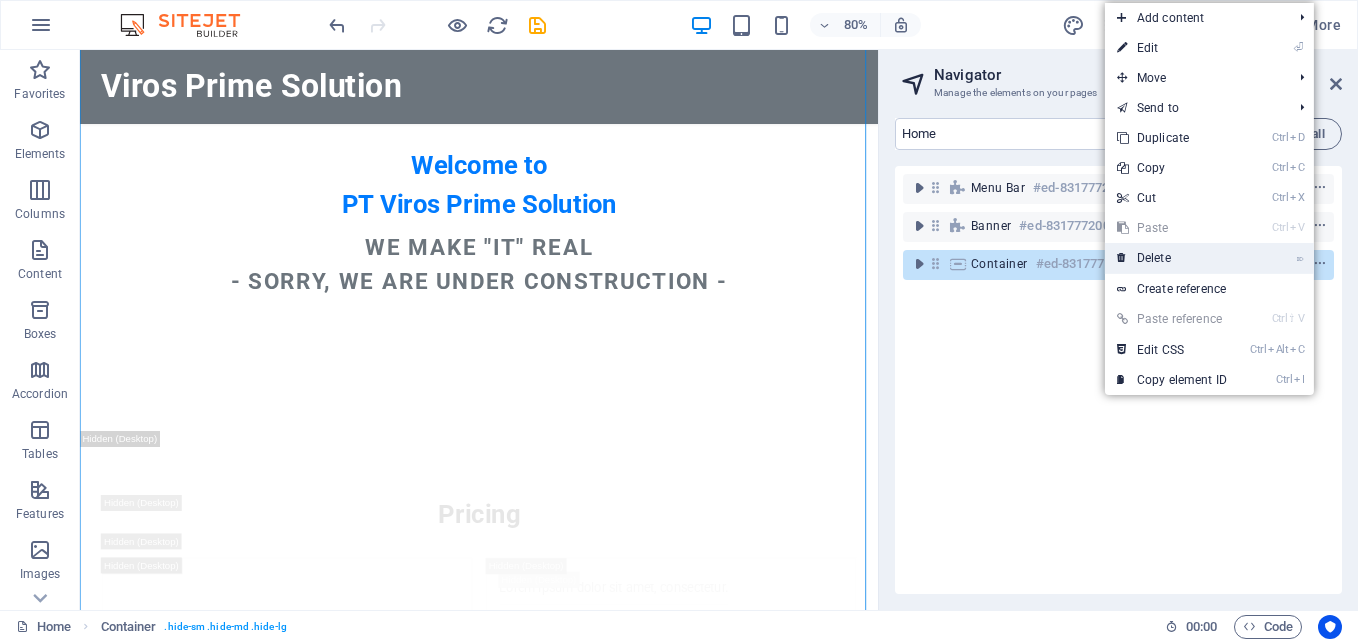click on "⌦  Delete" at bounding box center (1172, 258) 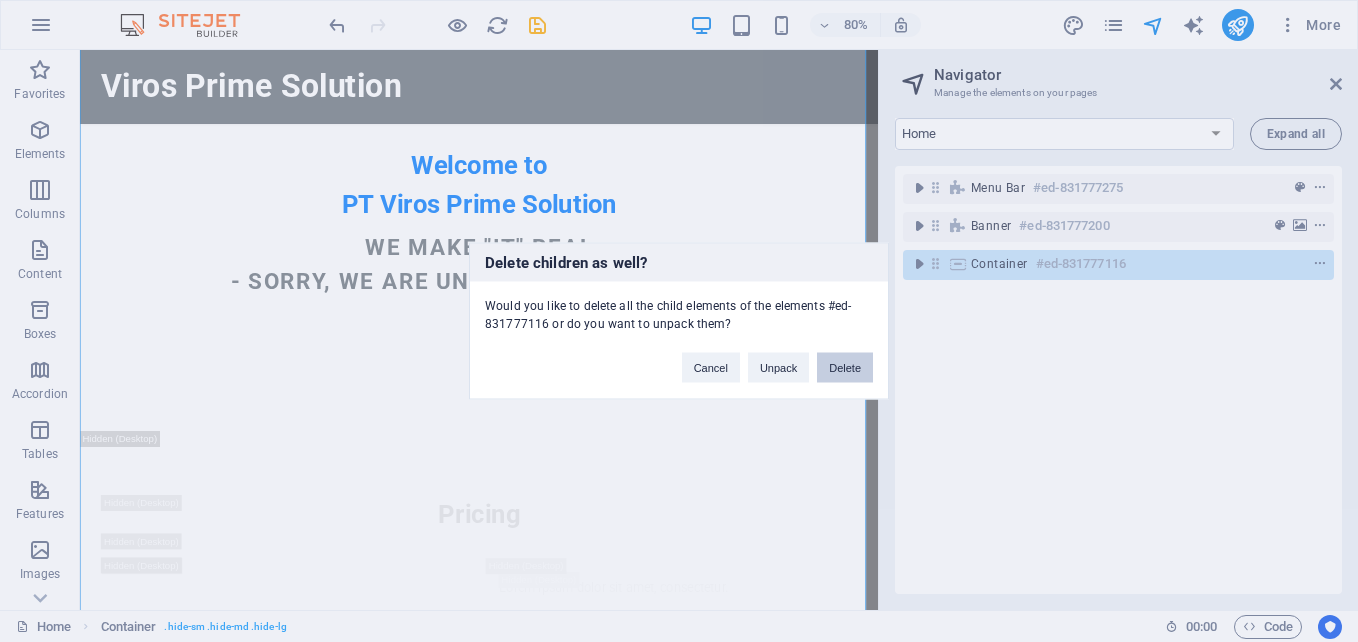 click on "Delete" at bounding box center (845, 368) 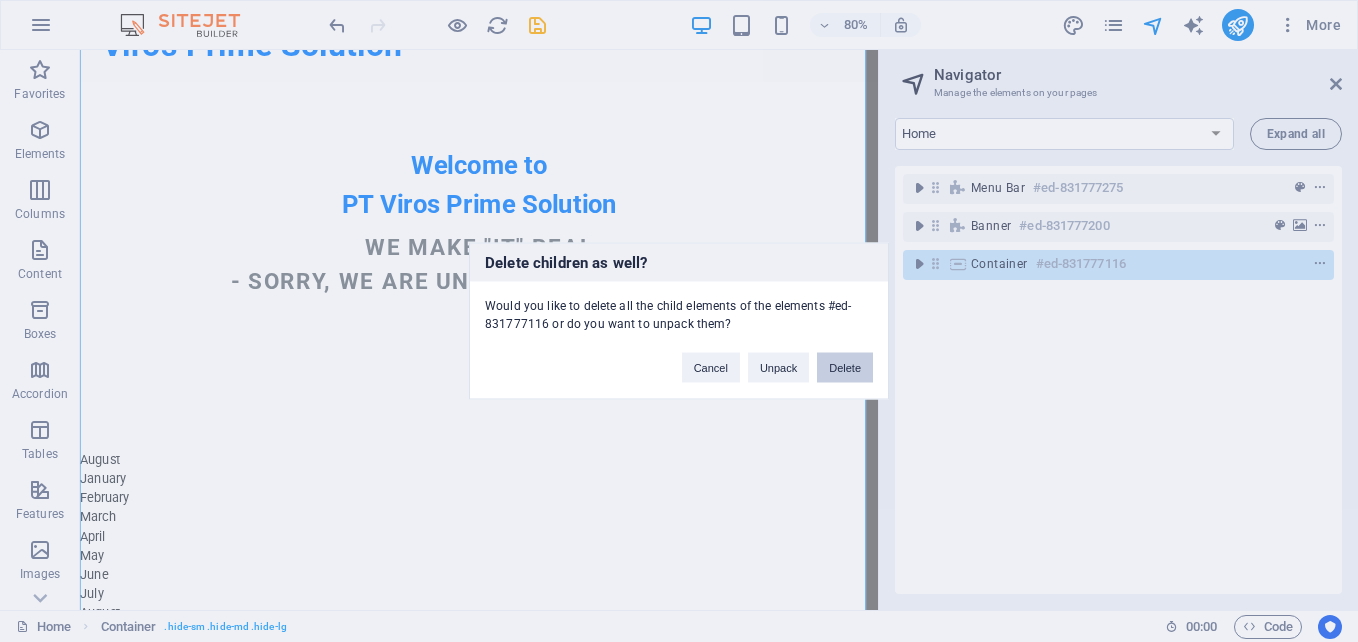 scroll, scrollTop: 0, scrollLeft: 0, axis: both 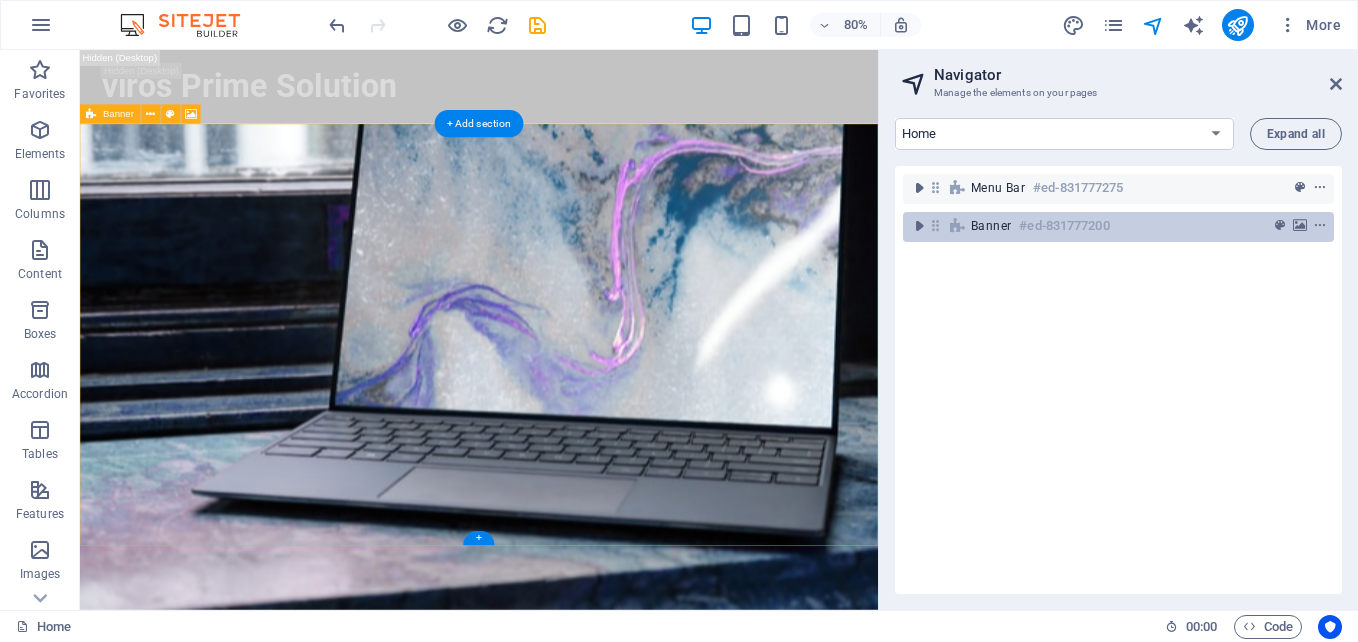 click on "Banner #ed-831777200" at bounding box center [1102, 226] 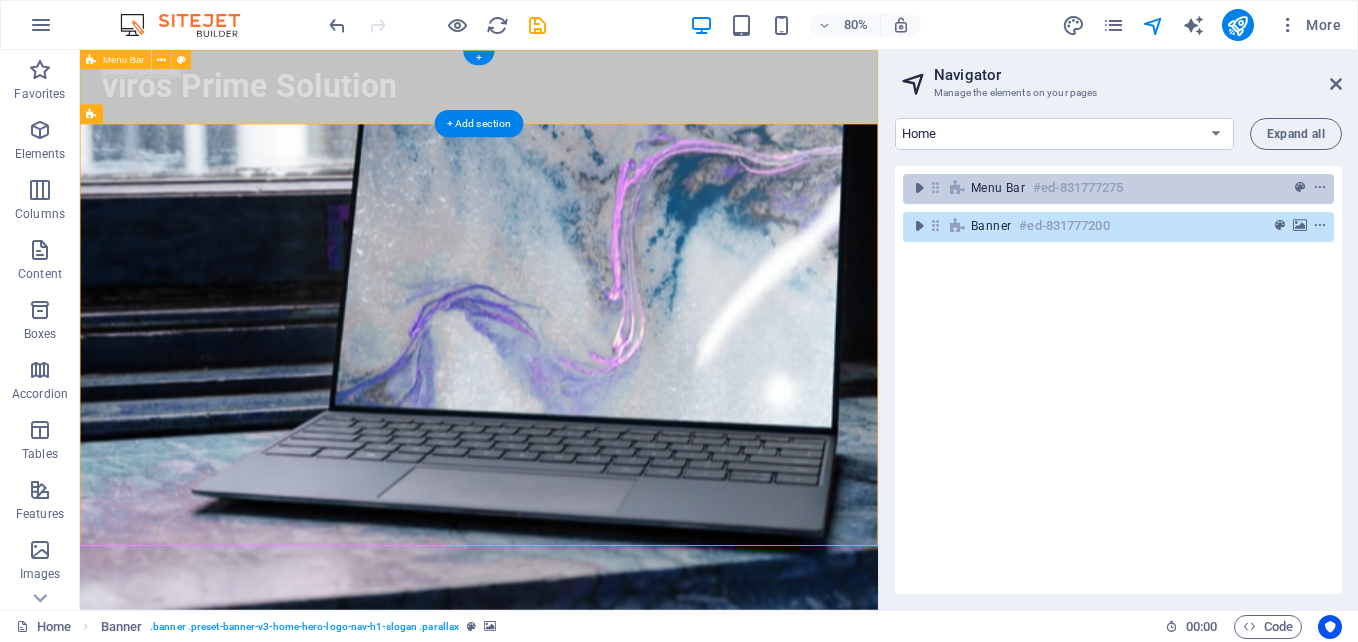 click on "Menu Bar" at bounding box center [998, 188] 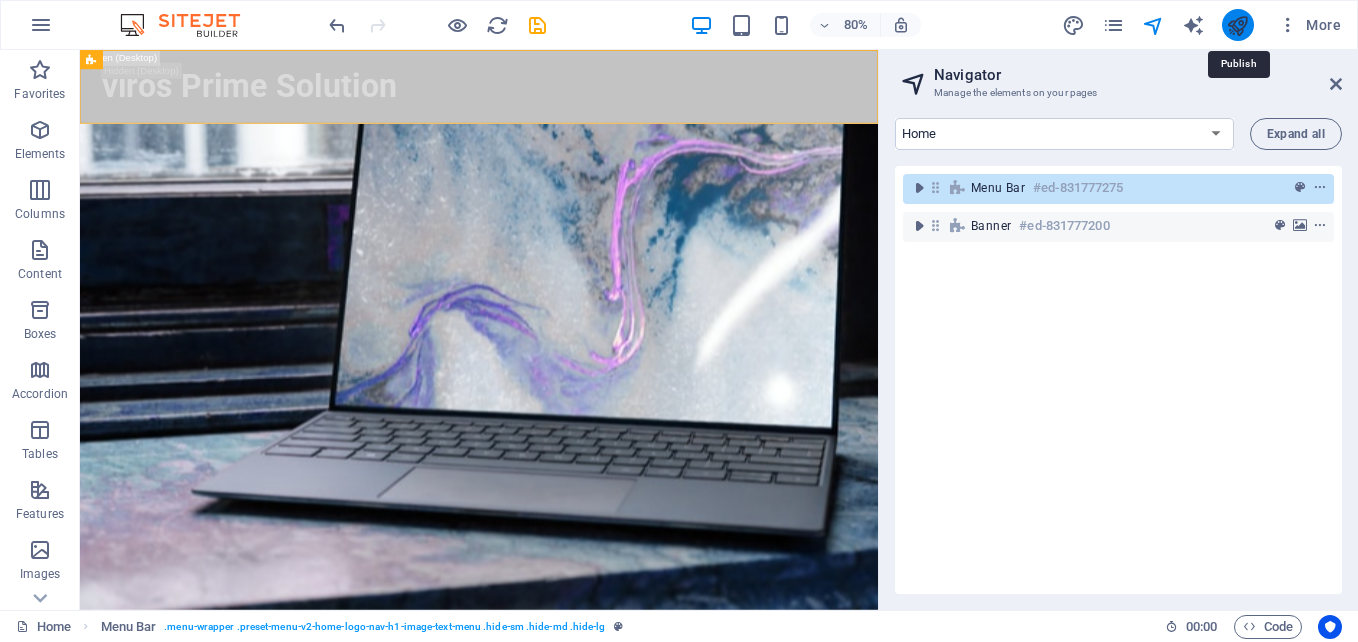 click at bounding box center (1237, 25) 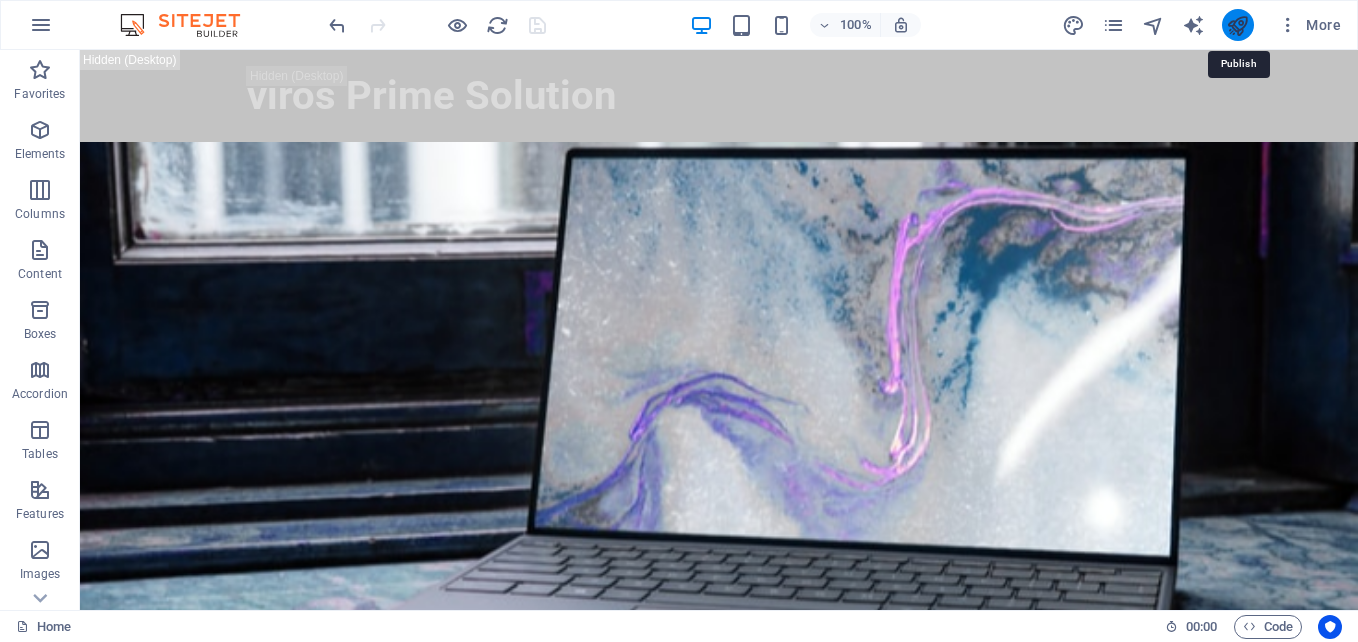 click at bounding box center [1237, 25] 